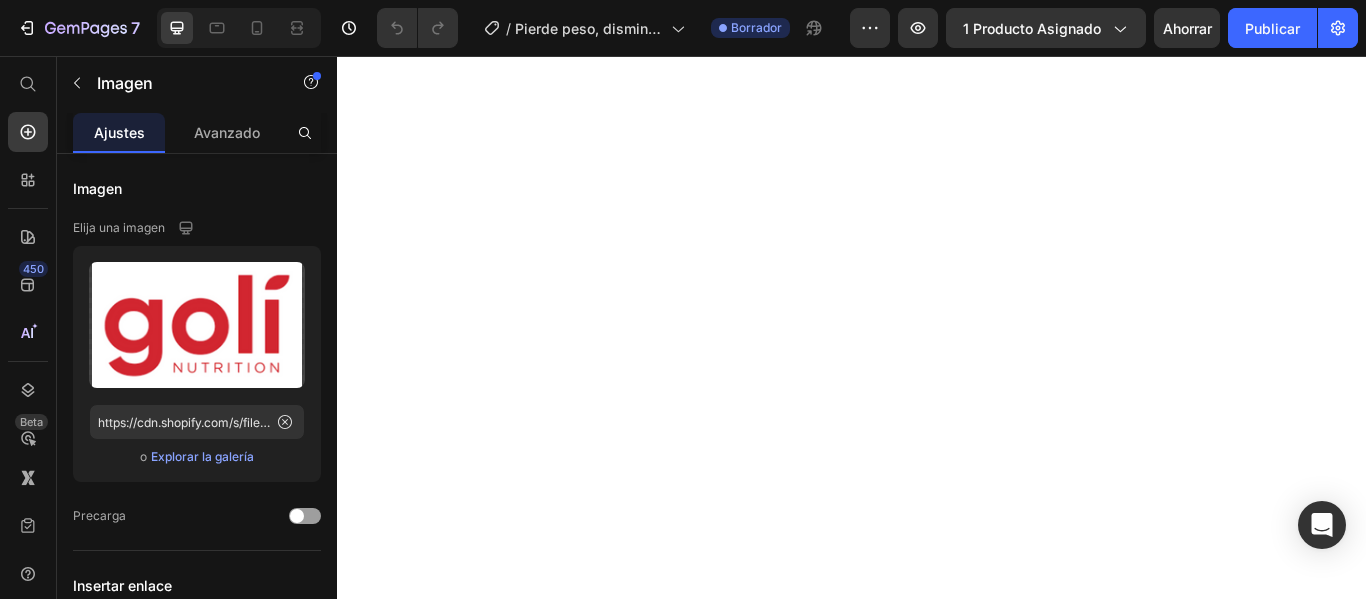 scroll, scrollTop: 0, scrollLeft: 0, axis: both 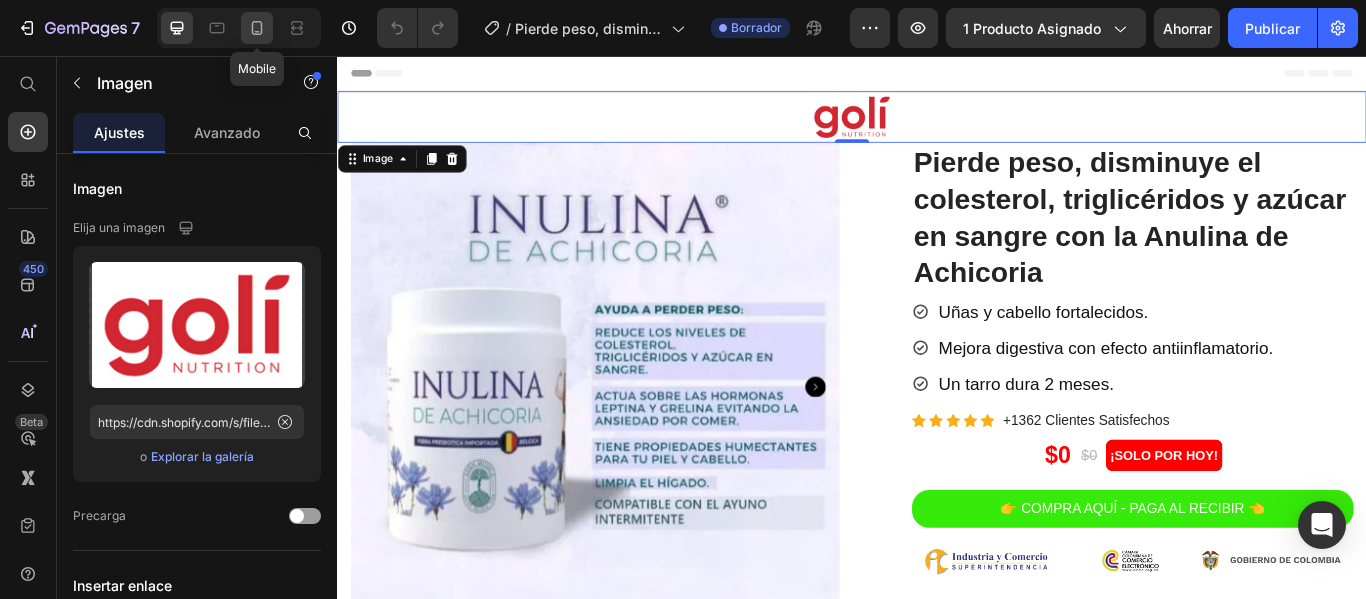 click 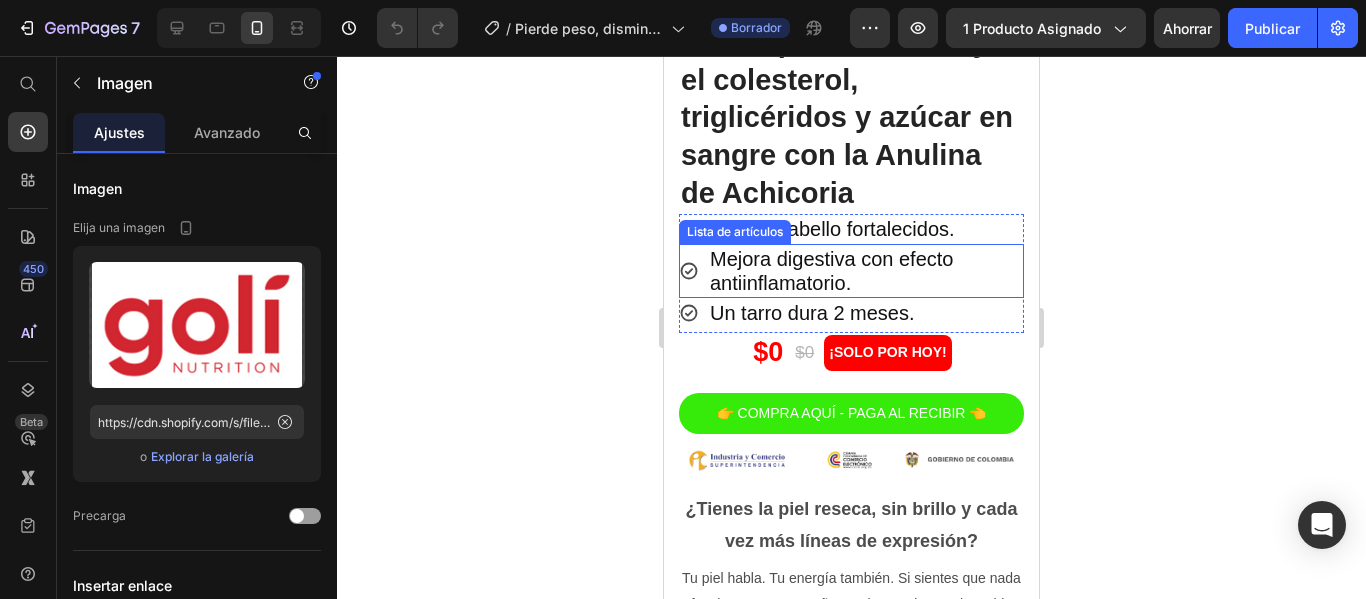 scroll, scrollTop: 500, scrollLeft: 0, axis: vertical 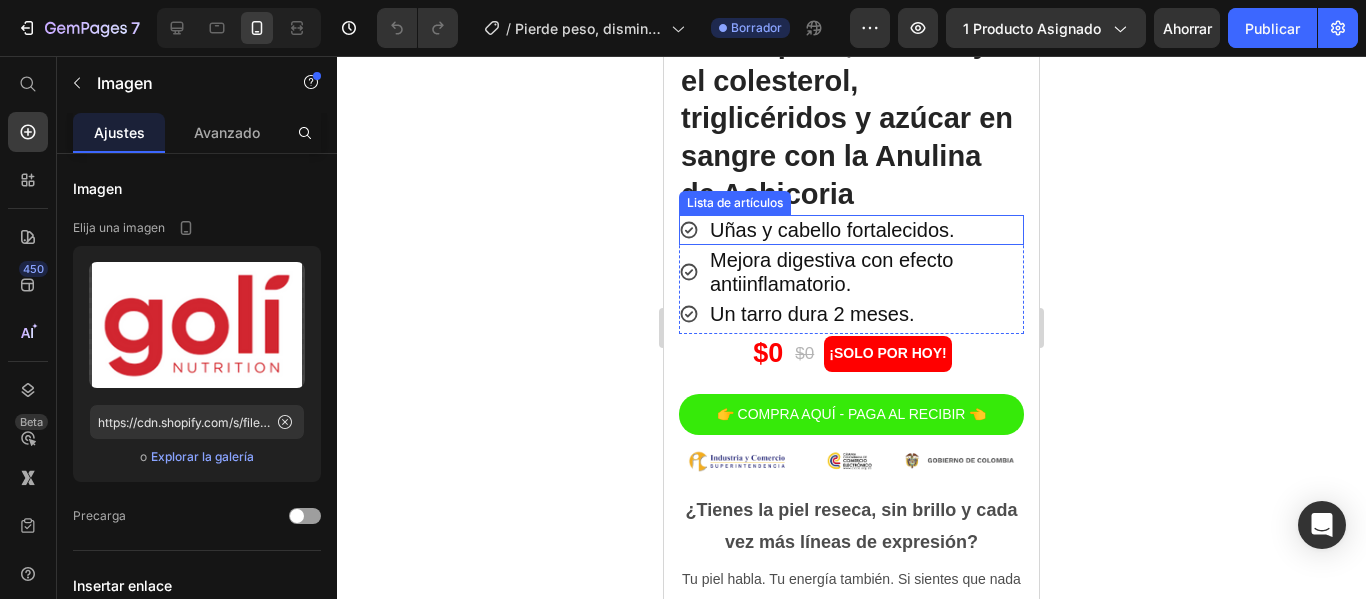 click on "Uñas y cabello fortalecidos." at bounding box center (832, 230) 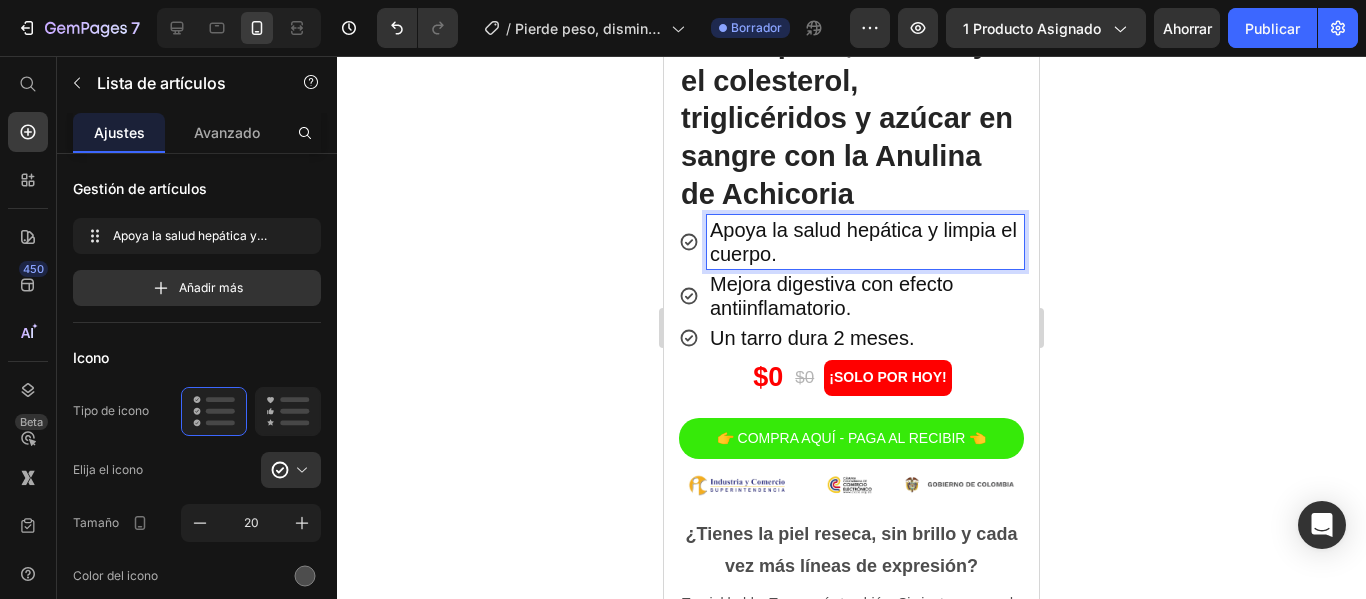 click on "Apoya la salud hepática y limpia el cuerpo." at bounding box center (865, 242) 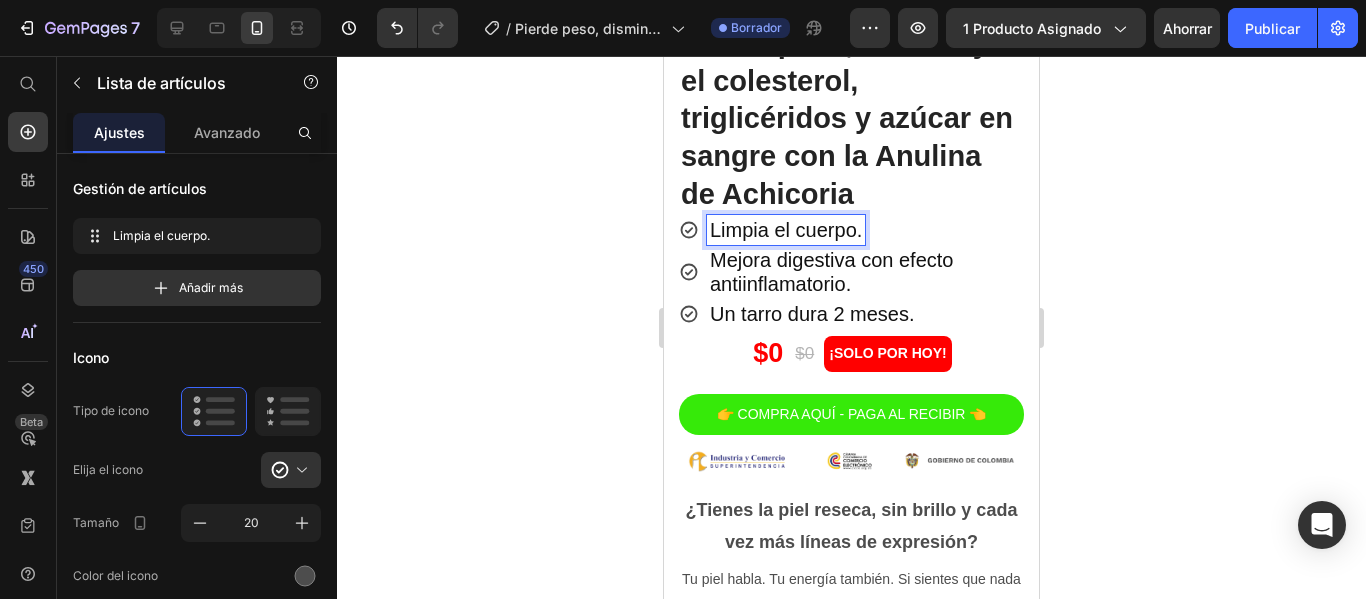 click on "Limpia el cuerpo." at bounding box center [786, 230] 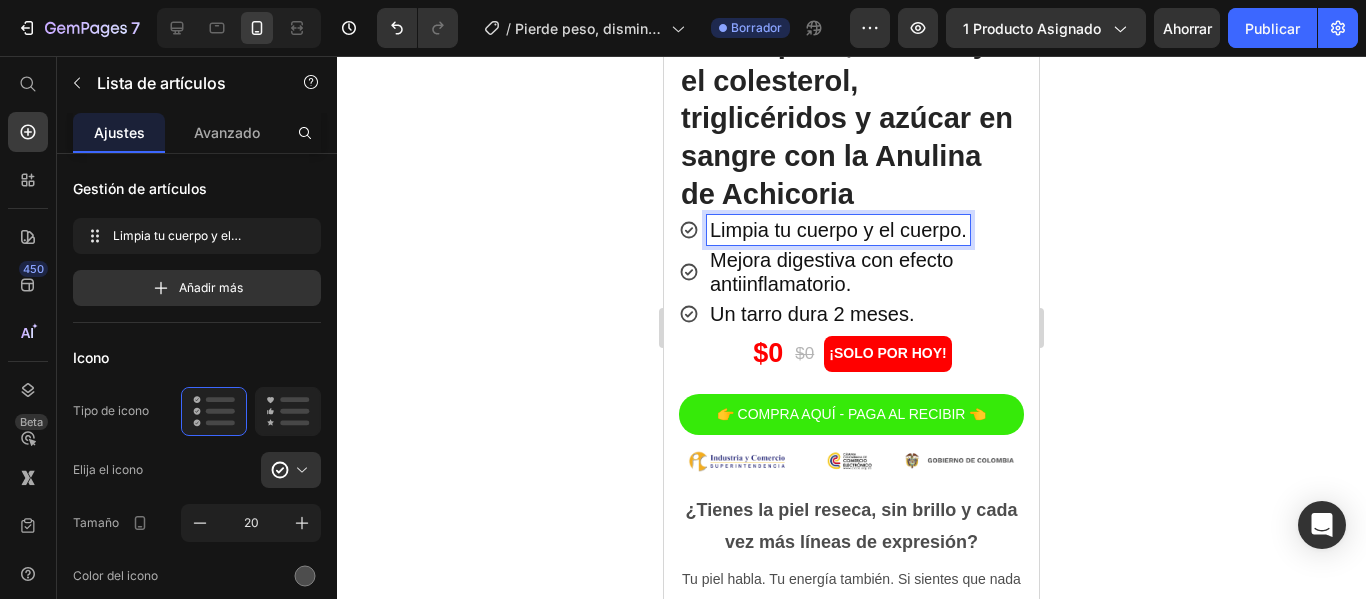 click on "Limpia tu cuerpo y el cuerpo." at bounding box center [838, 230] 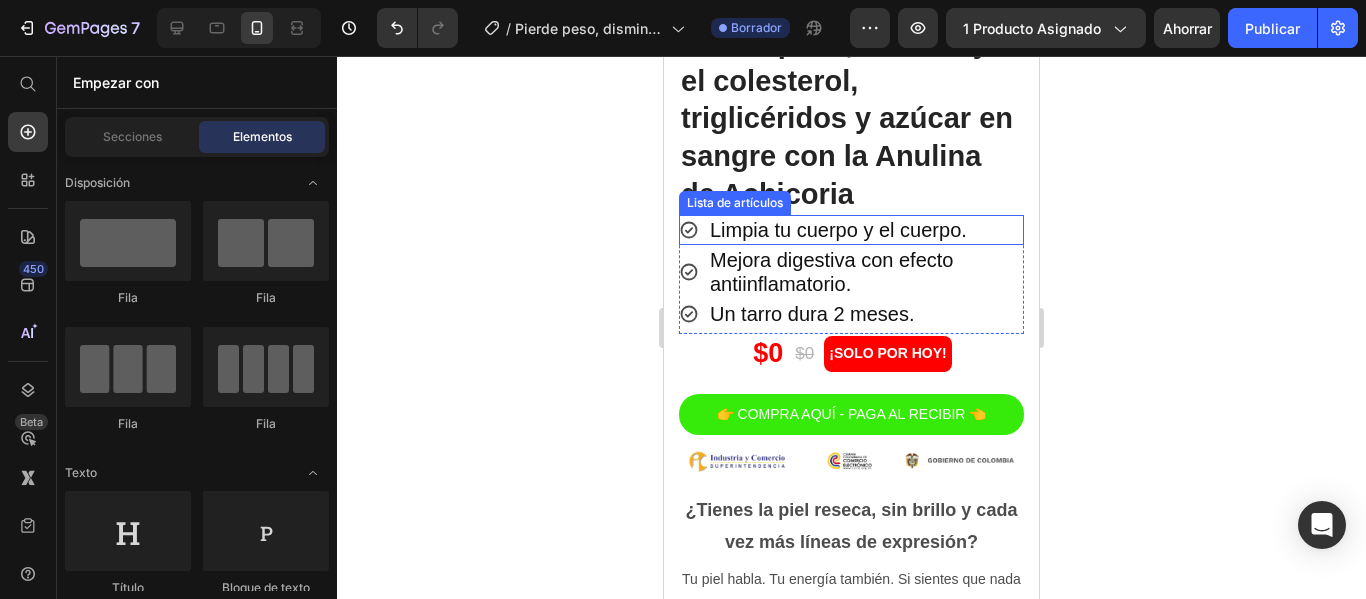 click on "Limpia tu cuerpo y el cuerpo." at bounding box center [838, 230] 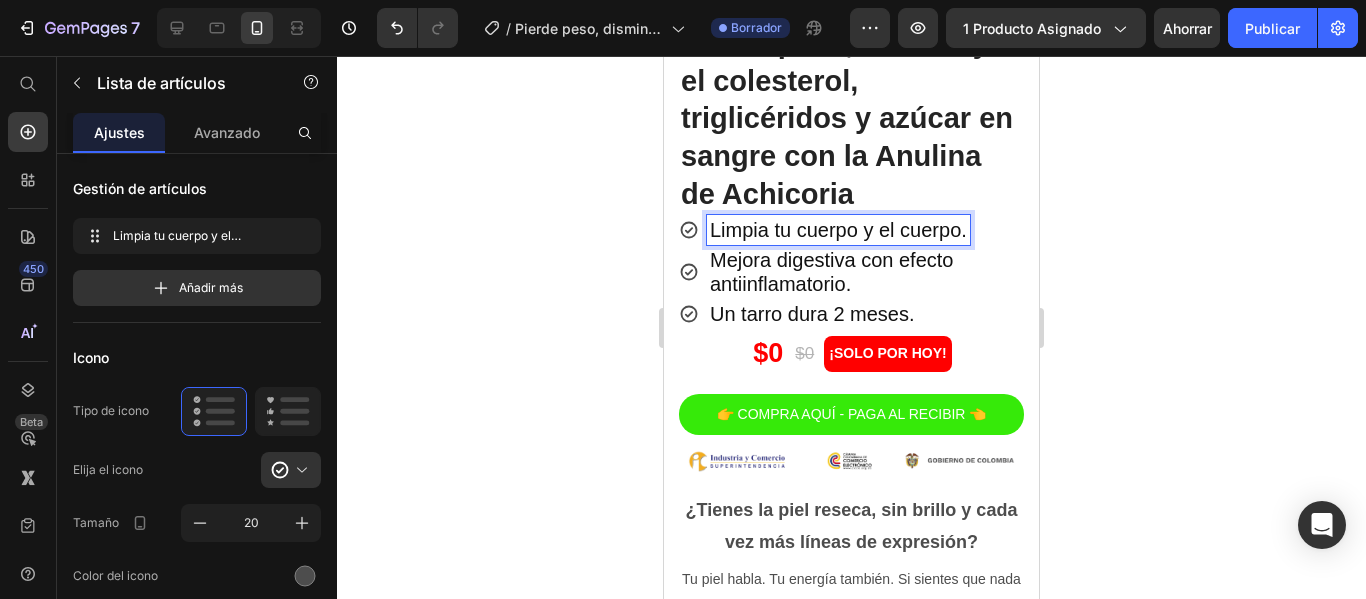 click 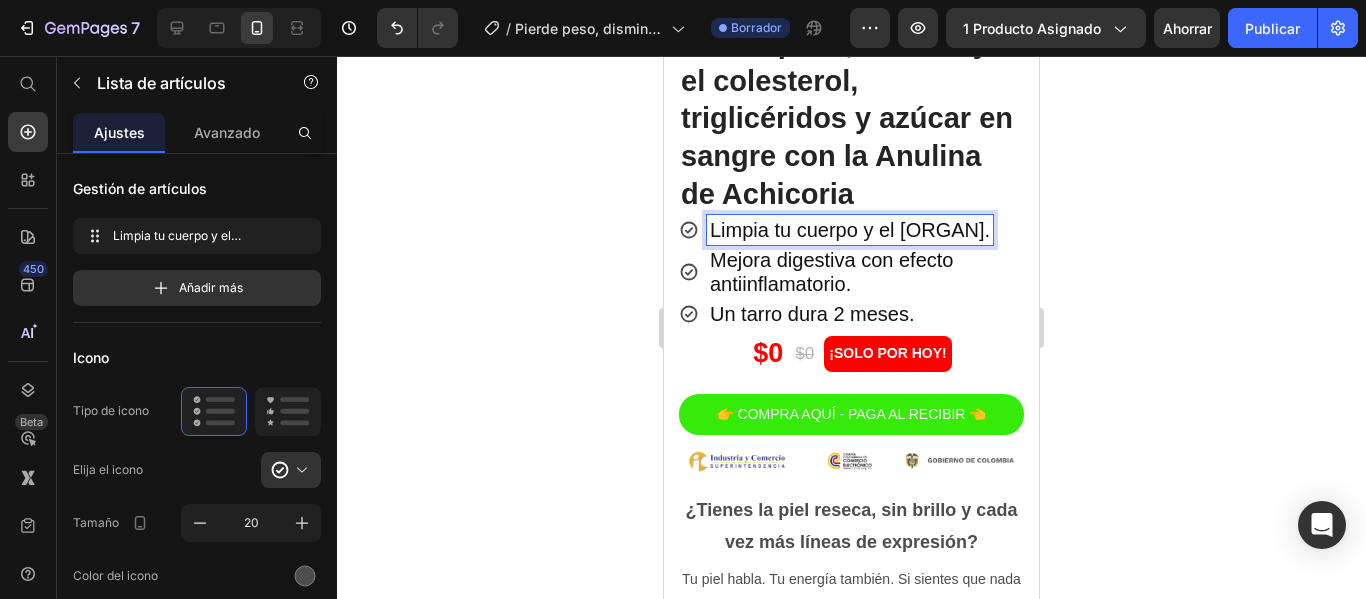 click on "Limpia tu cuerpo y el higado." at bounding box center (850, 230) 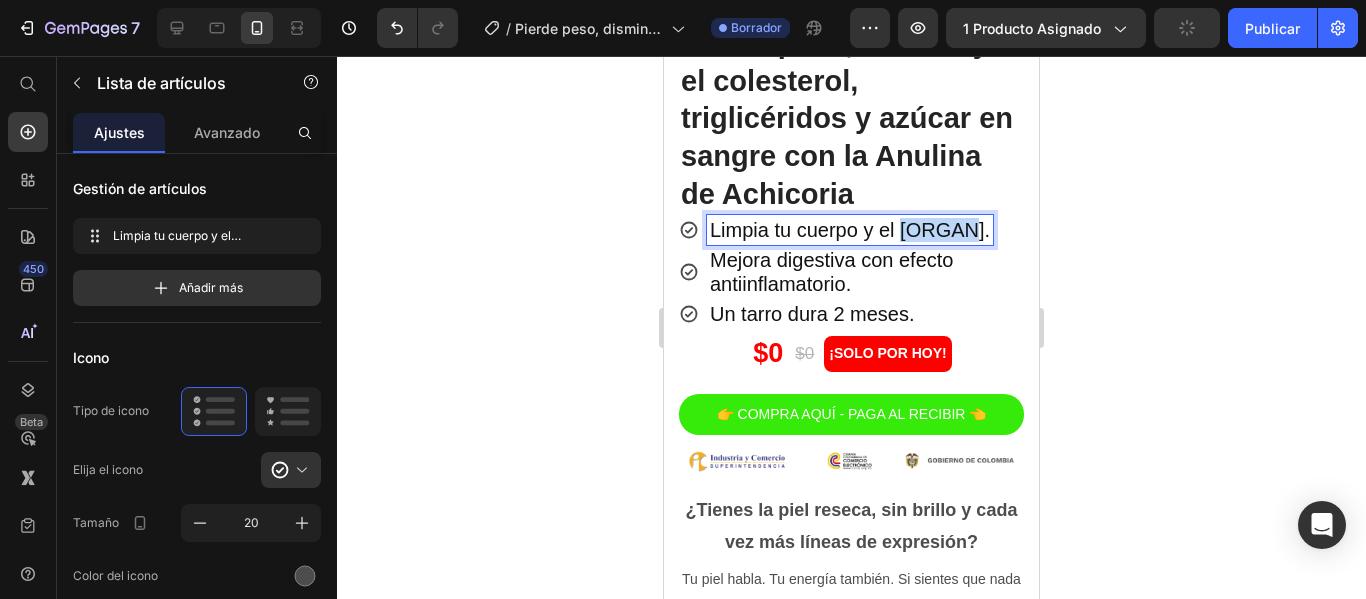 type 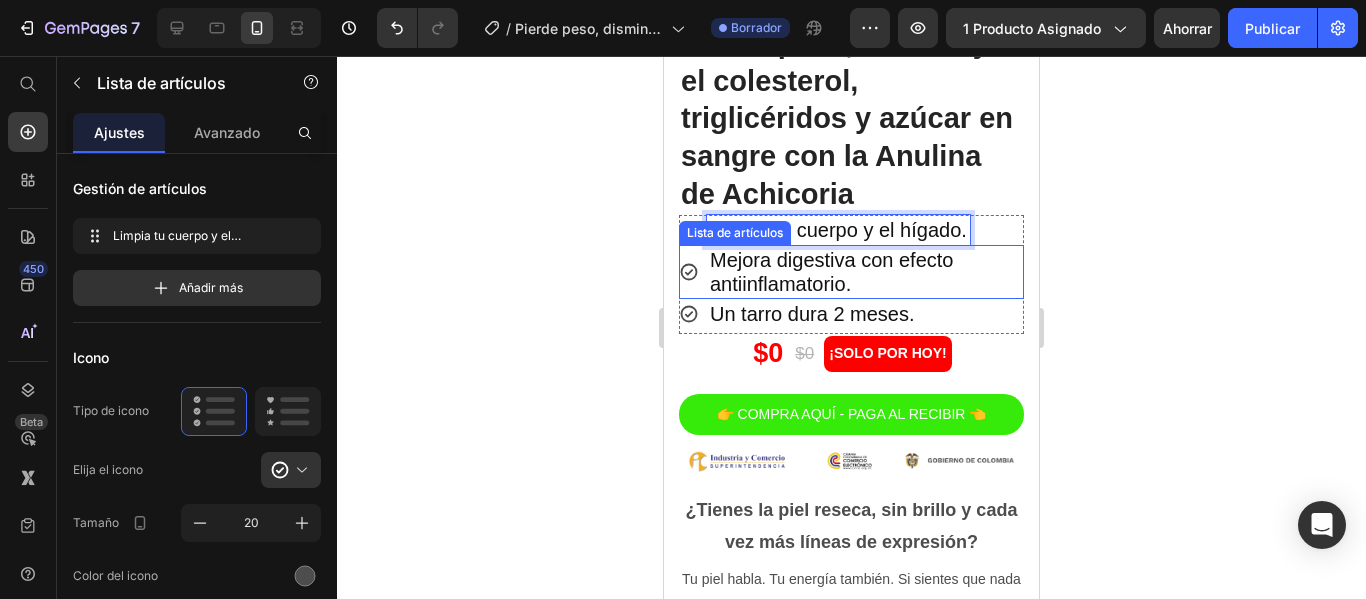 click on "Mejora digestiva con efecto antiinflamatorio." at bounding box center (831, 272) 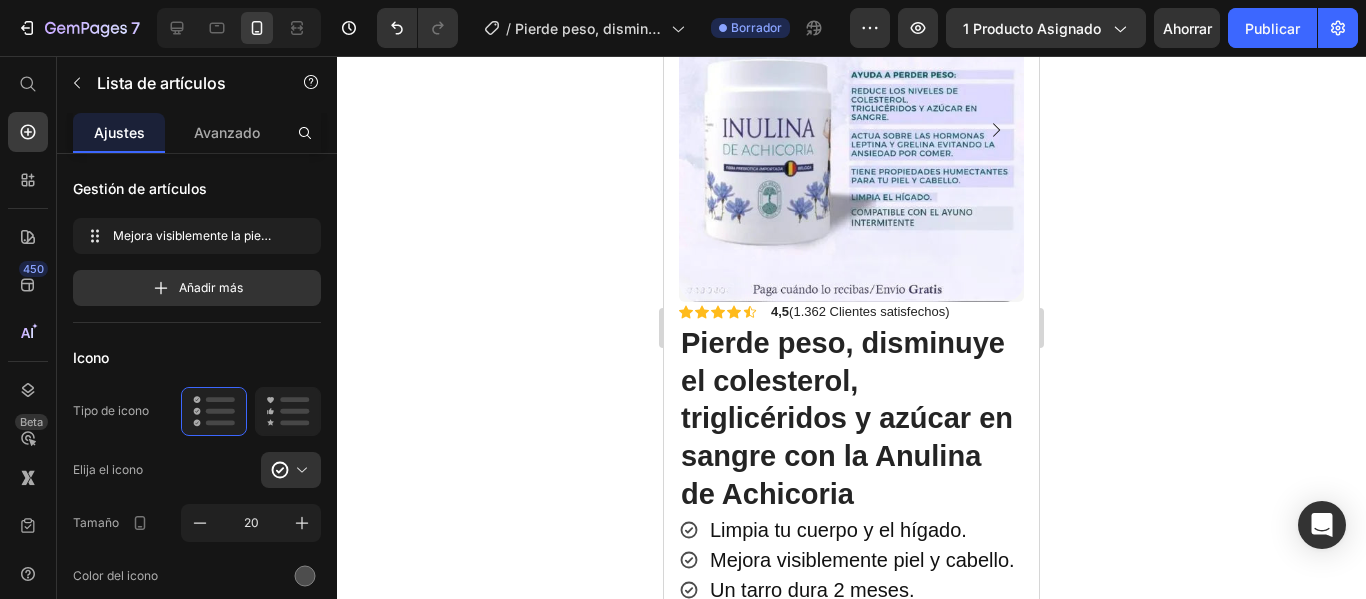 scroll, scrollTop: 300, scrollLeft: 0, axis: vertical 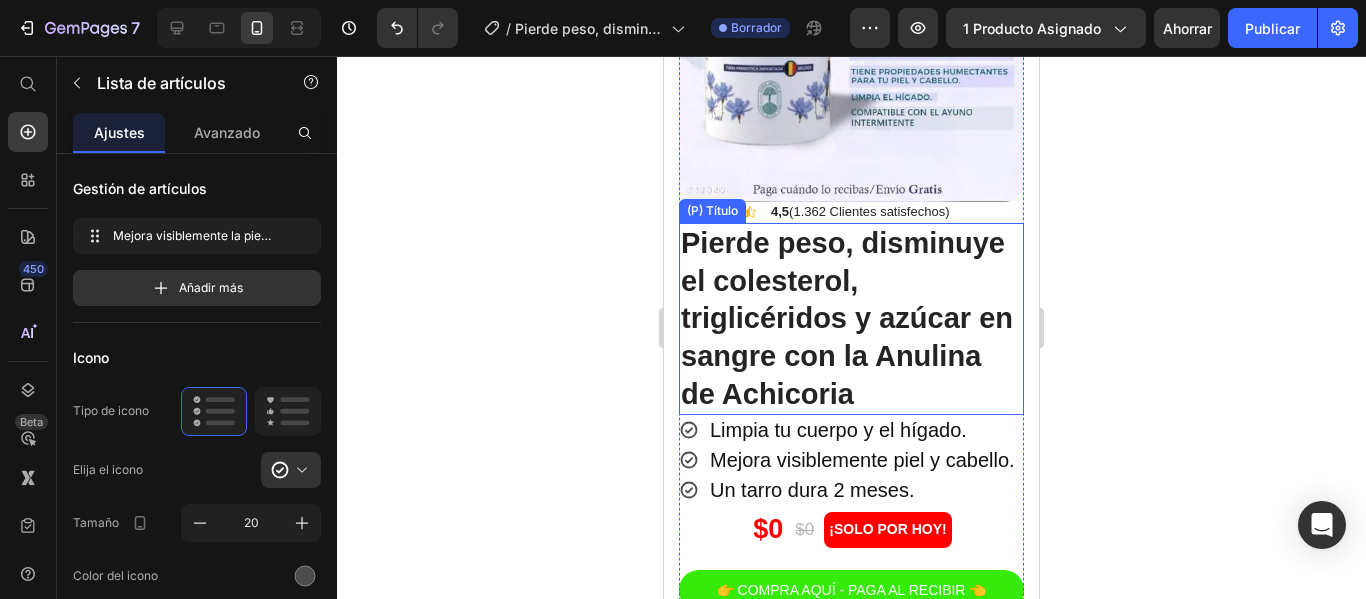 click on "Pierde peso, disminuye el colesterol, triglicéridos y azúcar en sangre con la Anulina de Achicoria" at bounding box center (847, 318) 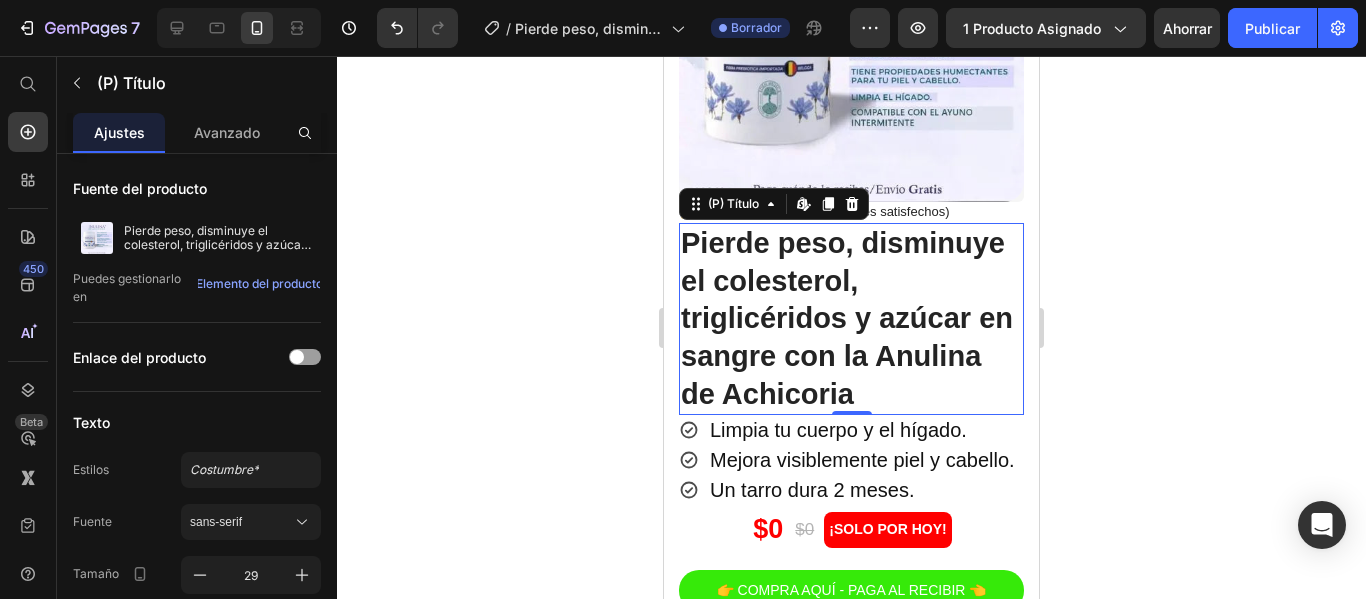 click on "Pierde peso, disminuye el colesterol, triglicéridos y azúcar en sangre con la Anulina de Achicoria" at bounding box center [847, 318] 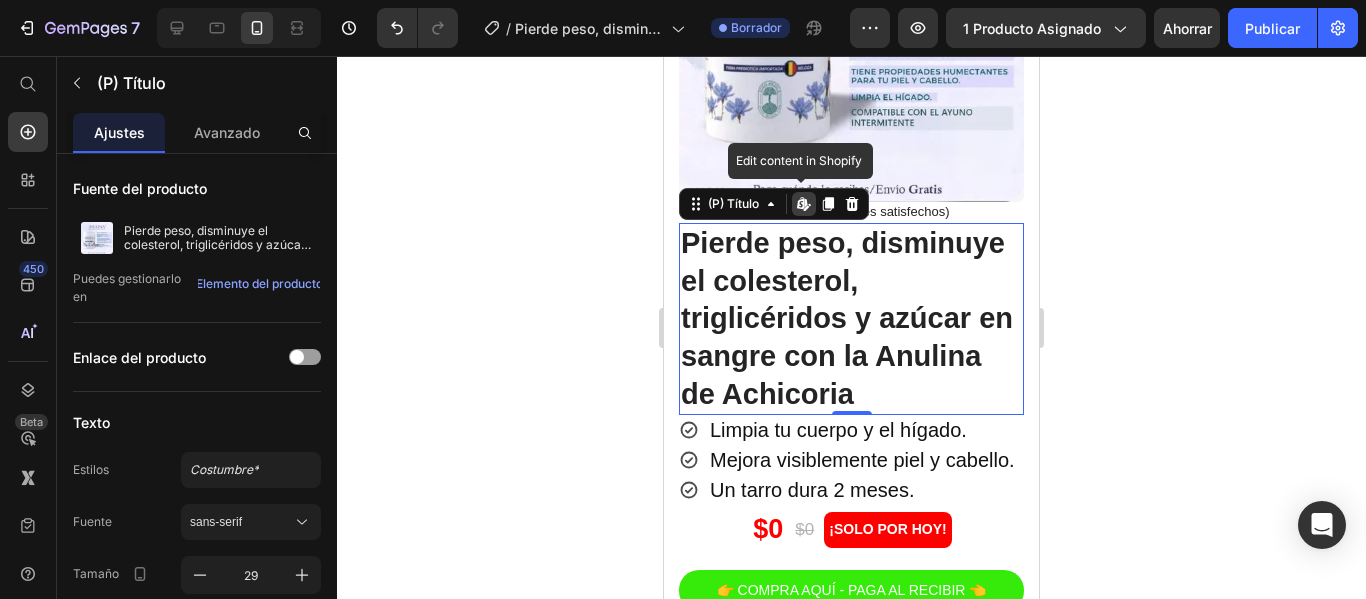 click on "Pierde peso, disminuye el colesterol, triglicéridos y azúcar en sangre con la Anulina de Achicoria" at bounding box center [847, 318] 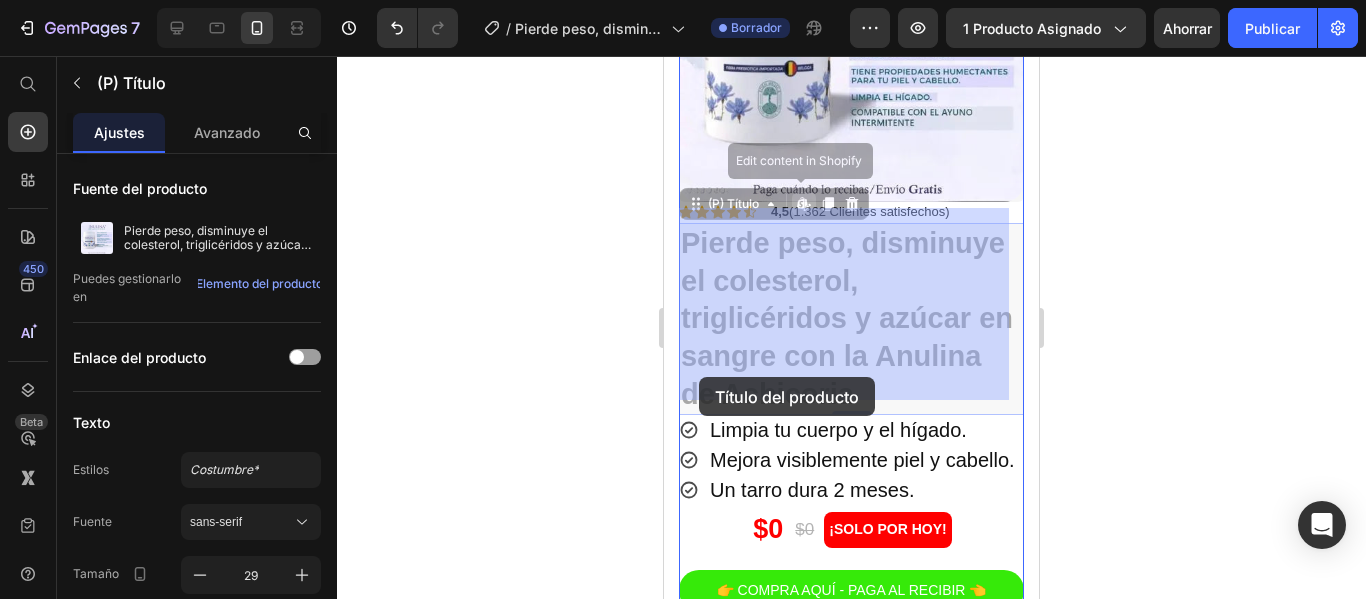 click on "Pierde peso, disminuye el colesterol, triglicéridos y azúcar en sangre con la Anulina de Achicoria" at bounding box center (664, 56) 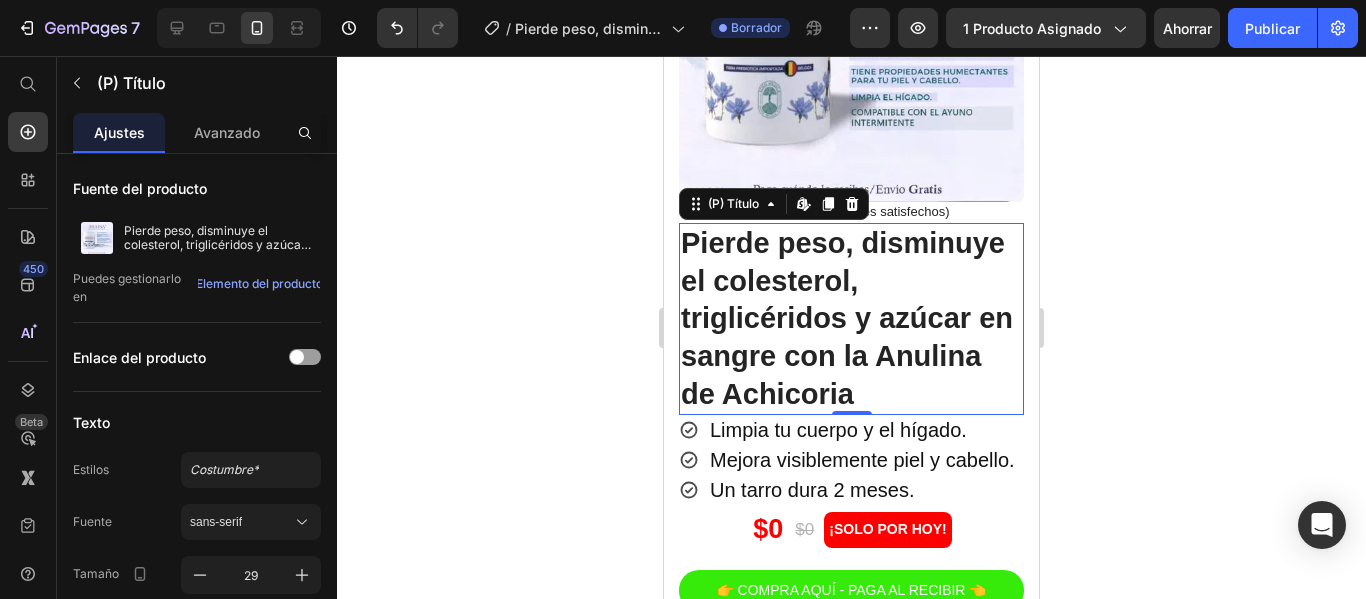 click on "Pierde peso, disminuye el colesterol, triglicéridos y azúcar en sangre con la Anulina de Achicoria" at bounding box center [847, 318] 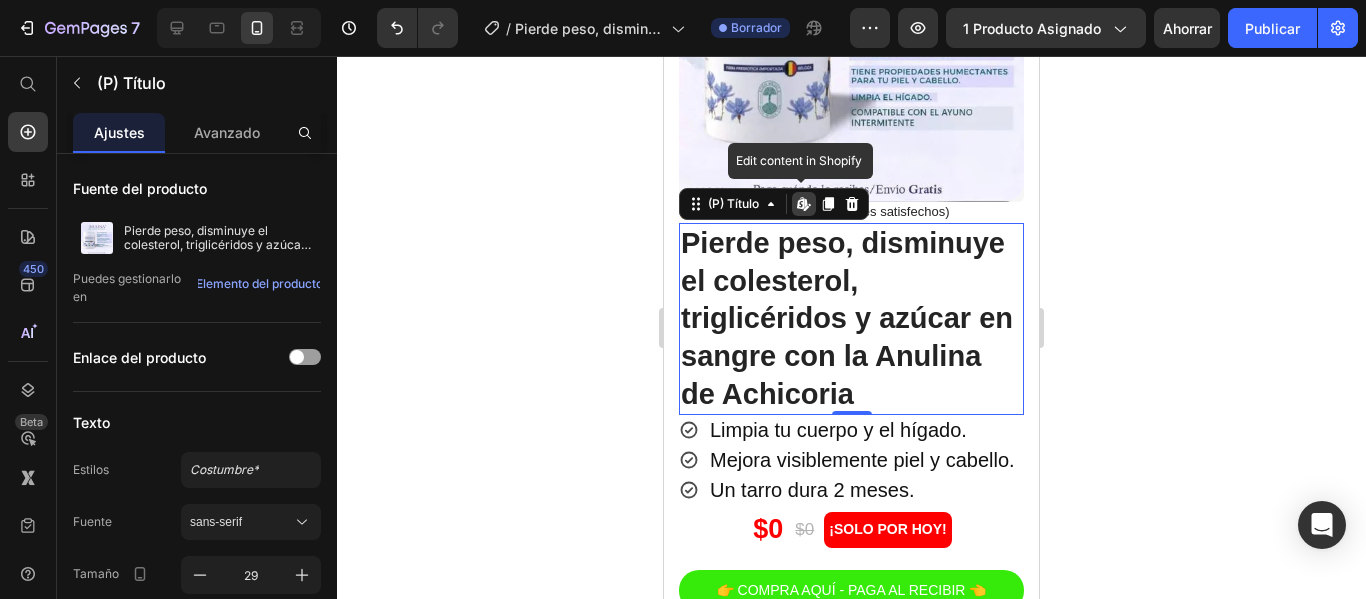click on "Pierde peso, disminuye el colesterol, triglicéridos y azúcar en sangre con la Anulina de Achicoria" at bounding box center [847, 318] 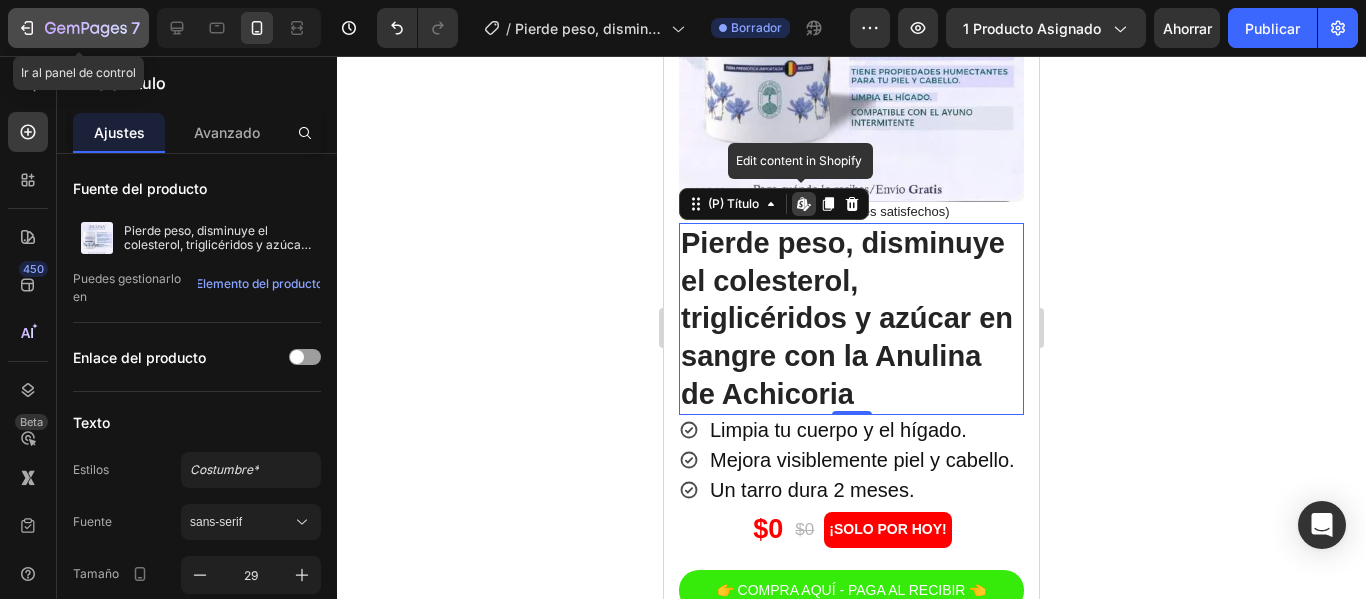 click 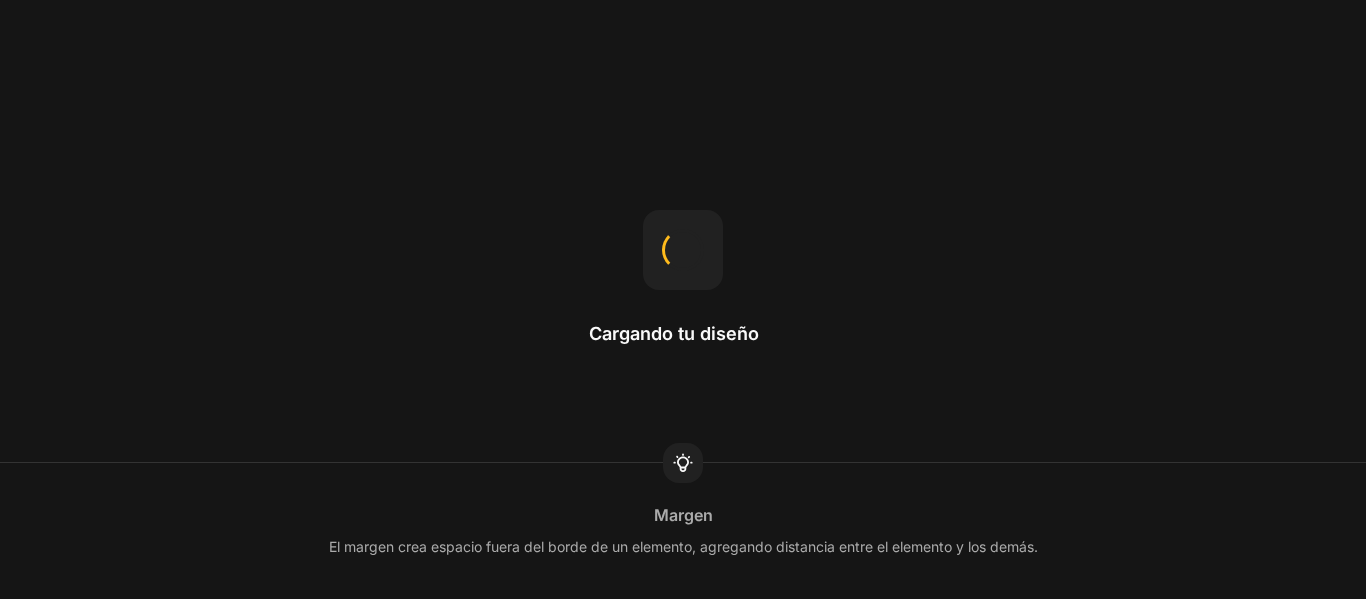 scroll, scrollTop: 0, scrollLeft: 0, axis: both 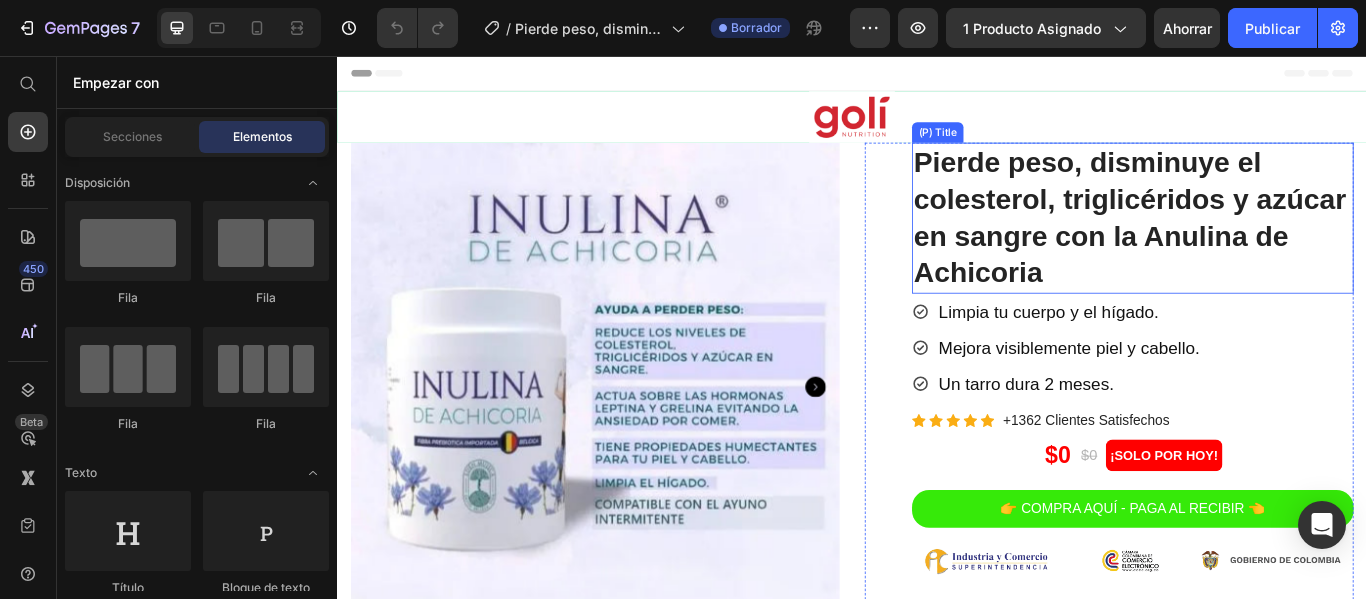 click on "Pierde peso, disminuye el colesterol, triglicéridos y azúcar en sangre con la Anulina de Achicoria" at bounding box center [1264, 245] 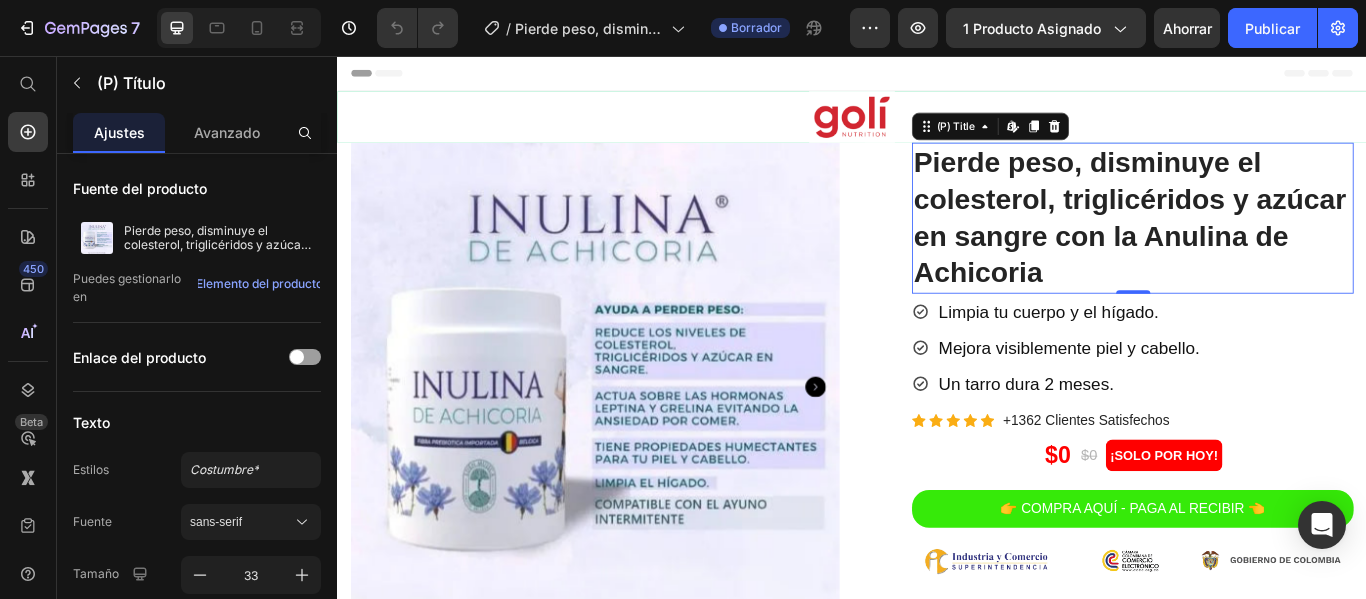 click on "Pierde peso, disminuye el colesterol, triglicéridos y azúcar en sangre con la Anulina de Achicoria" at bounding box center (1264, 245) 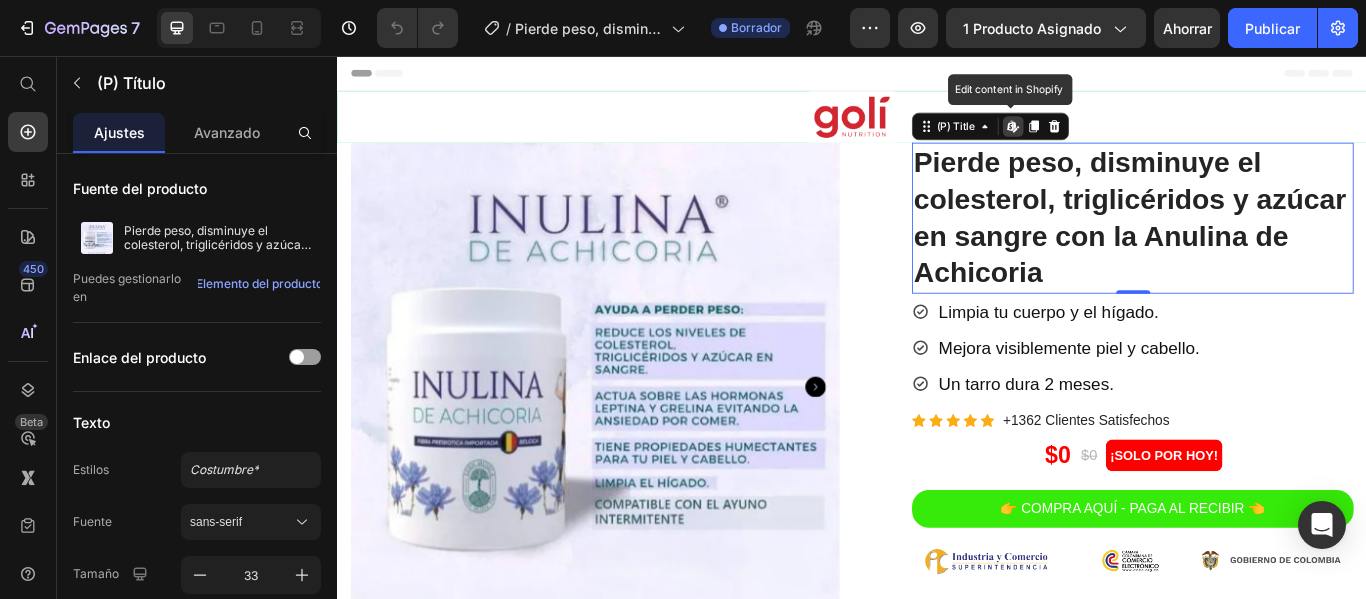 click on "Pierde peso, disminuye el colesterol, triglicéridos y azúcar en sangre con la Anulina de Achicoria" at bounding box center (1264, 245) 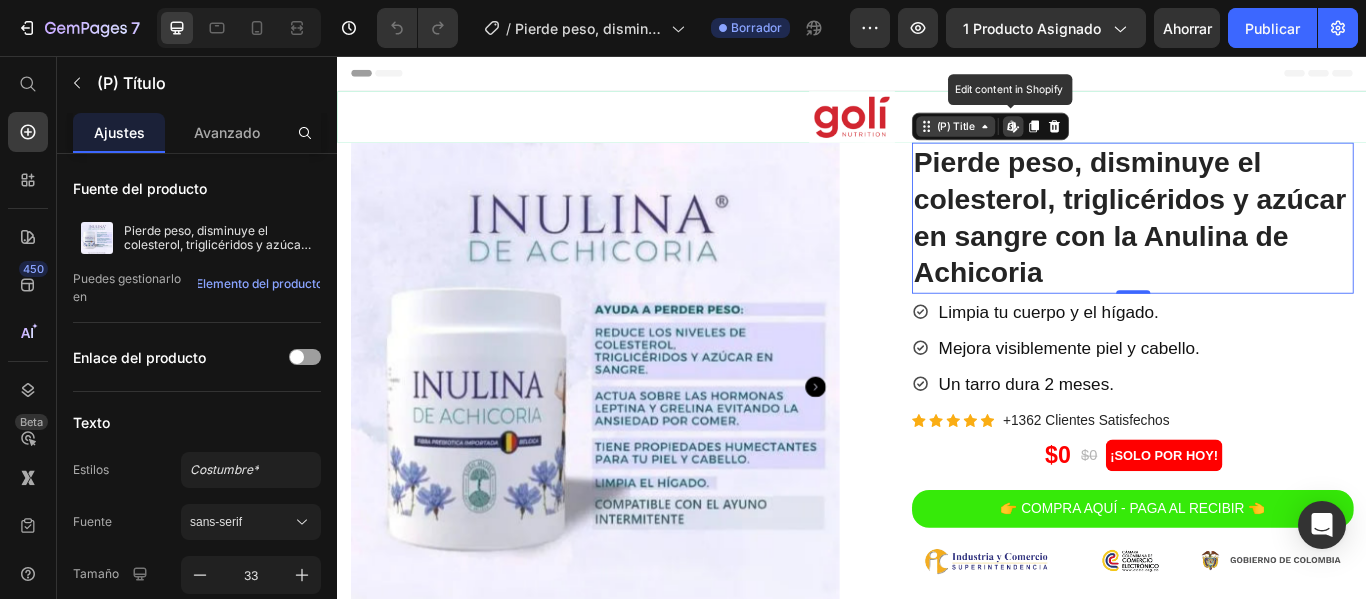 click on "(P) Title" at bounding box center (1058, 138) 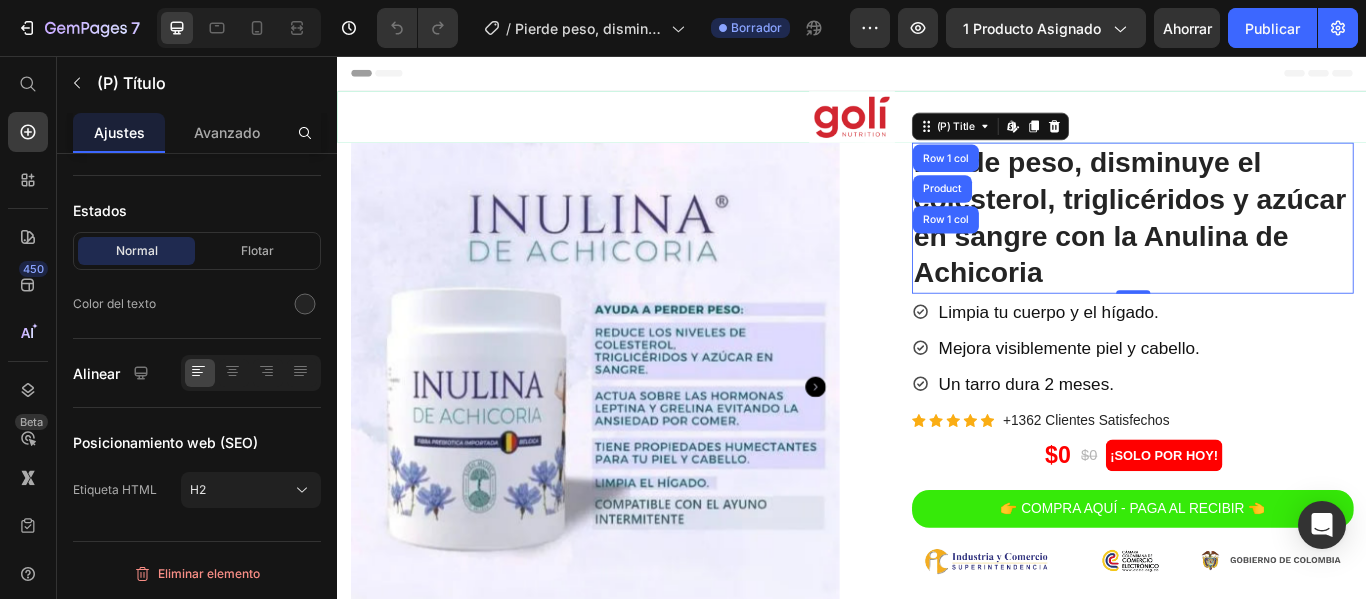 scroll, scrollTop: 4, scrollLeft: 0, axis: vertical 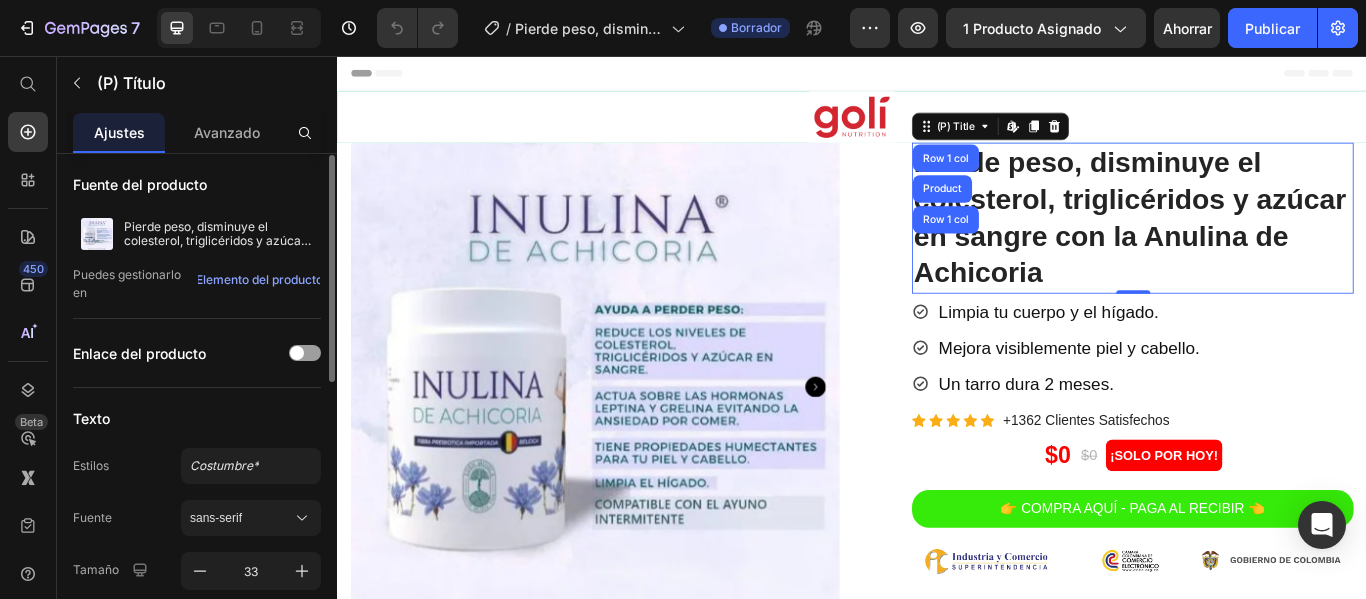 click on "Pierde peso, disminuye el colesterol, triglicéridos y azúcar en sangre con la Anulina de Achicoria" at bounding box center [1264, 245] 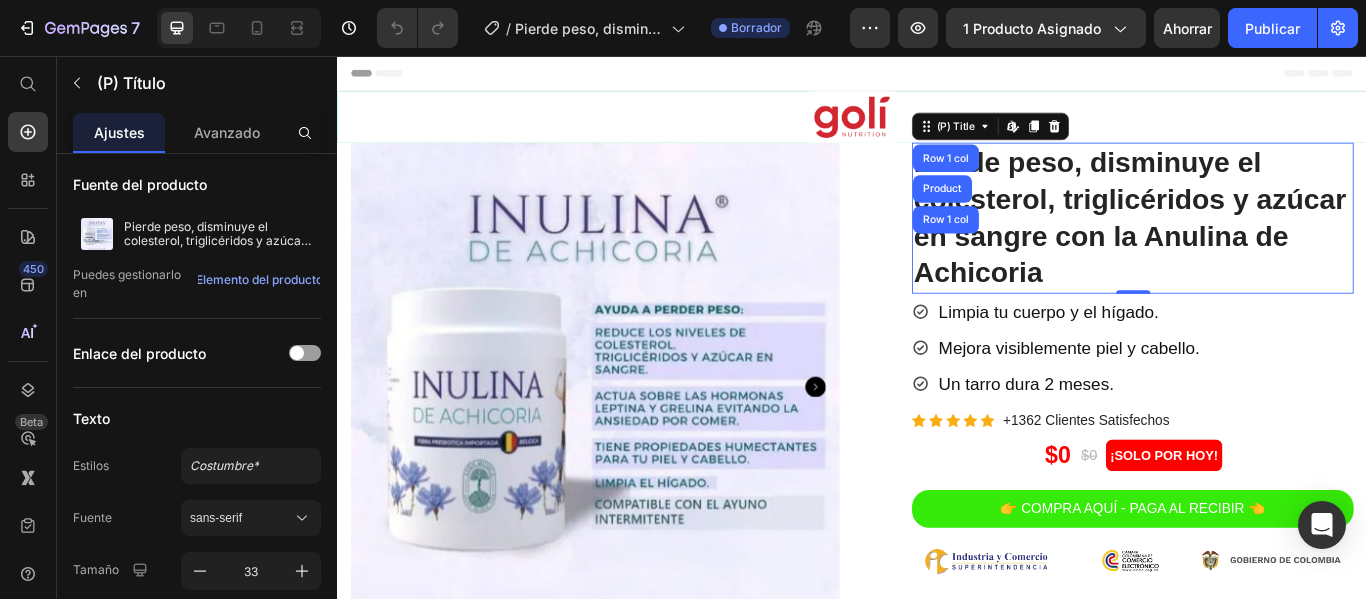 click on "Pierde peso, disminuye el colesterol, triglicéridos y azúcar en sangre con la Anulina de Achicoria" at bounding box center [1264, 245] 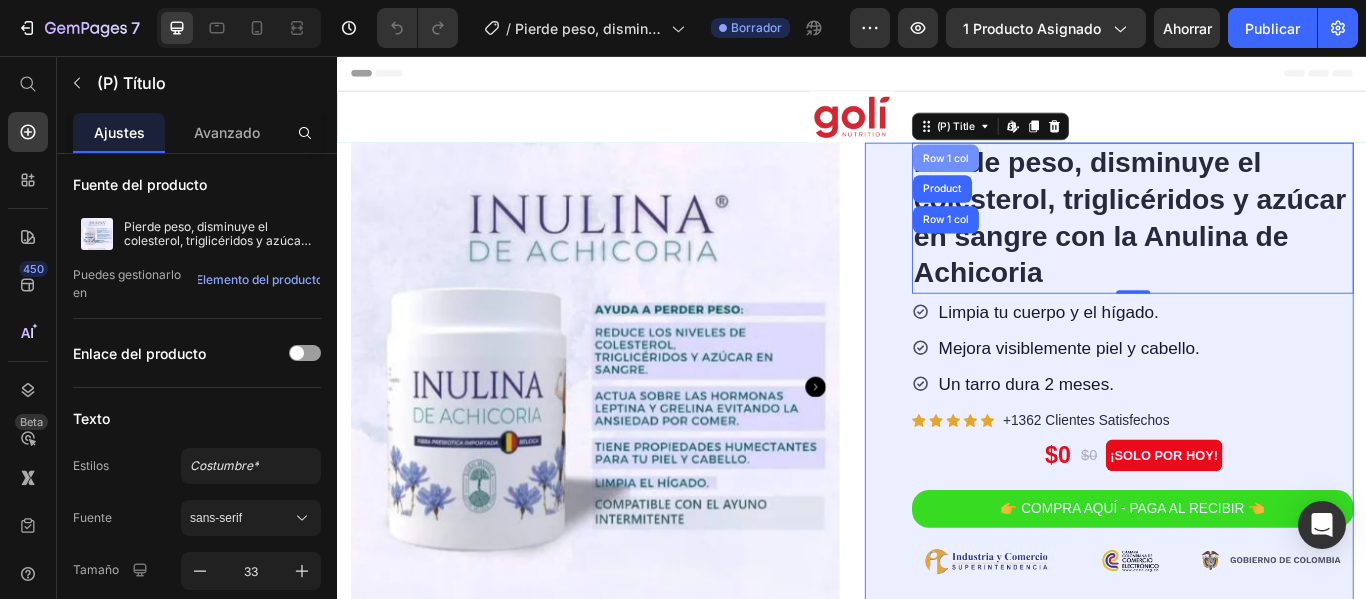 click on "Row 1 col" at bounding box center [1046, 175] 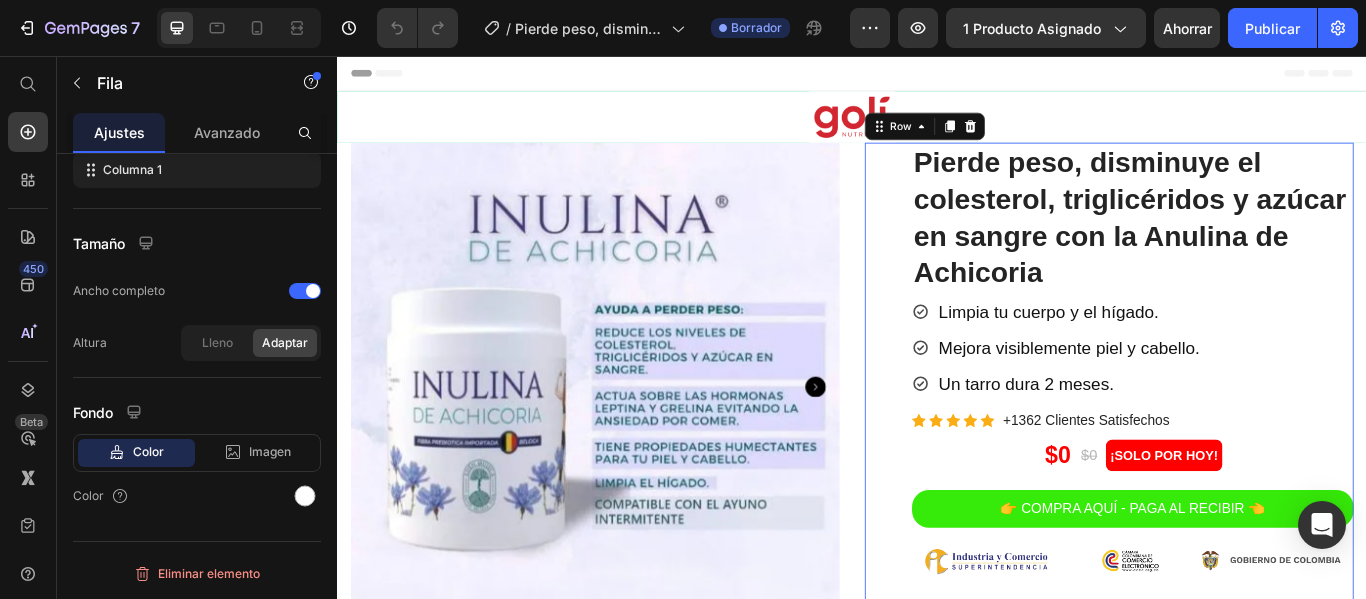 scroll, scrollTop: 0, scrollLeft: 0, axis: both 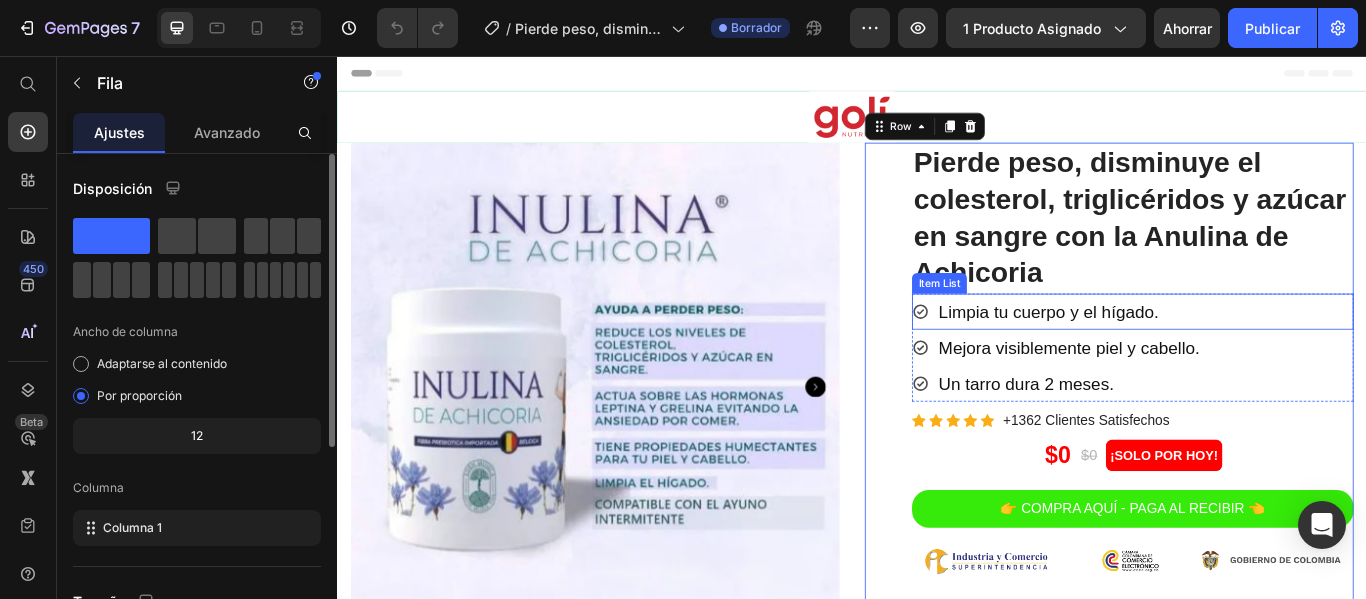 click on "Pierde peso, disminuye el colesterol, triglicéridos y azúcar en sangre con la Anulina de Achicoria" at bounding box center (1264, 245) 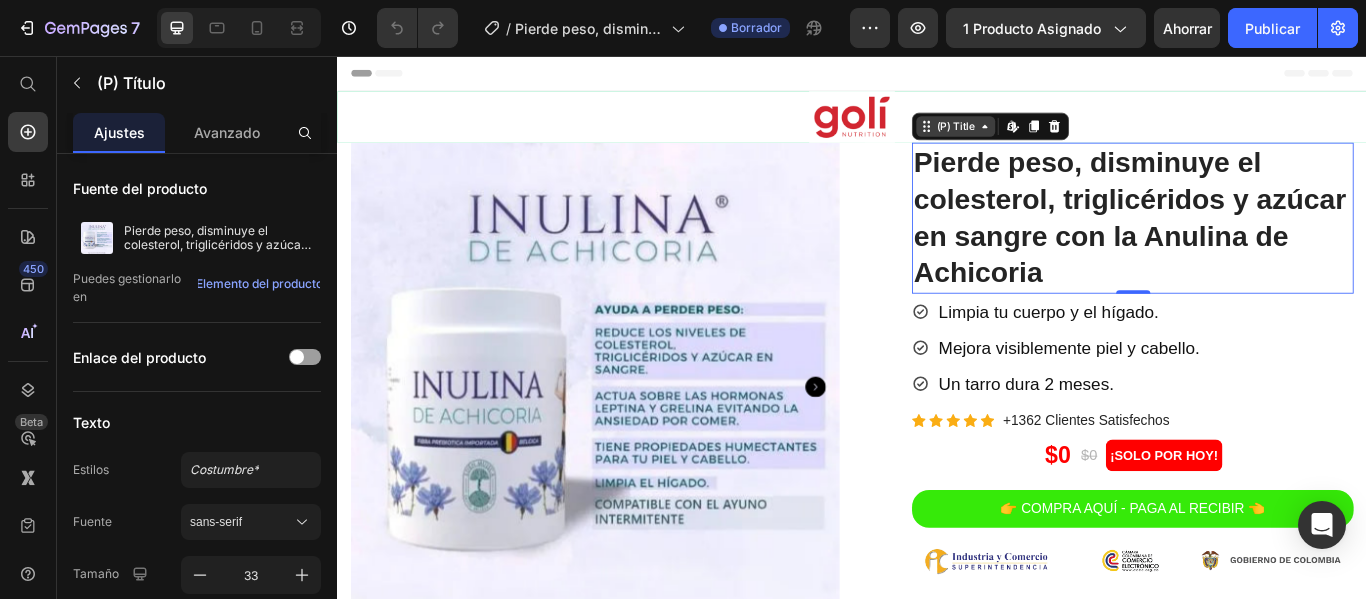 click 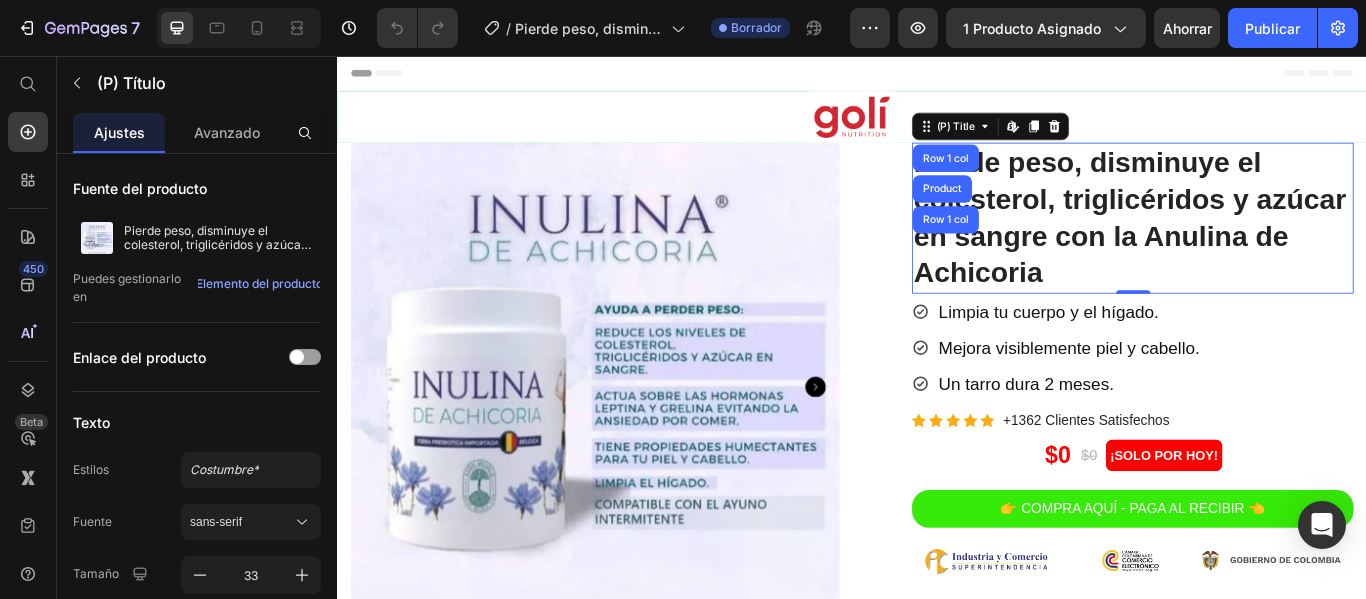 click on "Pierde peso, disminuye el colesterol, triglicéridos y azúcar en sangre con la Anulina de Achicoria" at bounding box center [1264, 245] 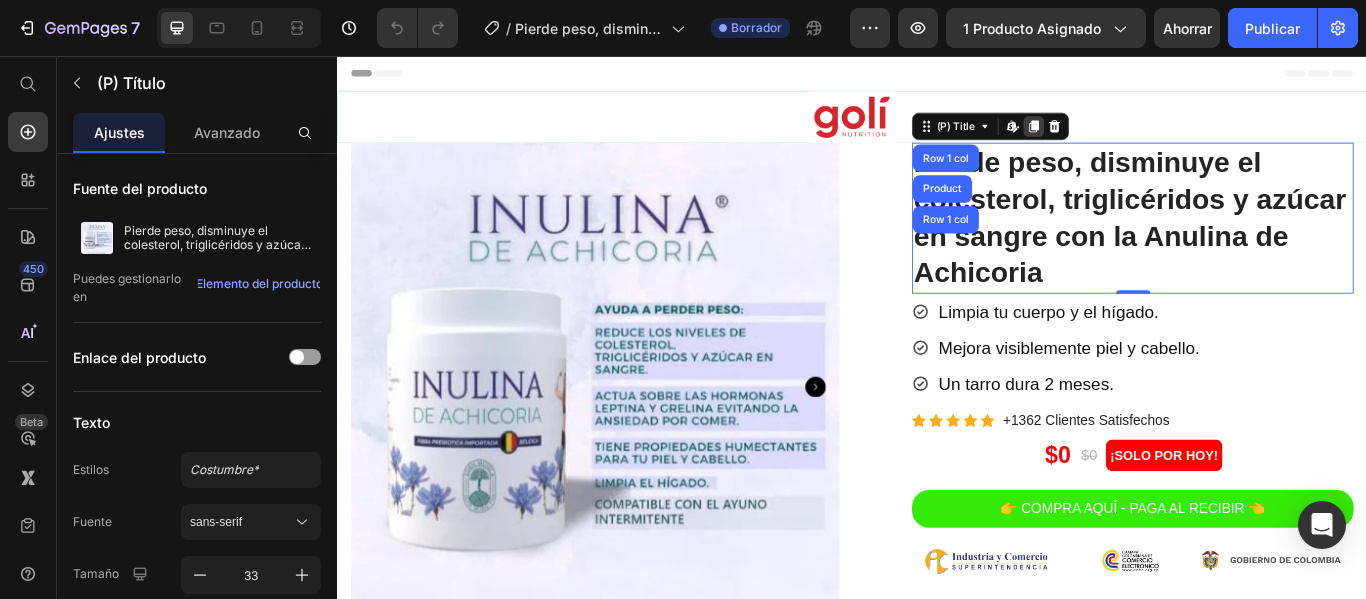 click 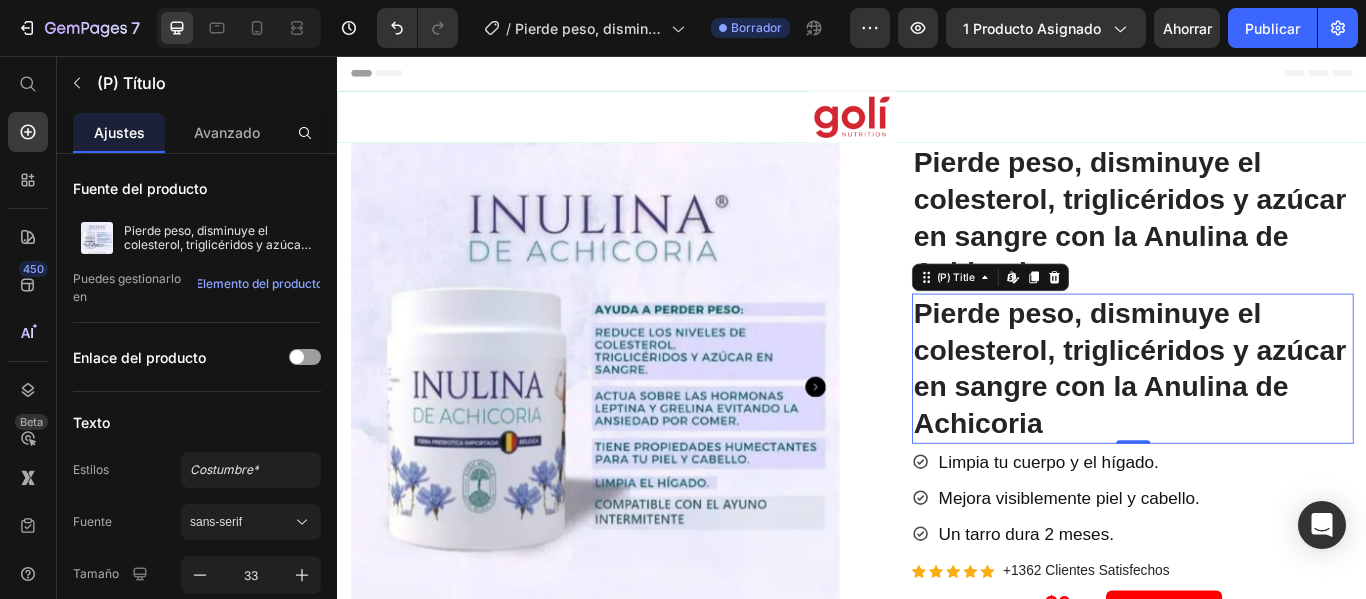 click on "Pierde peso, disminuye el colesterol, triglicéridos y azúcar en sangre con la Anulina de Achicoria" at bounding box center [1264, 421] 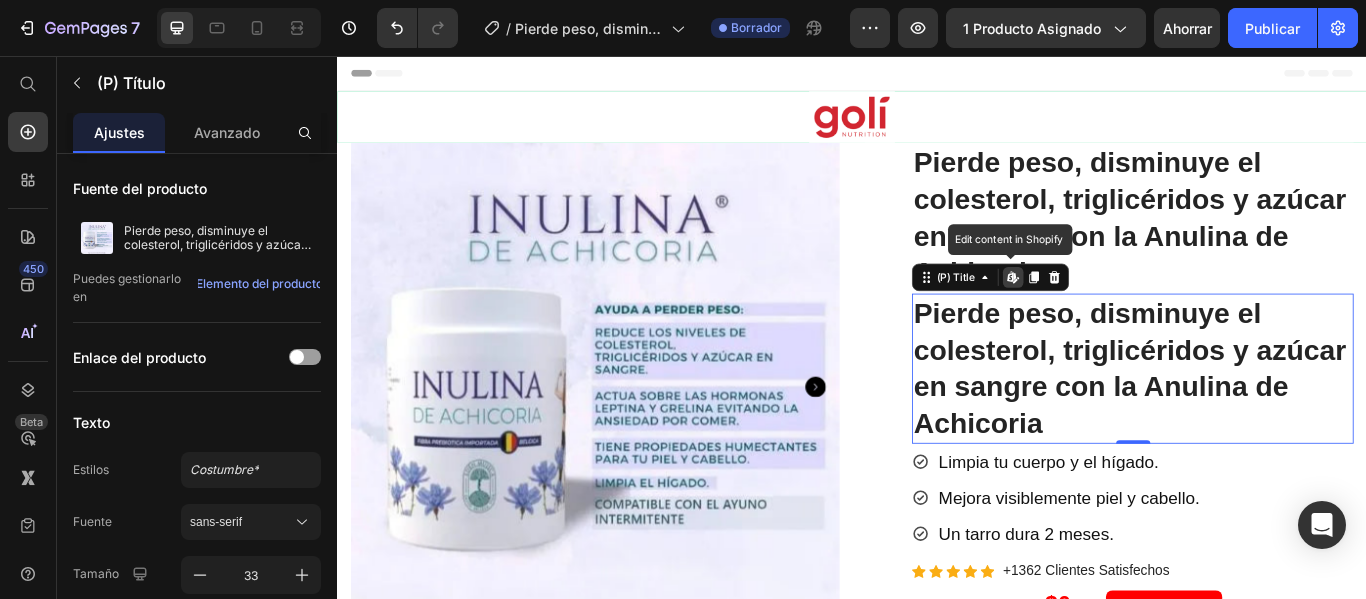 click on "Pierde peso, disminuye el colesterol, triglicéridos y azúcar en sangre con la Anulina de Achicoria" at bounding box center (1264, 421) 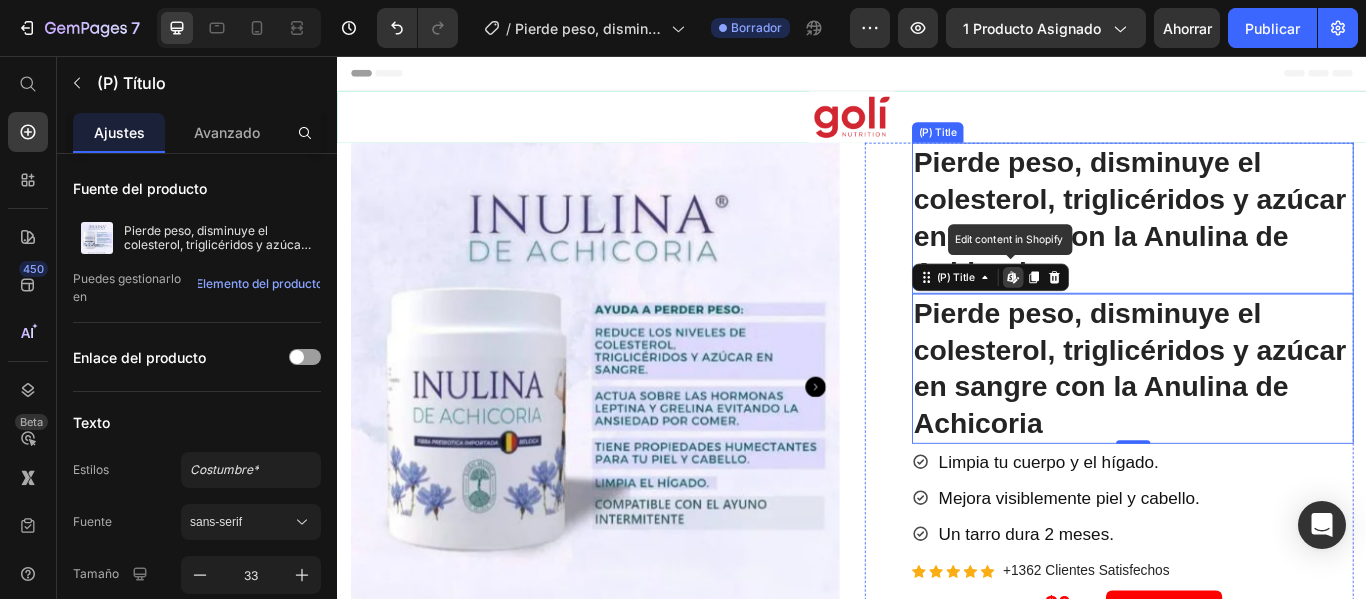 click on "Pierde peso, disminuye el colesterol, triglicéridos y azúcar en sangre con la Anulina de Achicoria" at bounding box center [1264, 245] 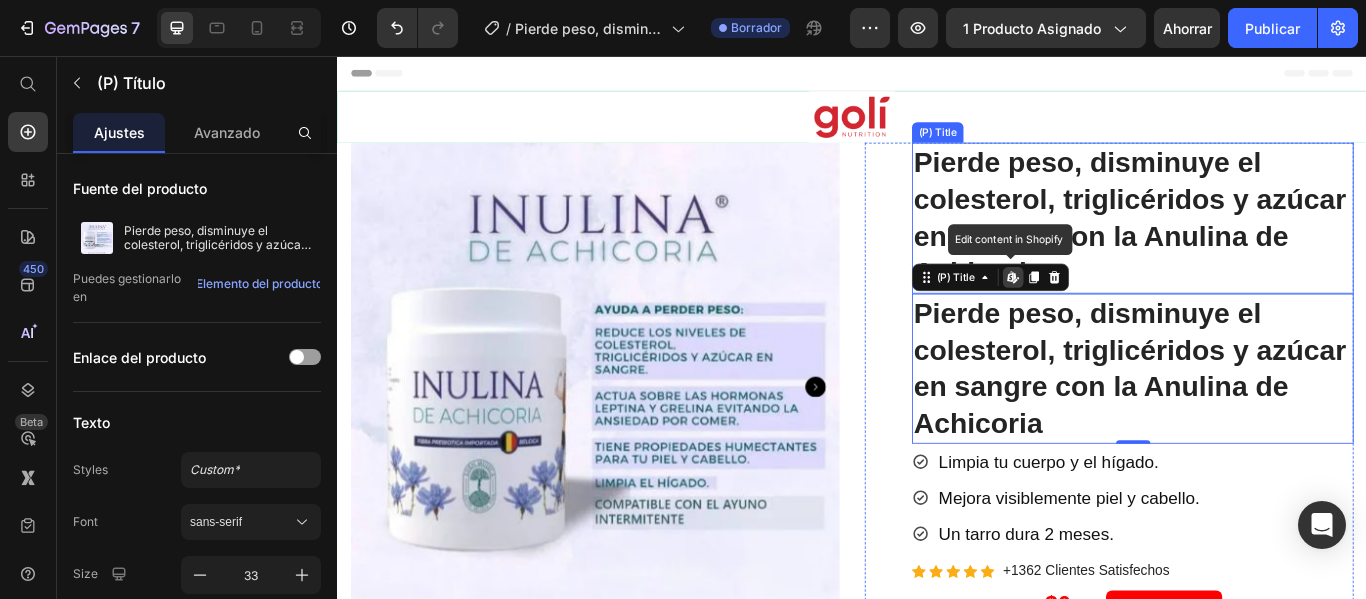 click on "Pierde peso, disminuye el colesterol, triglicéridos y azúcar en sangre con la Anulina de Achicoria" at bounding box center (1264, 245) 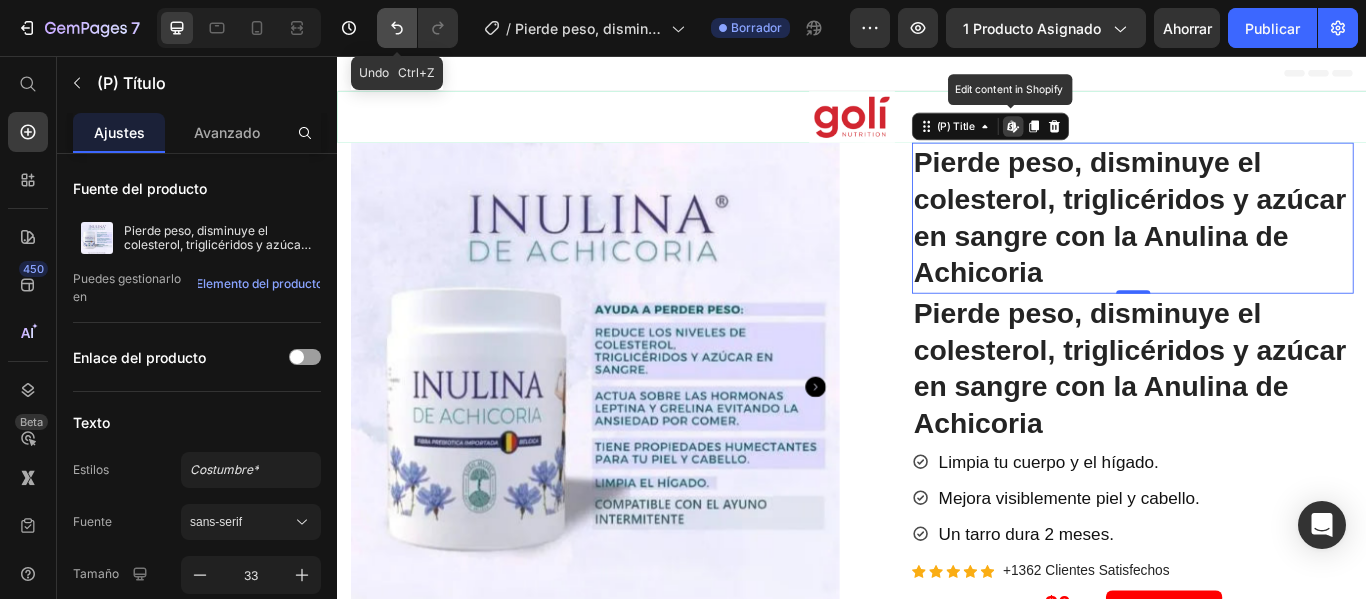 click 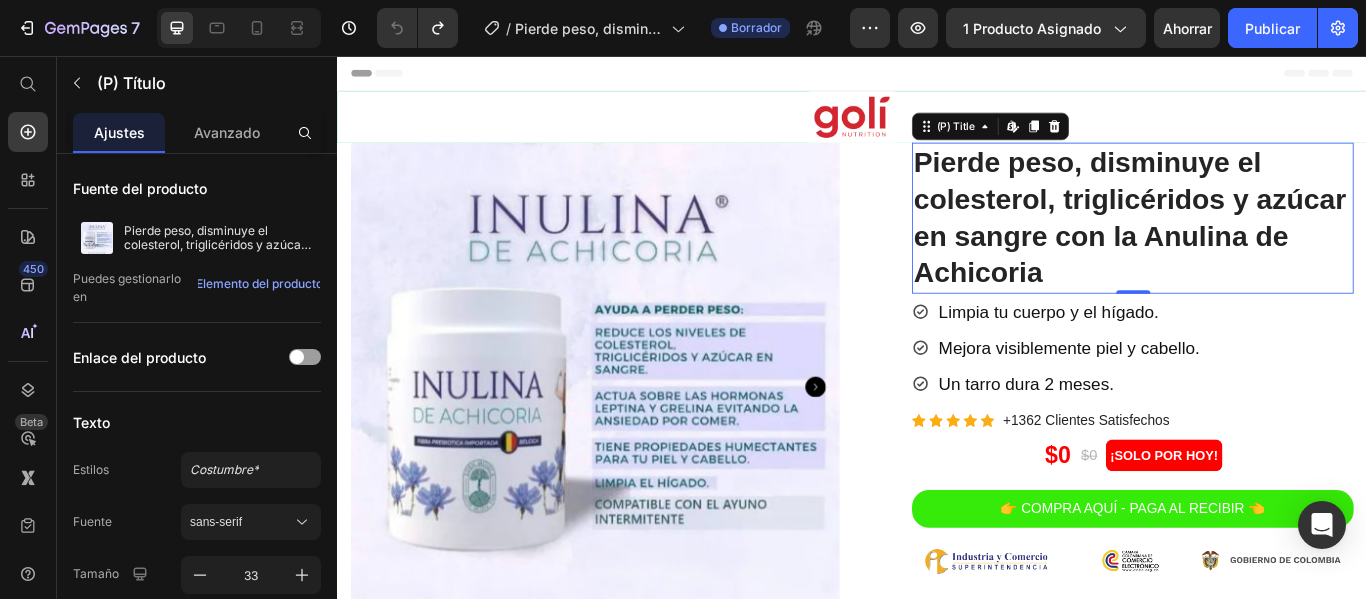 click on "Pierde peso, disminuye el colesterol, triglicéridos y azúcar en sangre con la Anulina de Achicoria" at bounding box center (1264, 245) 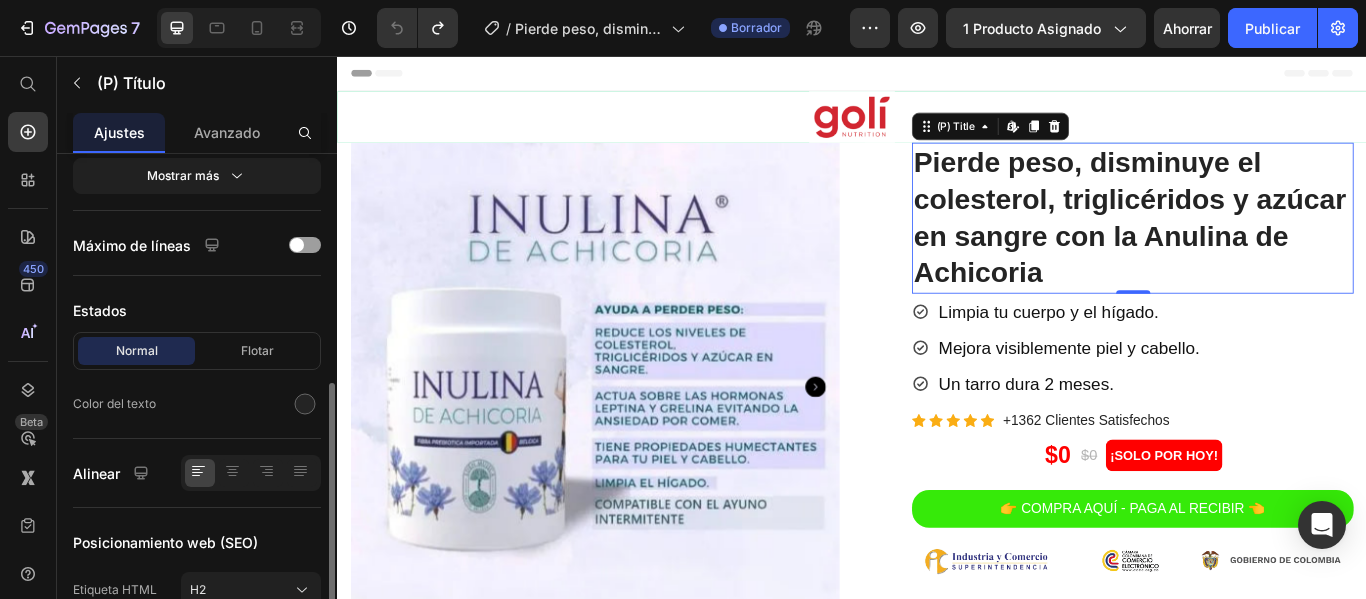 scroll, scrollTop: 404, scrollLeft: 0, axis: vertical 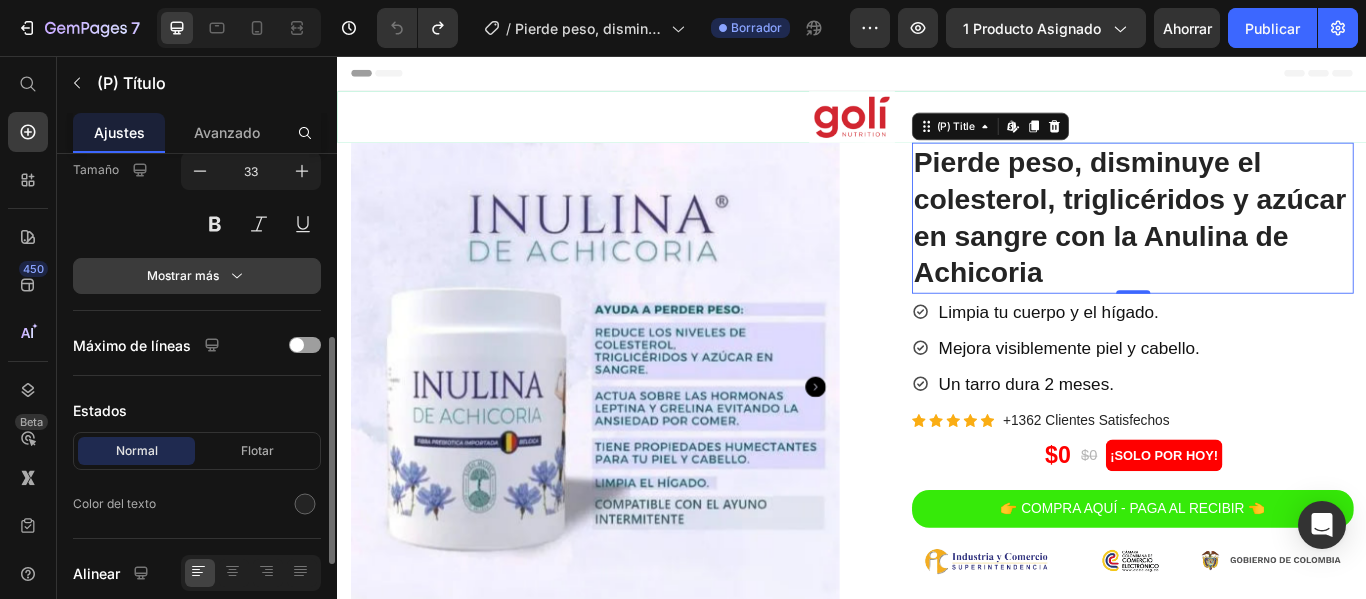 click on "Mostrar más" at bounding box center (197, 276) 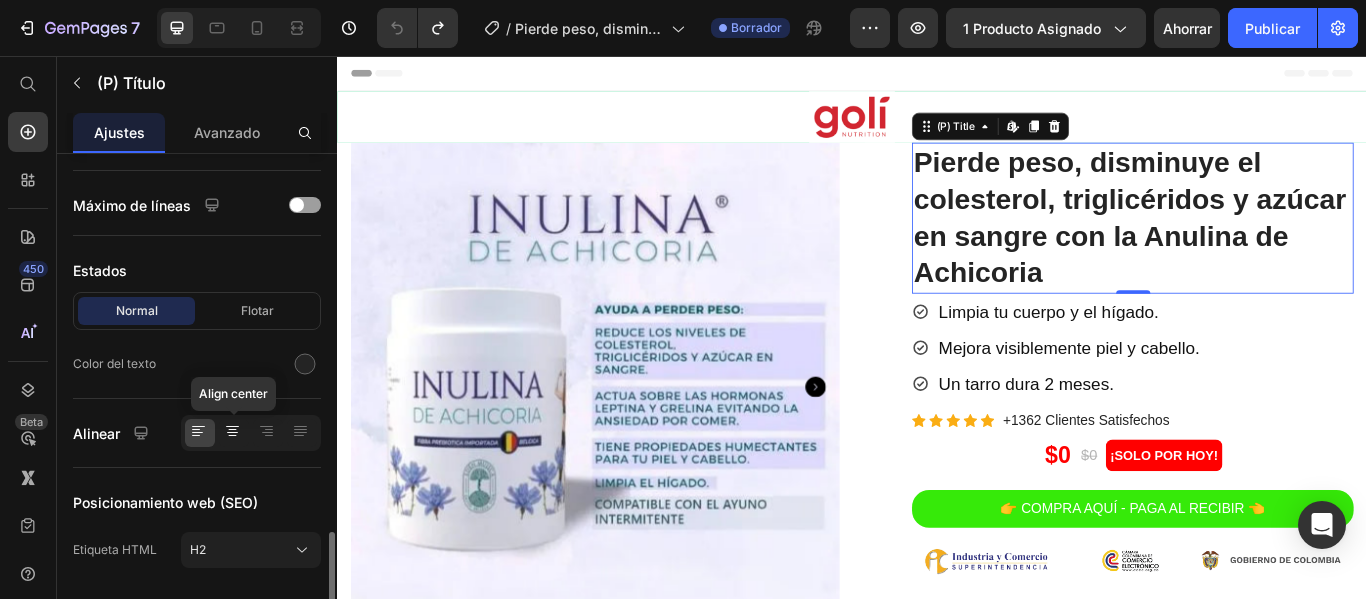 scroll, scrollTop: 864, scrollLeft: 0, axis: vertical 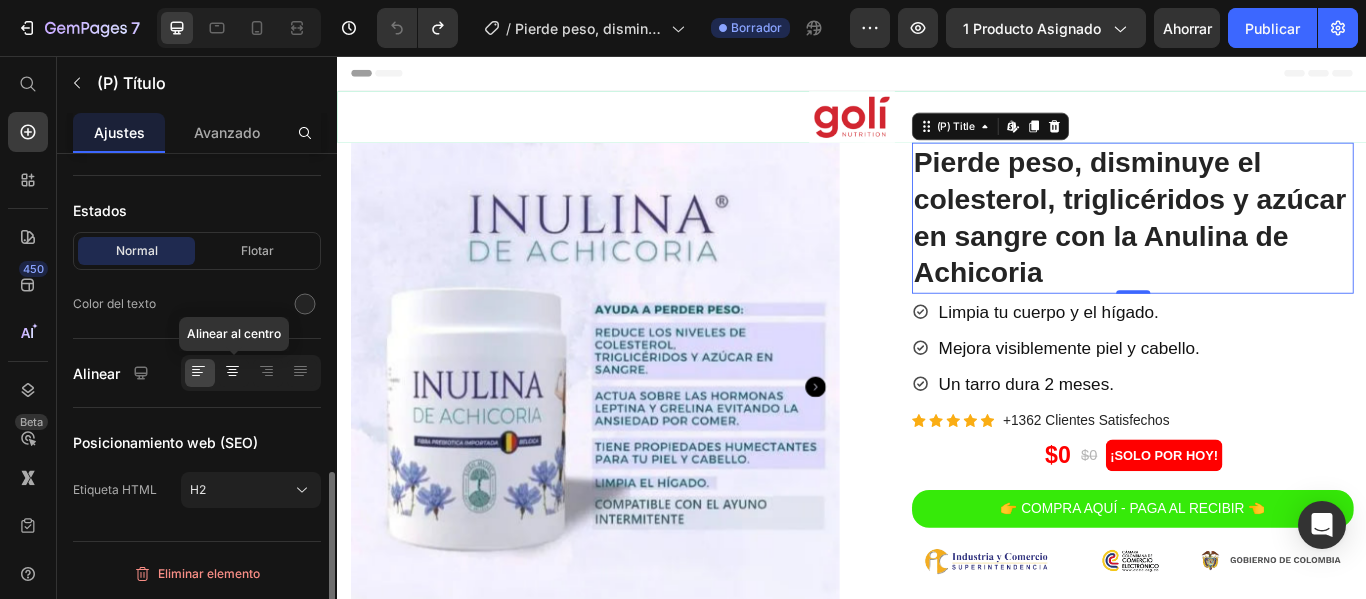 click 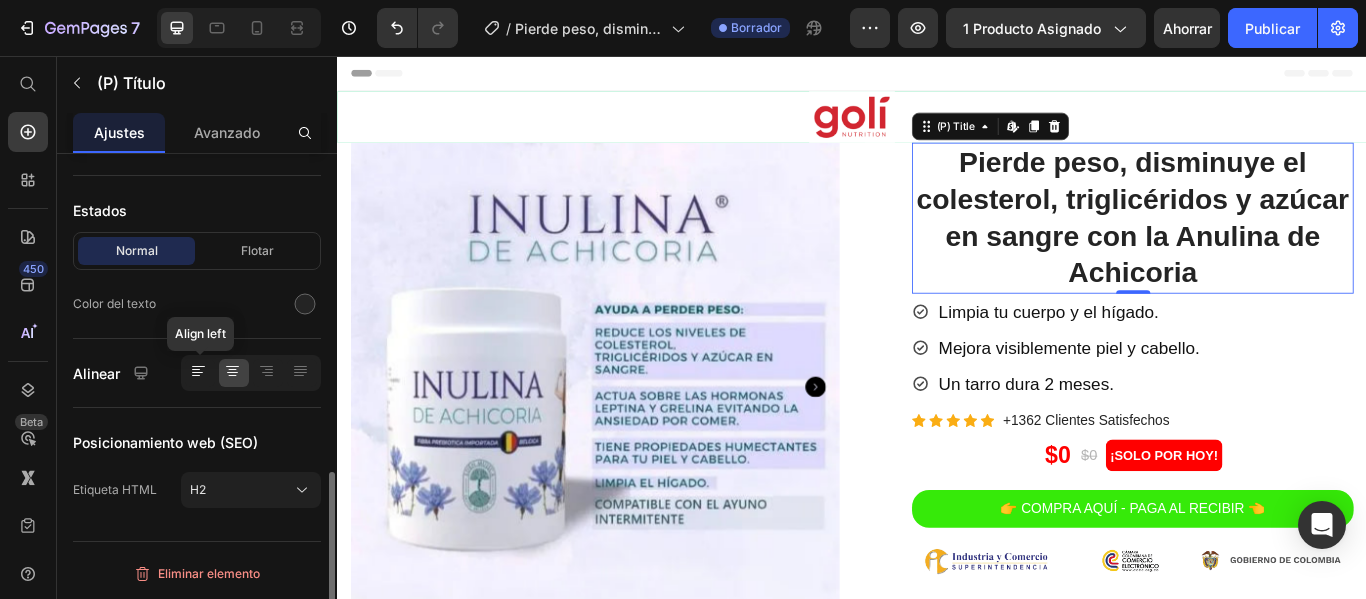 click 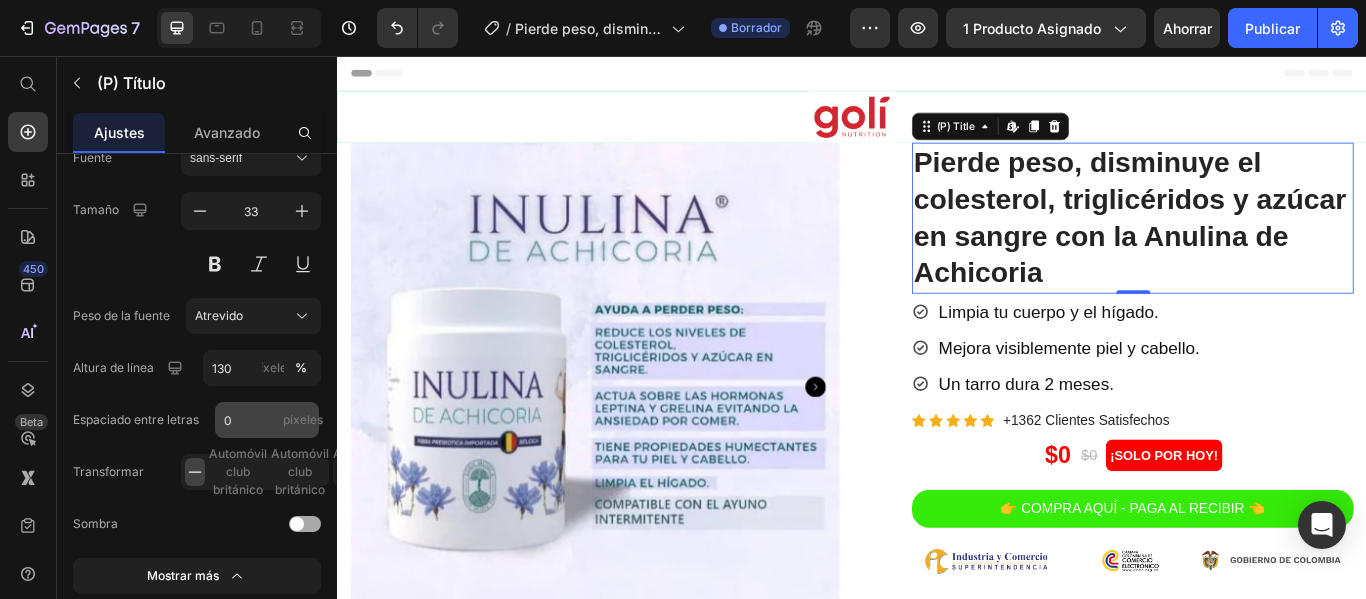 scroll, scrollTop: 0, scrollLeft: 0, axis: both 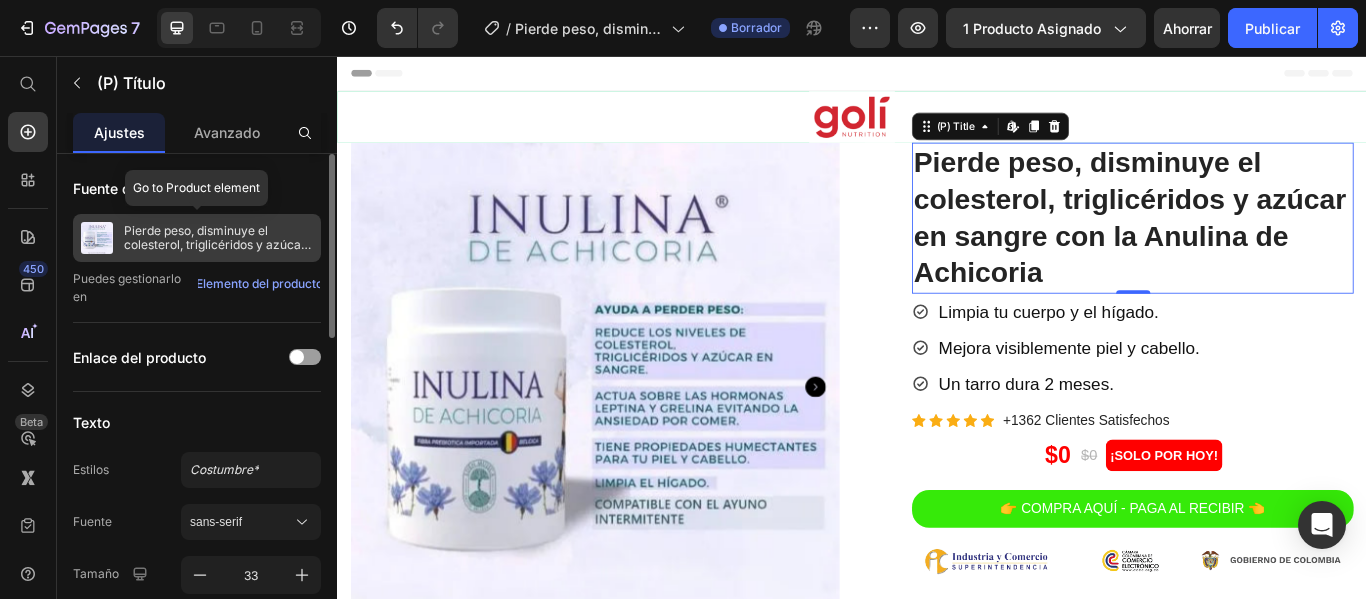 click on "Pierde peso, disminuye el colesterol, triglicéridos y azúcar en sangre con la Anulina de Achicoria" at bounding box center [217, 251] 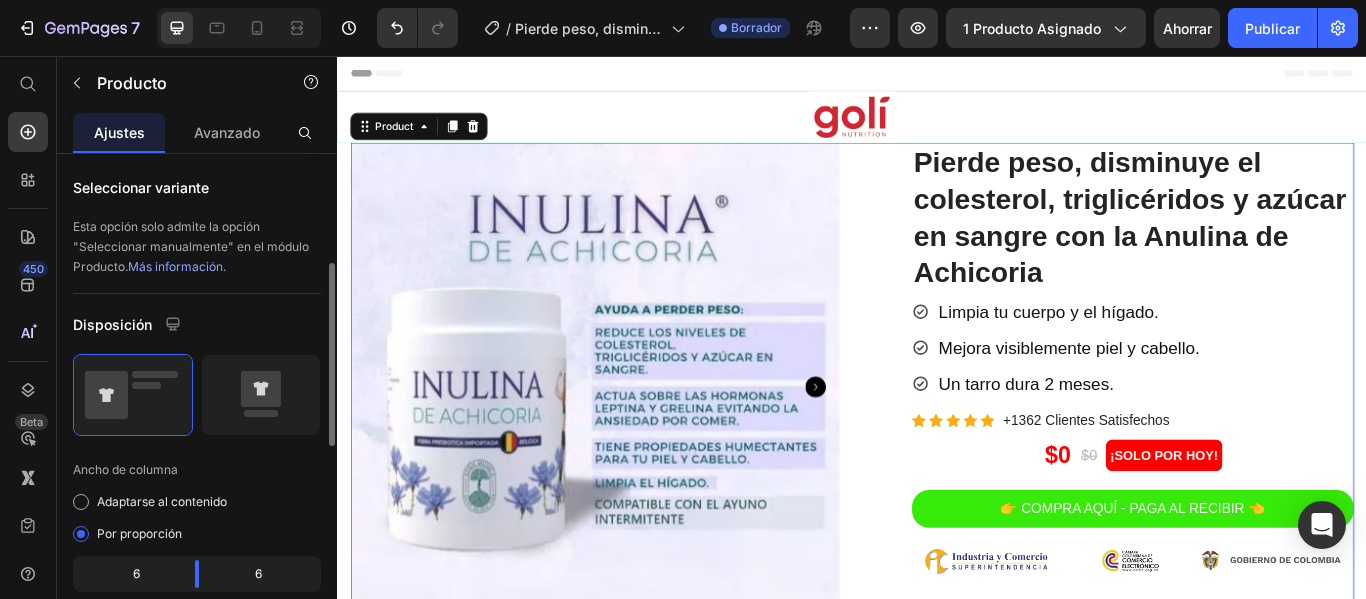 scroll, scrollTop: 0, scrollLeft: 0, axis: both 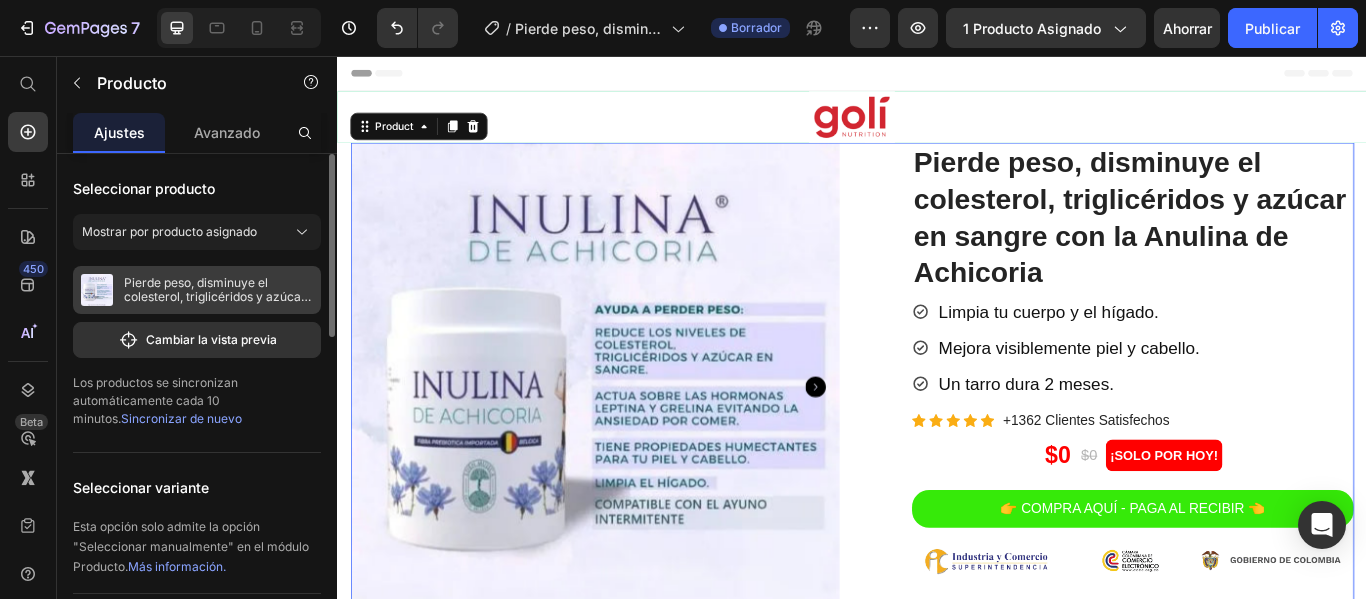 click on "Pierde peso, disminuye el colesterol, triglicéridos y azúcar en sangre con la Anulina de Achicoria" at bounding box center [217, 303] 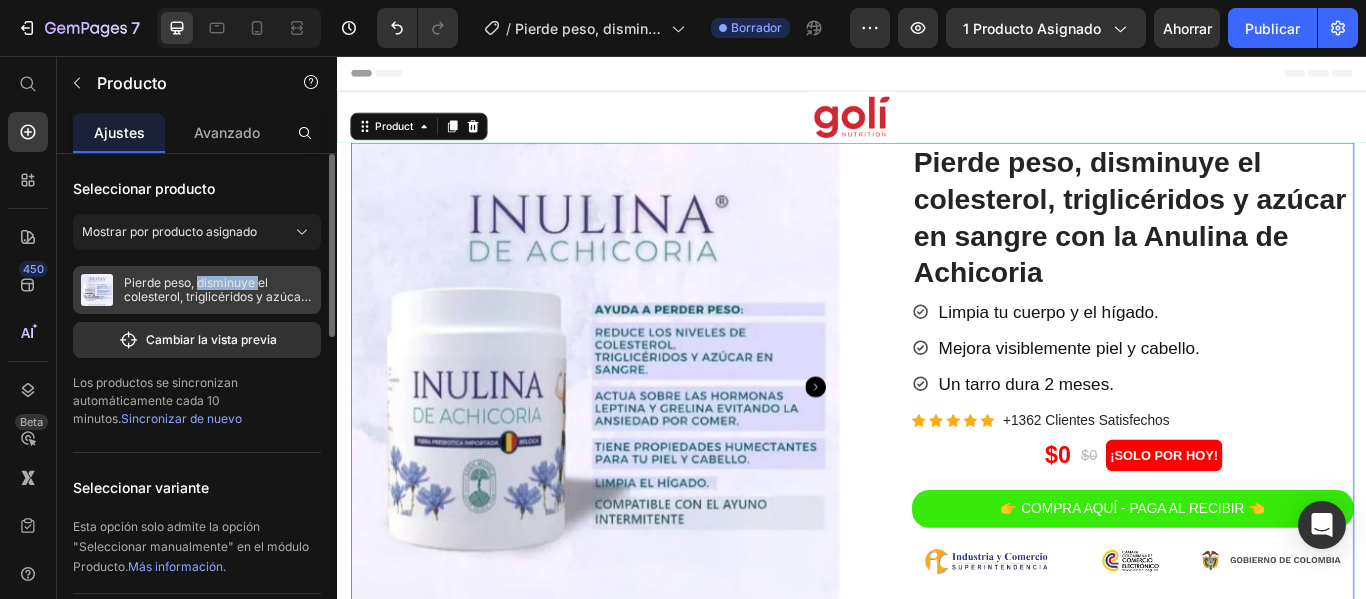 click on "Pierde peso, disminuye el colesterol, triglicéridos y azúcar en sangre con la Anulina de Achicoria" at bounding box center [217, 303] 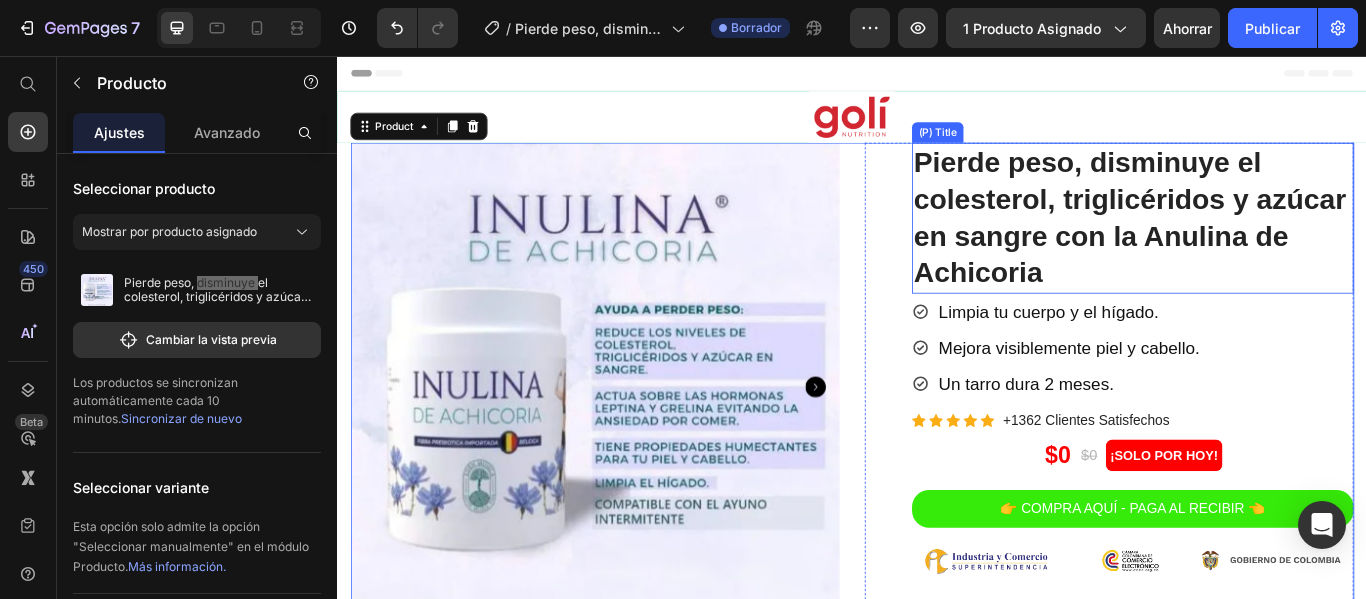 click on "Pierde peso, disminuye el colesterol, triglicéridos y azúcar en sangre con la Anulina de Achicoria" at bounding box center (1264, 245) 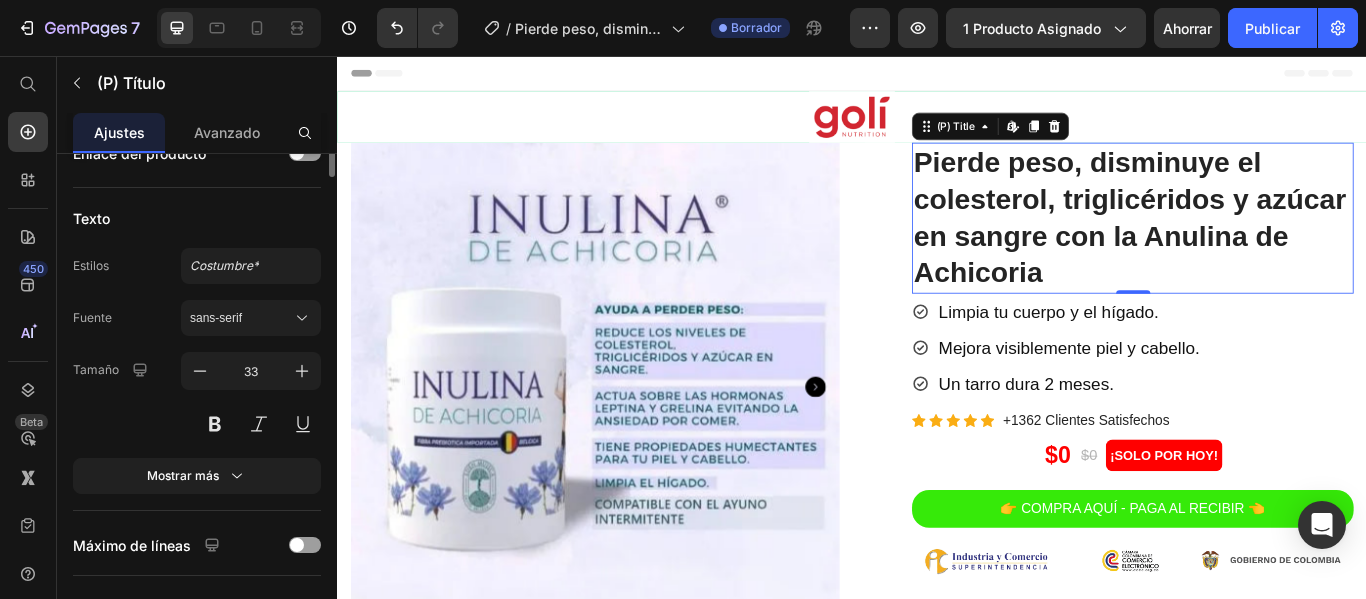 scroll, scrollTop: 0, scrollLeft: 0, axis: both 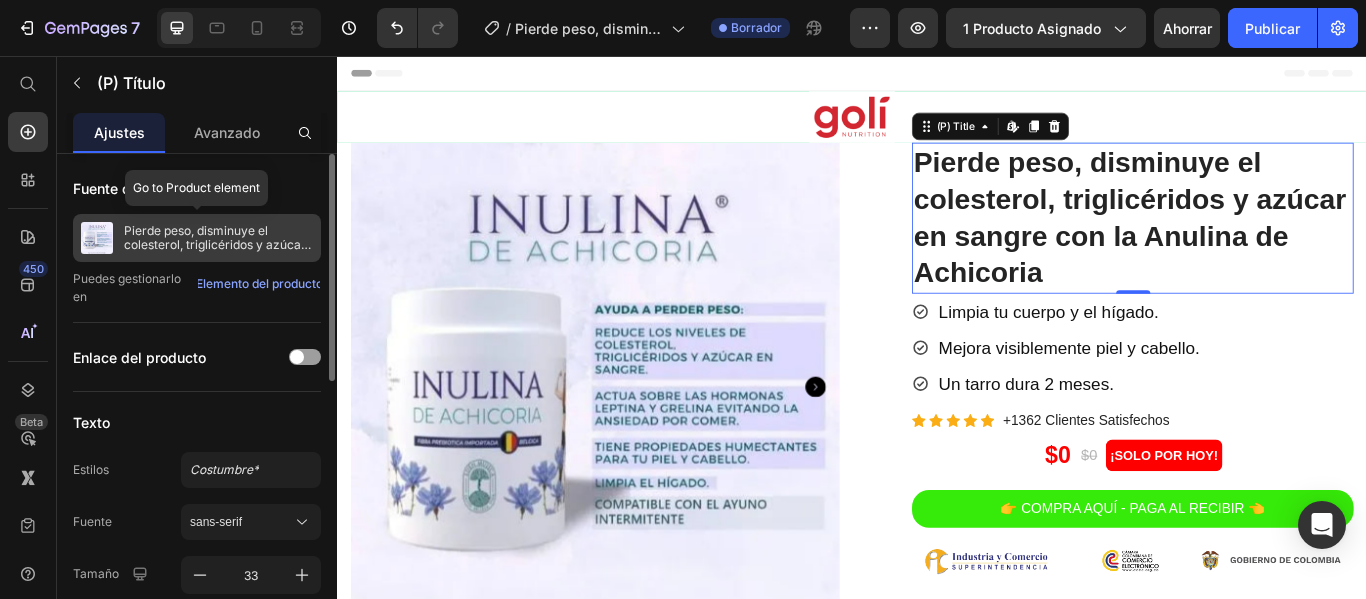 click on "Pierde peso, disminuye el colesterol, triglicéridos y azúcar en sangre con la Anulina de Achicoria" at bounding box center [217, 251] 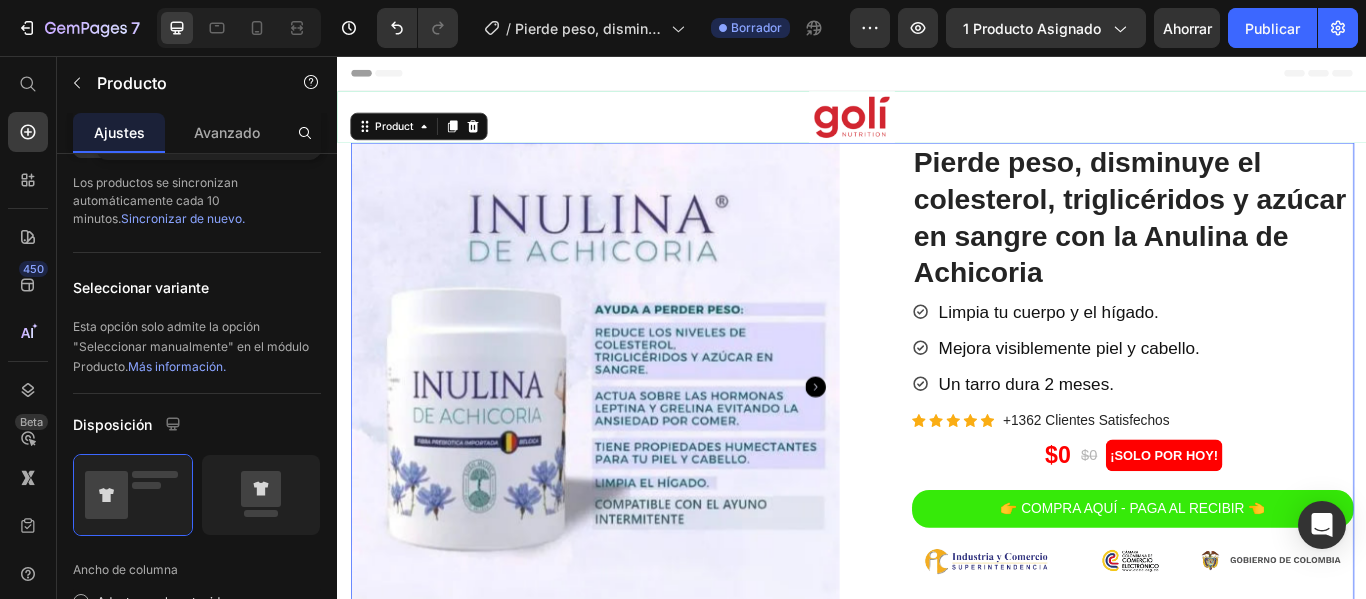 scroll, scrollTop: 700, scrollLeft: 0, axis: vertical 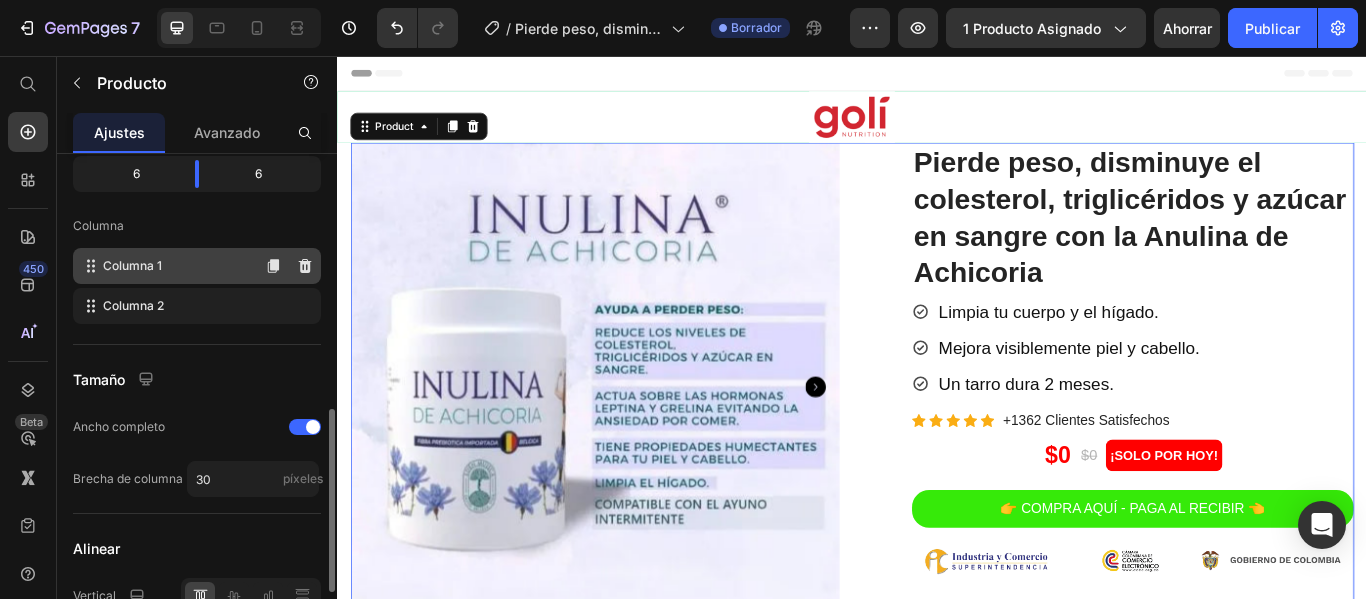 click on "Columna 1" 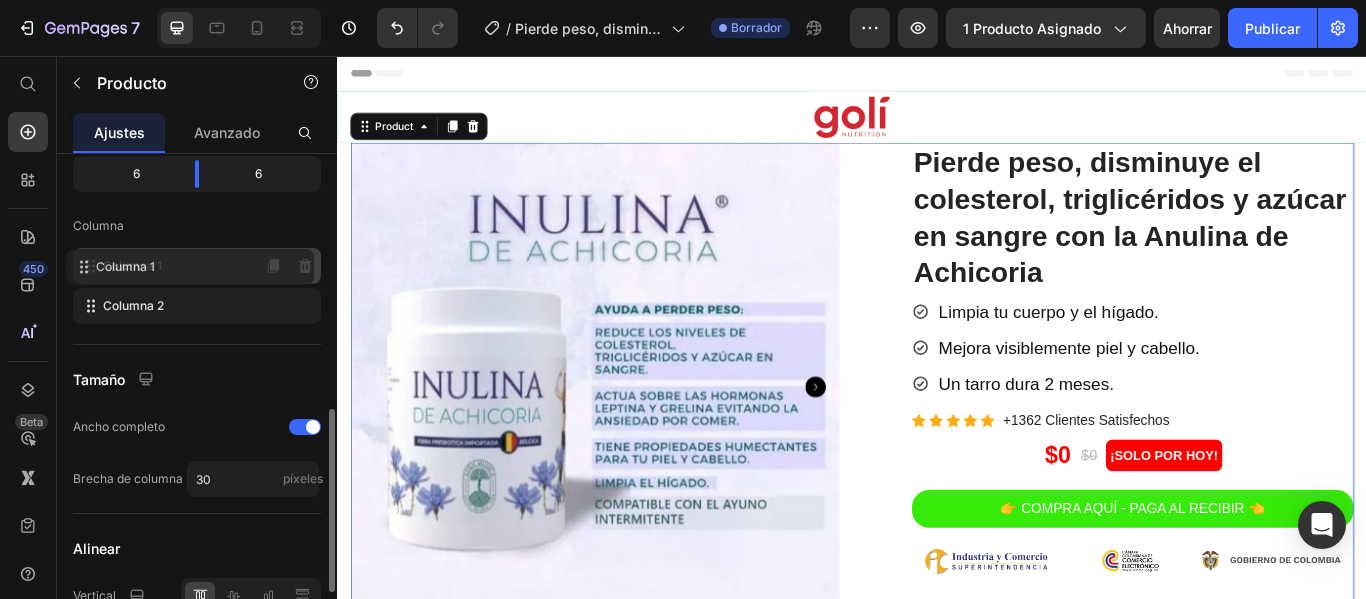 click on "Columna 1" 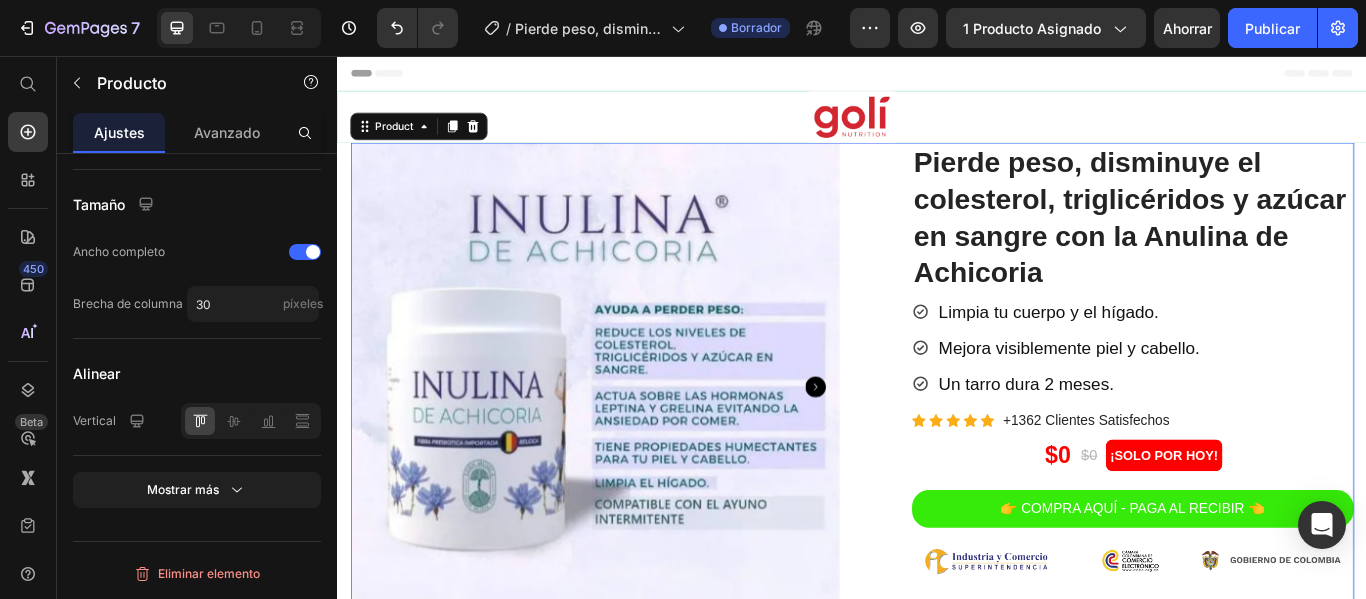 scroll, scrollTop: 175, scrollLeft: 0, axis: vertical 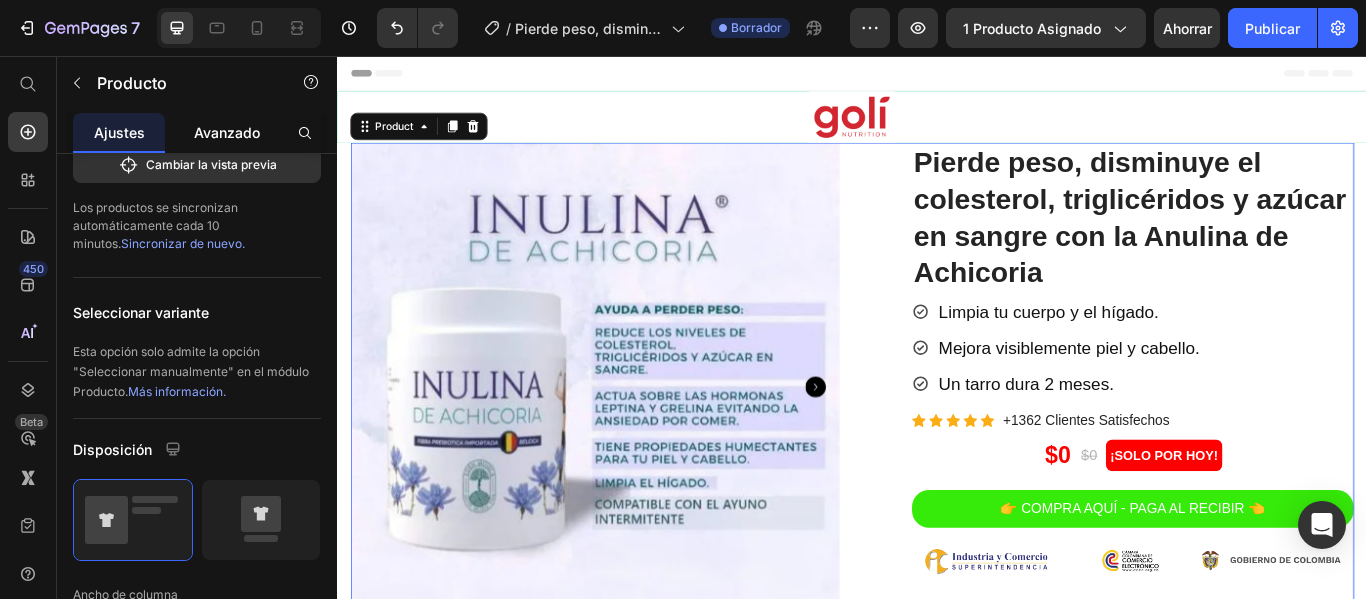 click on "Avanzado" at bounding box center [227, 132] 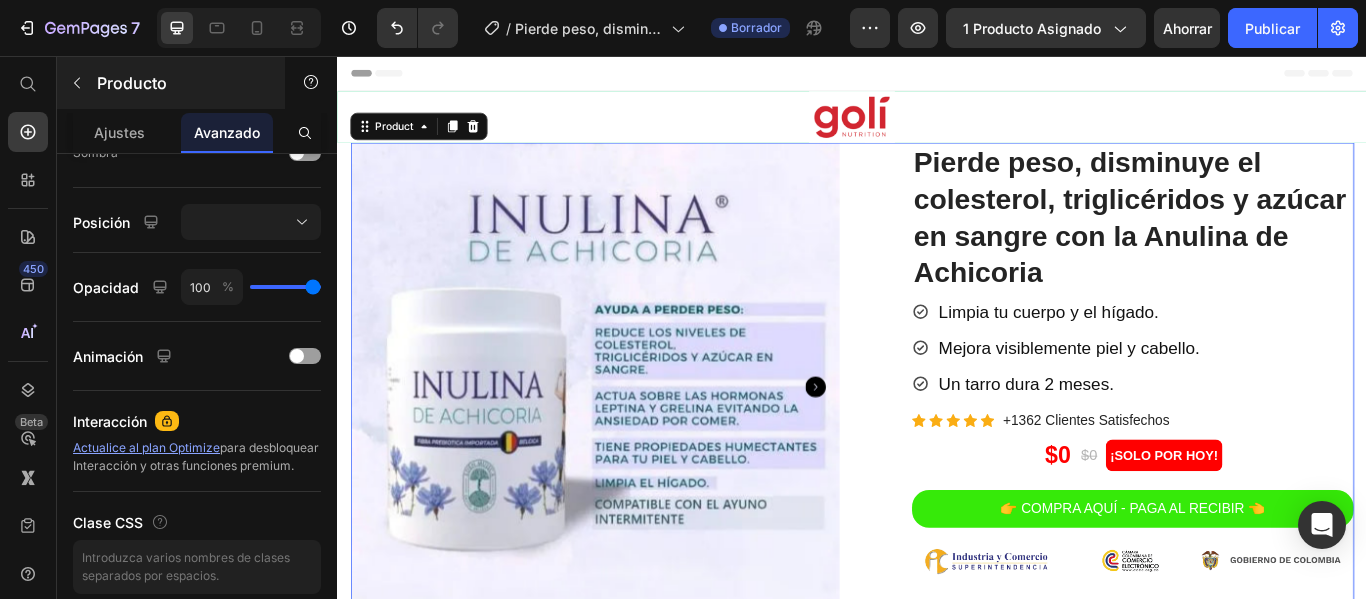 scroll, scrollTop: 0, scrollLeft: 0, axis: both 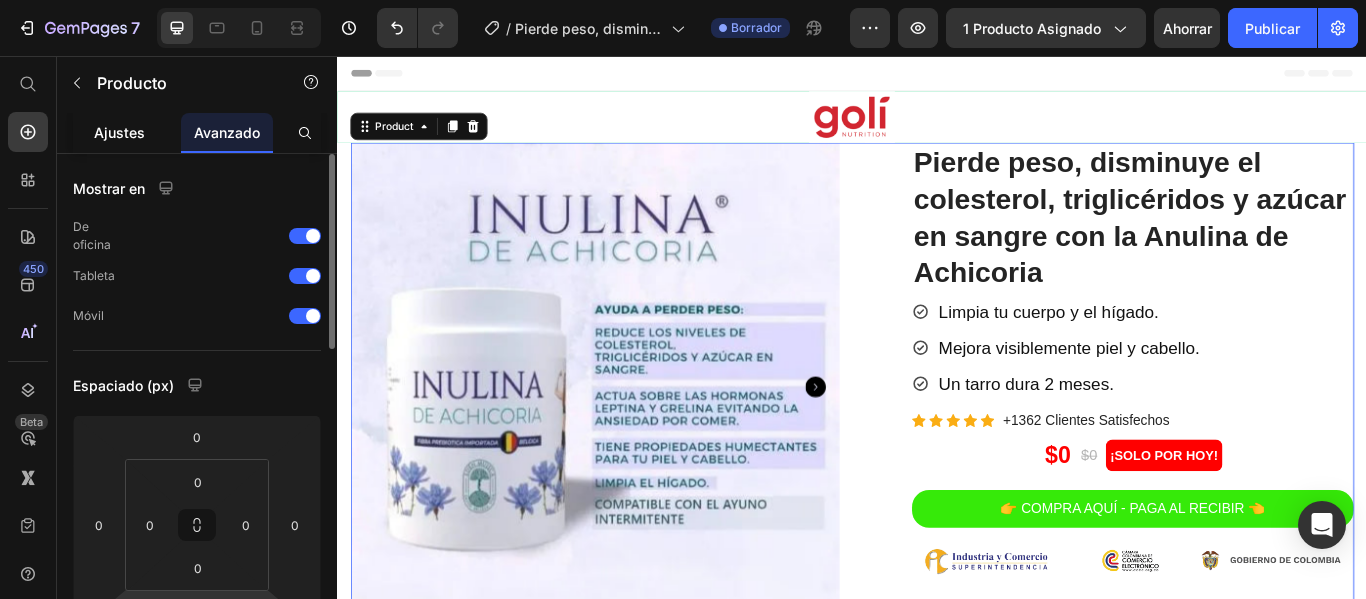 click on "Ajustes" at bounding box center (119, 132) 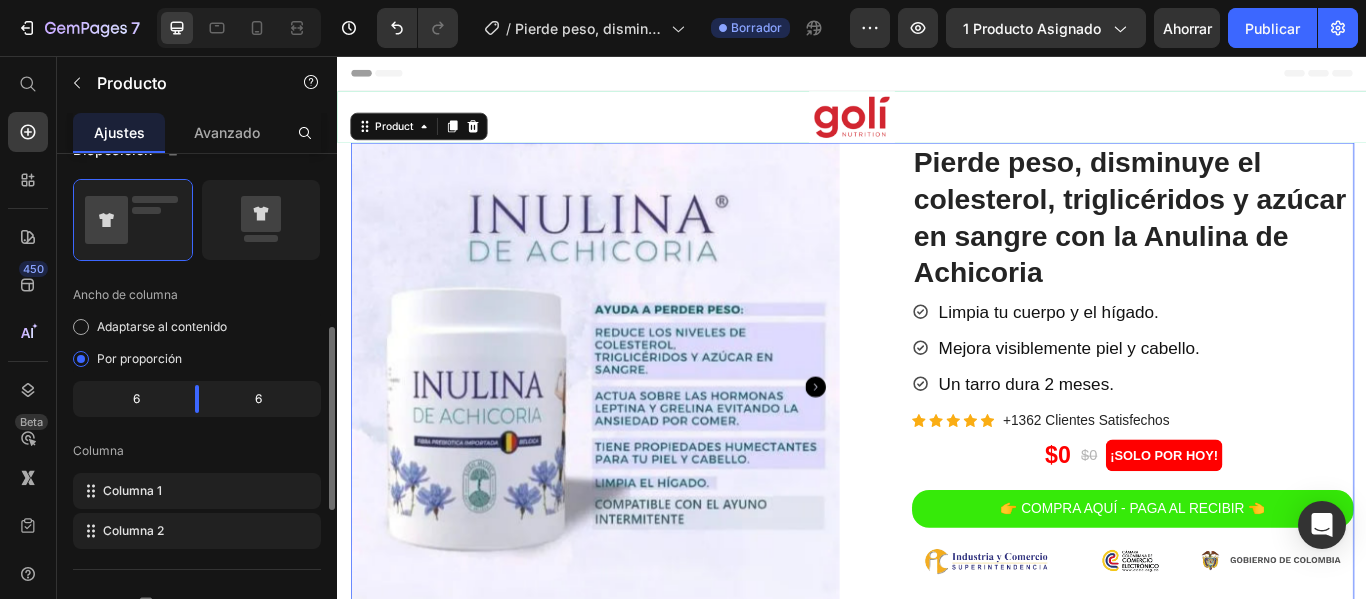 scroll, scrollTop: 375, scrollLeft: 0, axis: vertical 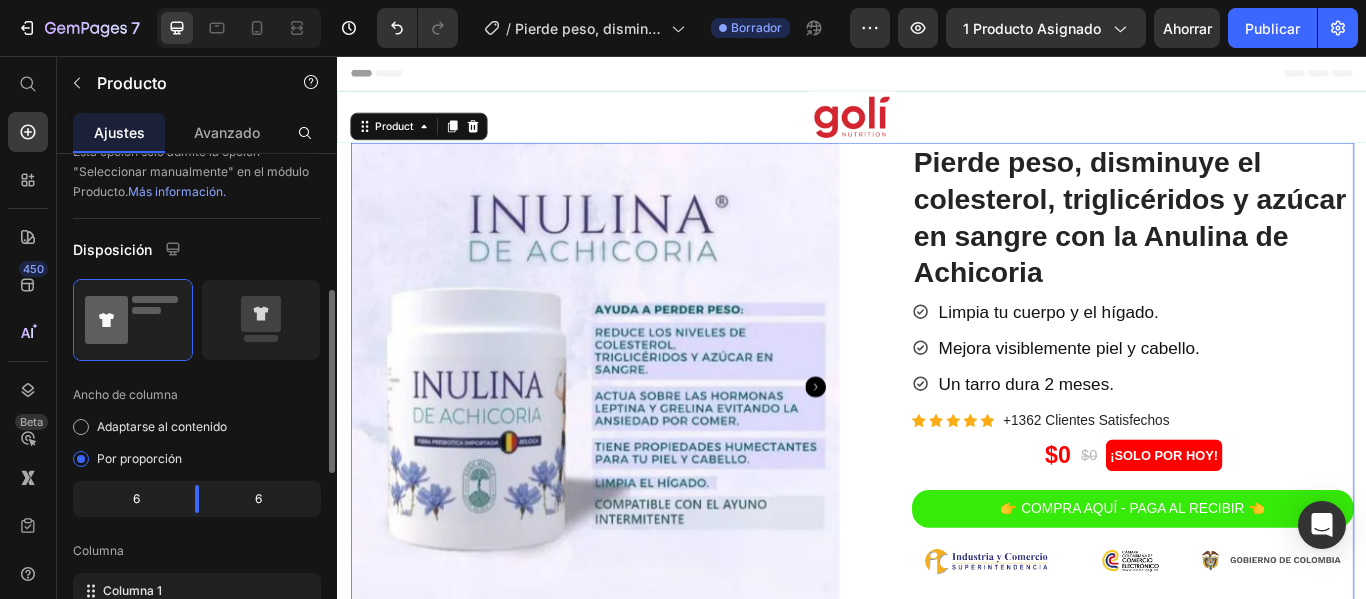 click 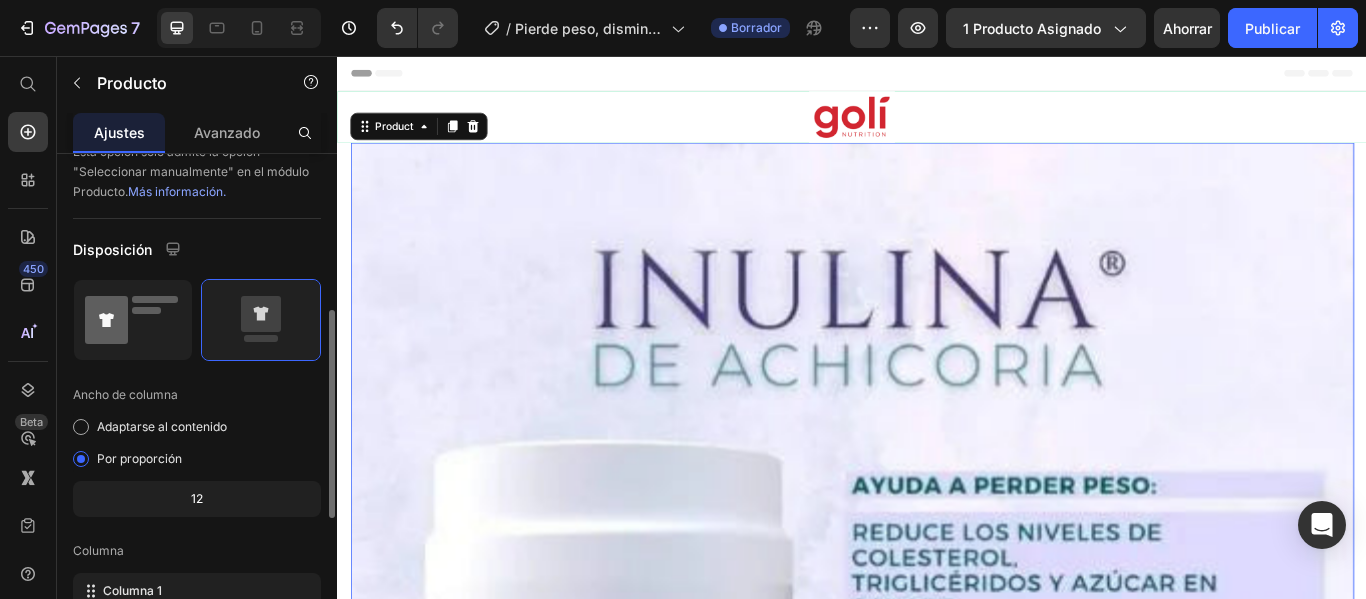 click 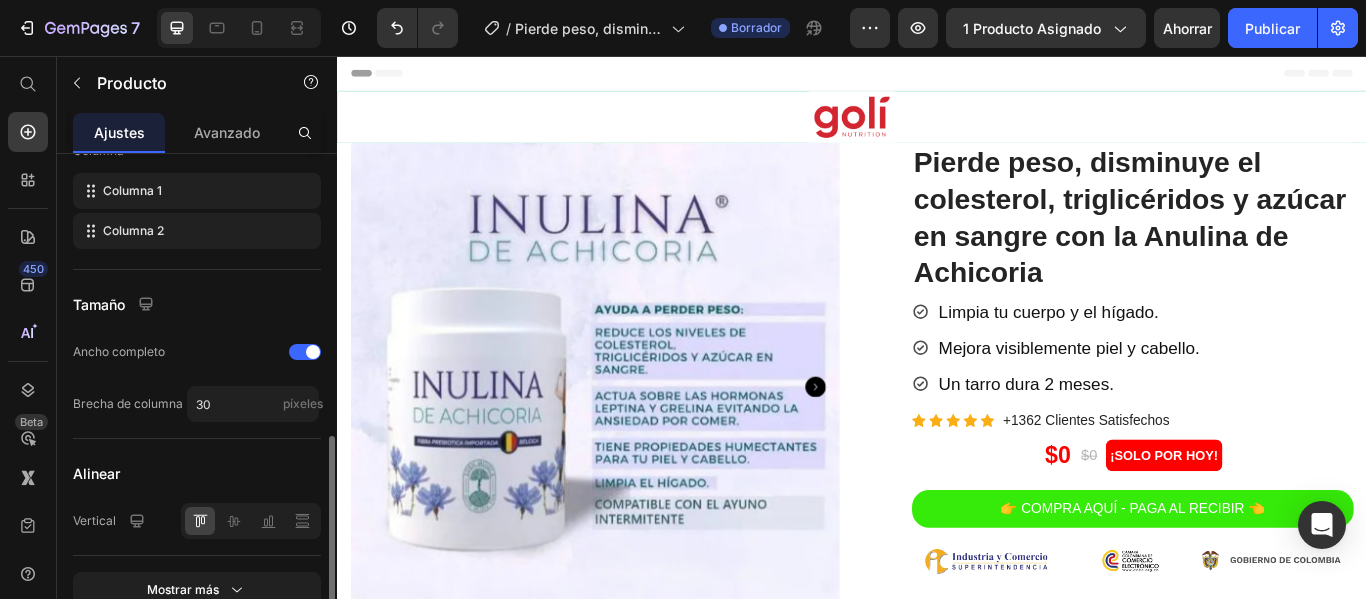 scroll, scrollTop: 875, scrollLeft: 0, axis: vertical 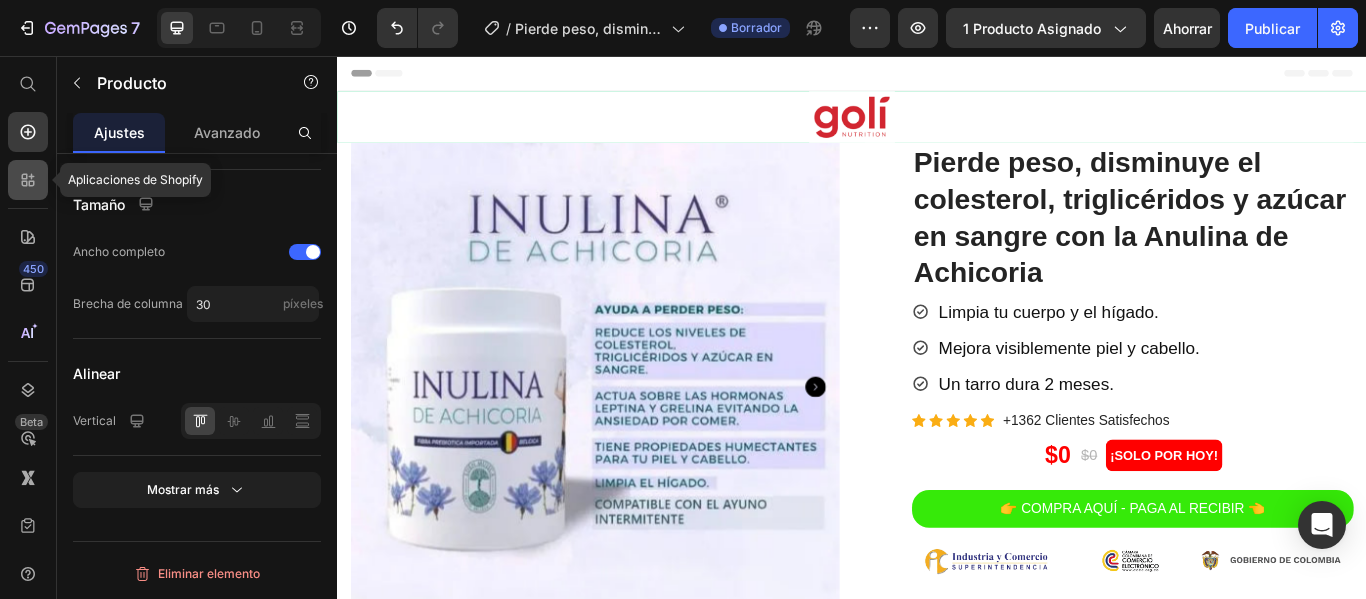 click 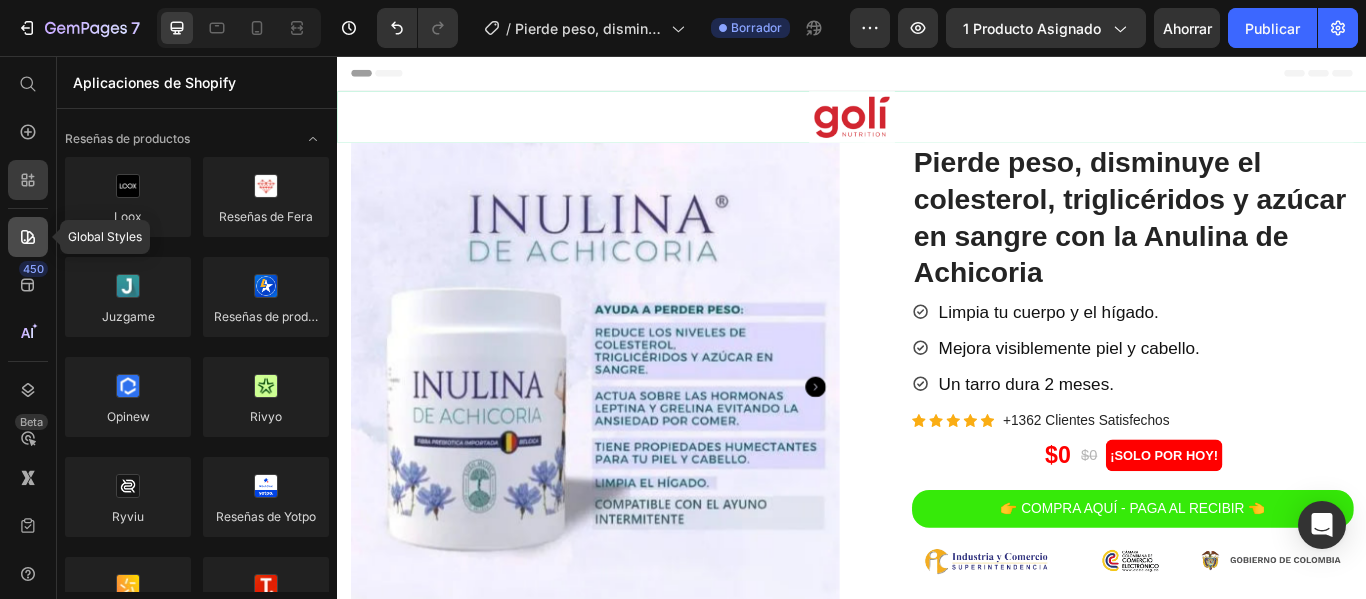 click 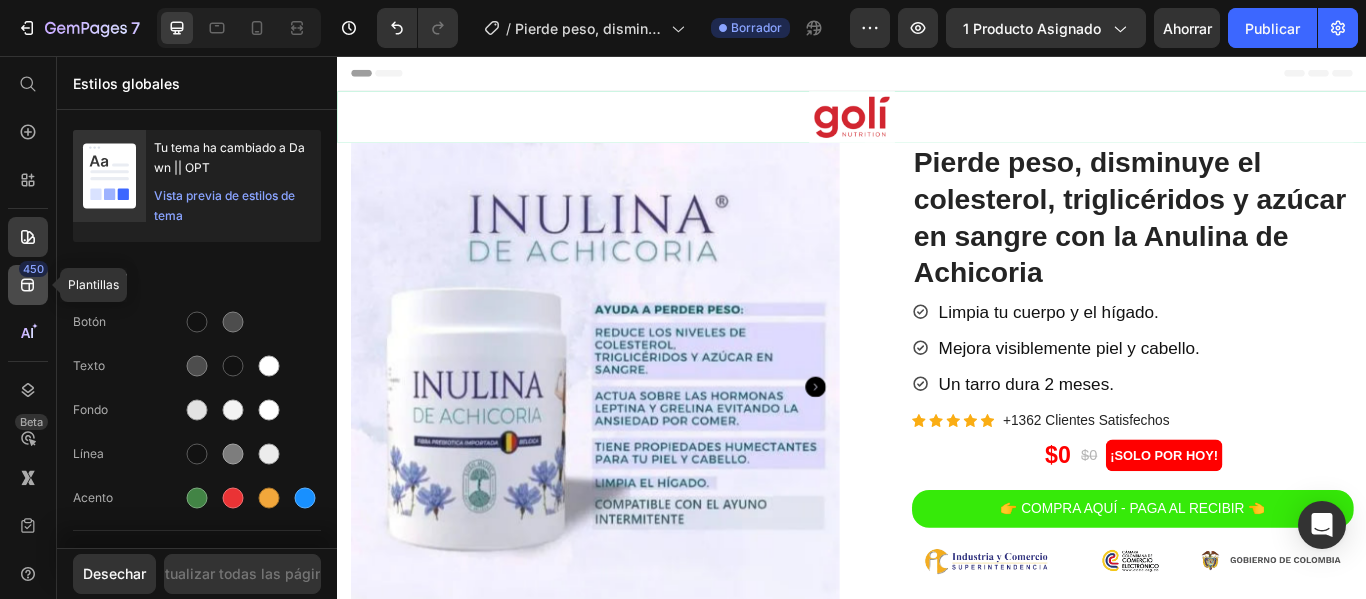 click 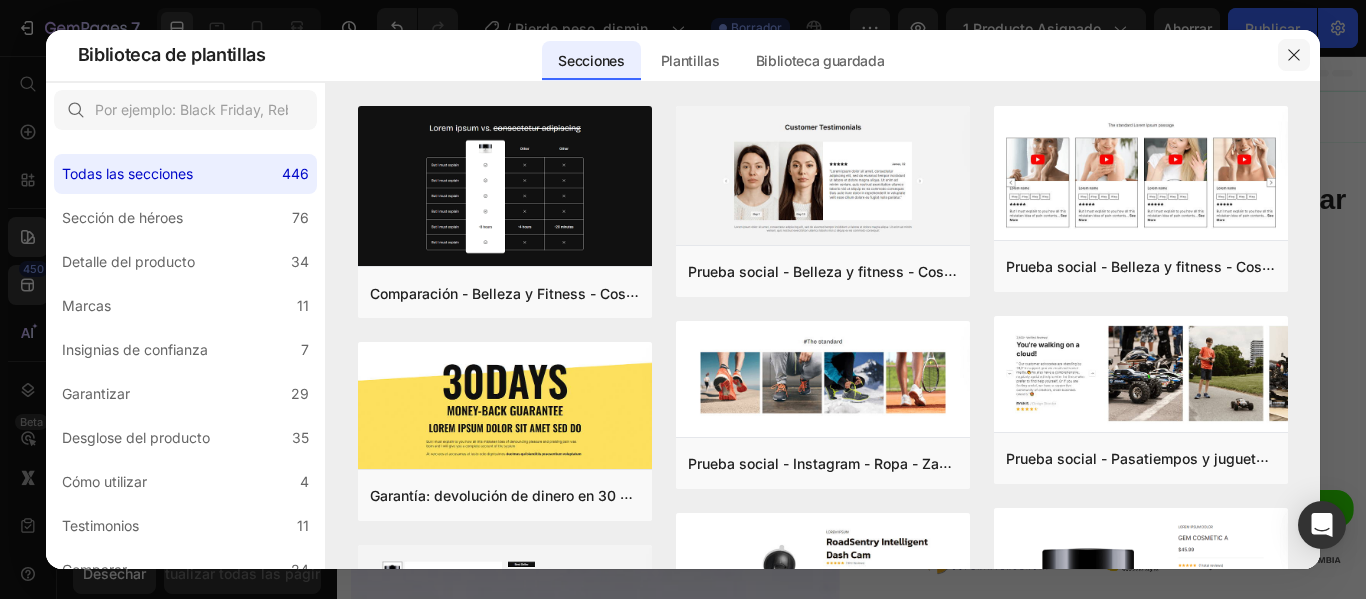 click 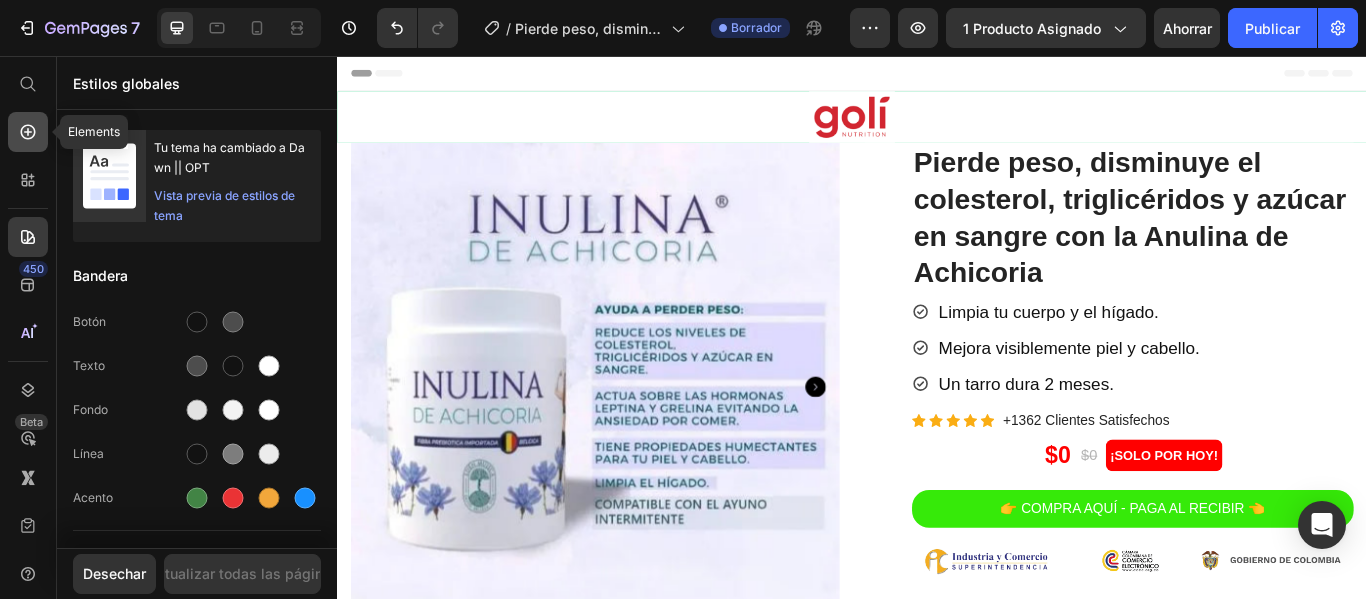 click 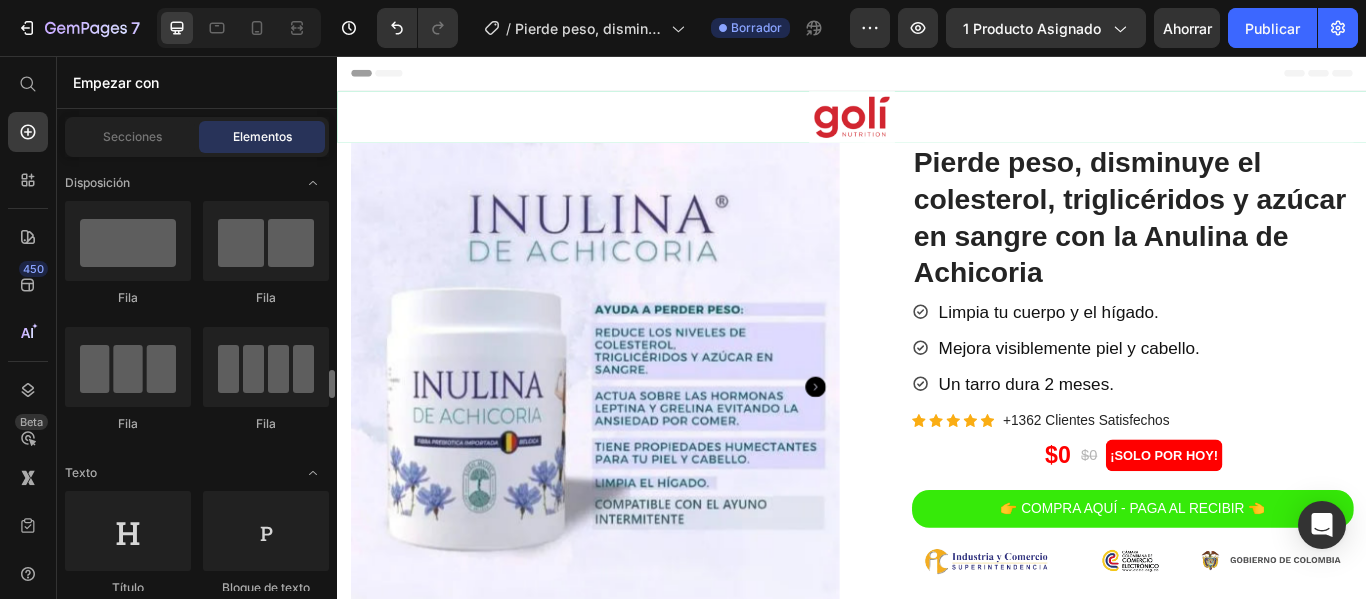 scroll, scrollTop: 200, scrollLeft: 0, axis: vertical 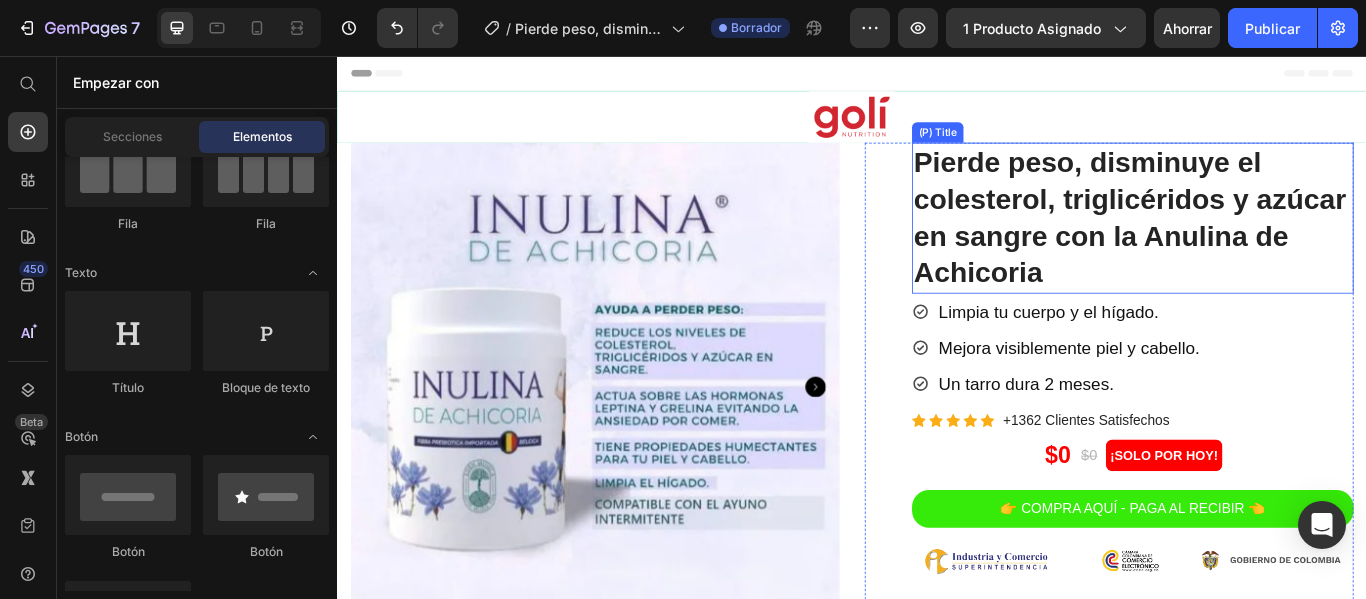 click on "Pierde peso, disminuye el colesterol, triglicéridos y azúcar en sangre con la Anulina de Achicoria" at bounding box center [1264, 245] 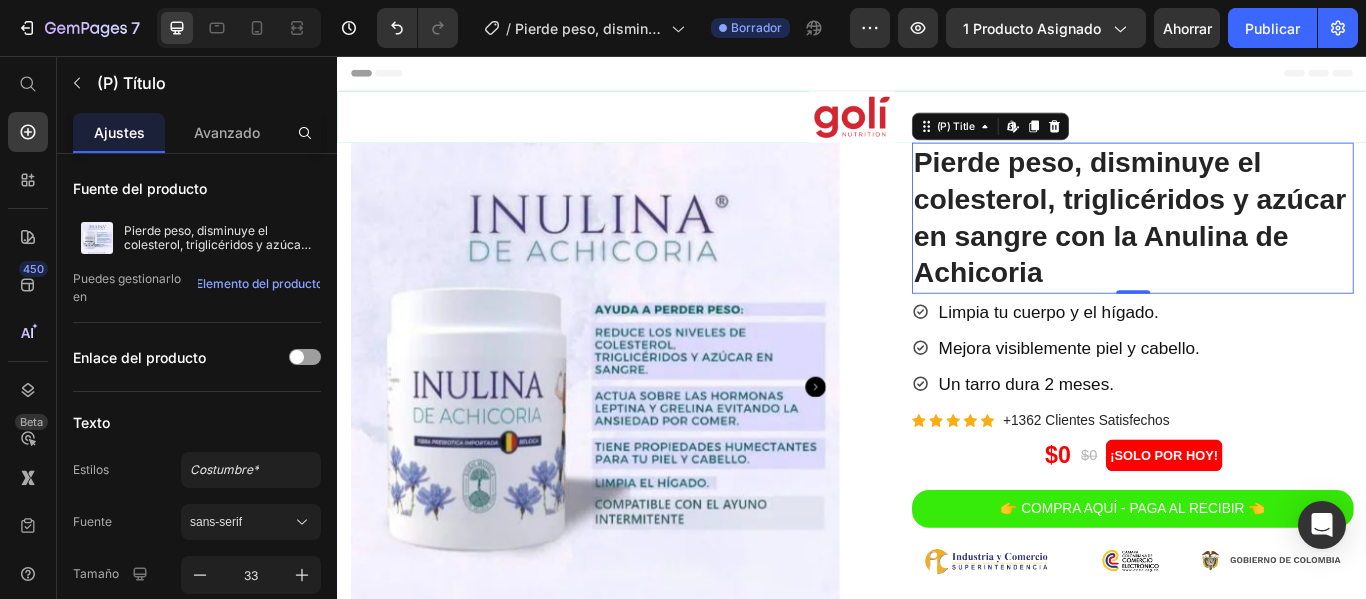 click on "Pierde peso, disminuye el colesterol, triglicéridos y azúcar en sangre con la Anulina de Achicoria" at bounding box center [1264, 245] 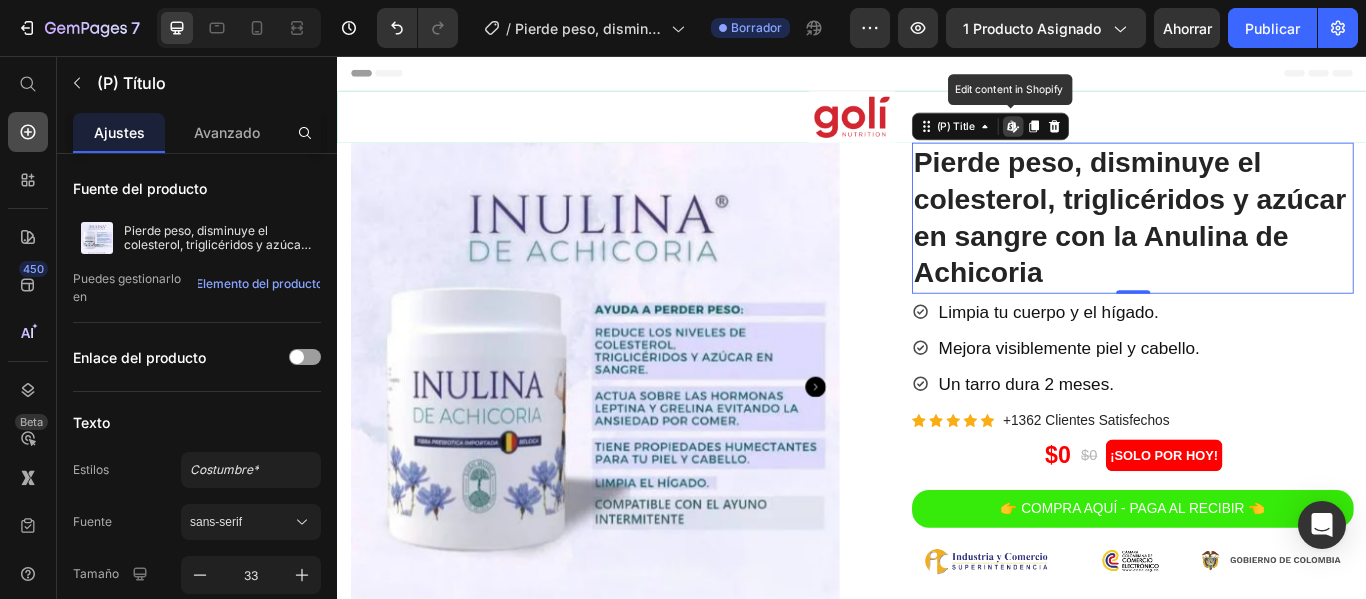 click 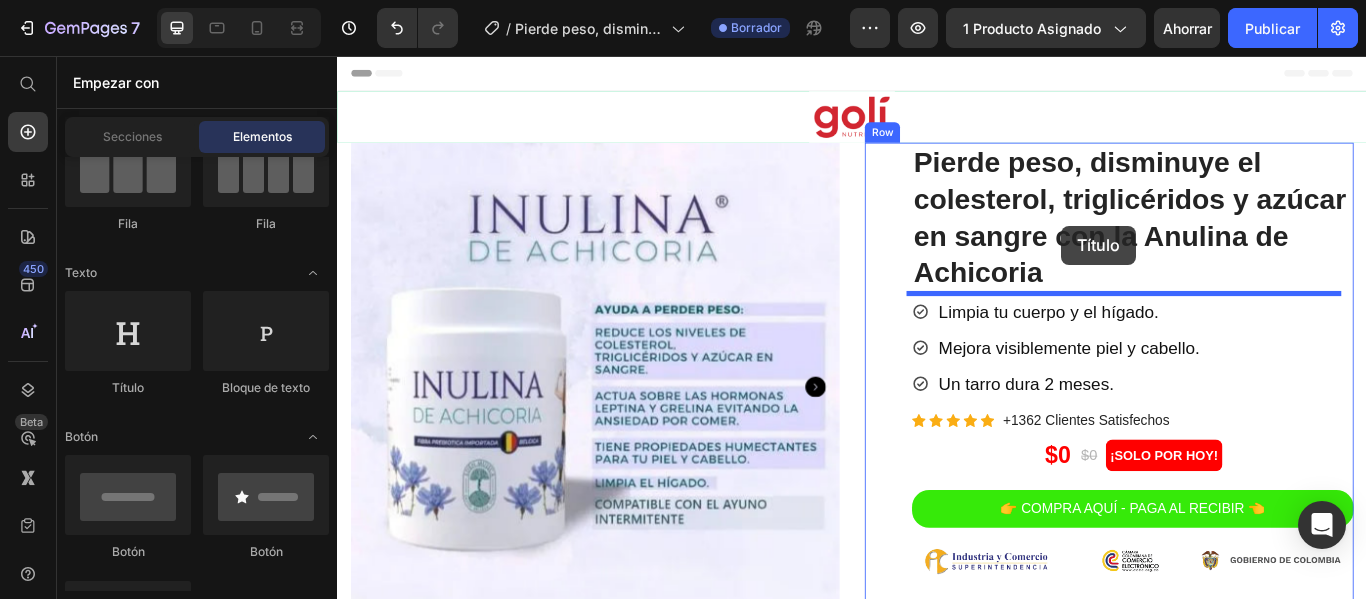 drag, startPoint x: 463, startPoint y: 409, endPoint x: 1181, endPoint y: 254, distance: 734.54 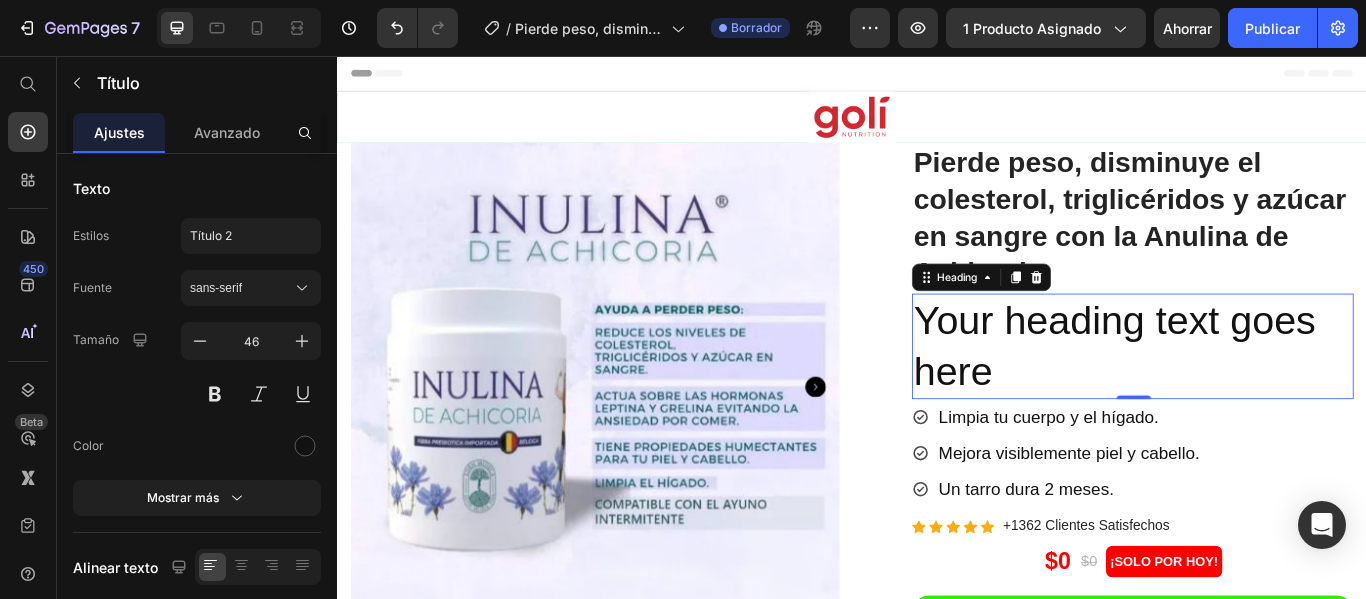 click on "Your heading text goes here" at bounding box center [1264, 395] 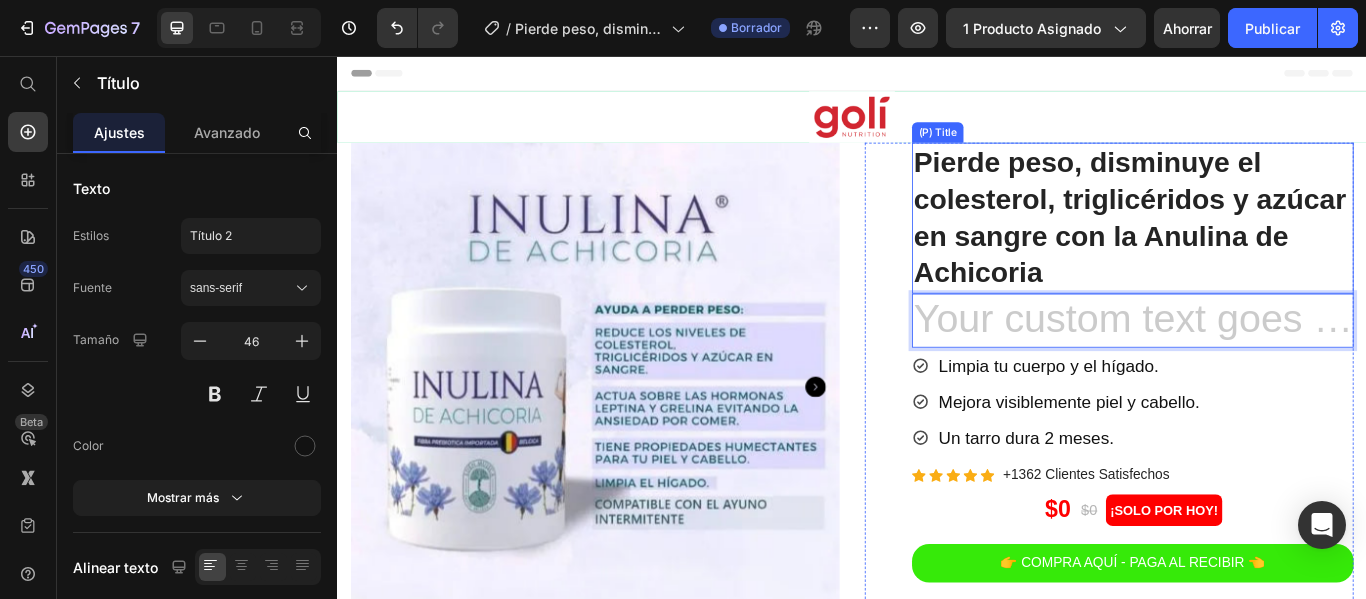 click on "Pierde peso, disminuye el colesterol, triglicéridos y azúcar en sangre con la Anulina de Achicoria" at bounding box center (1264, 245) 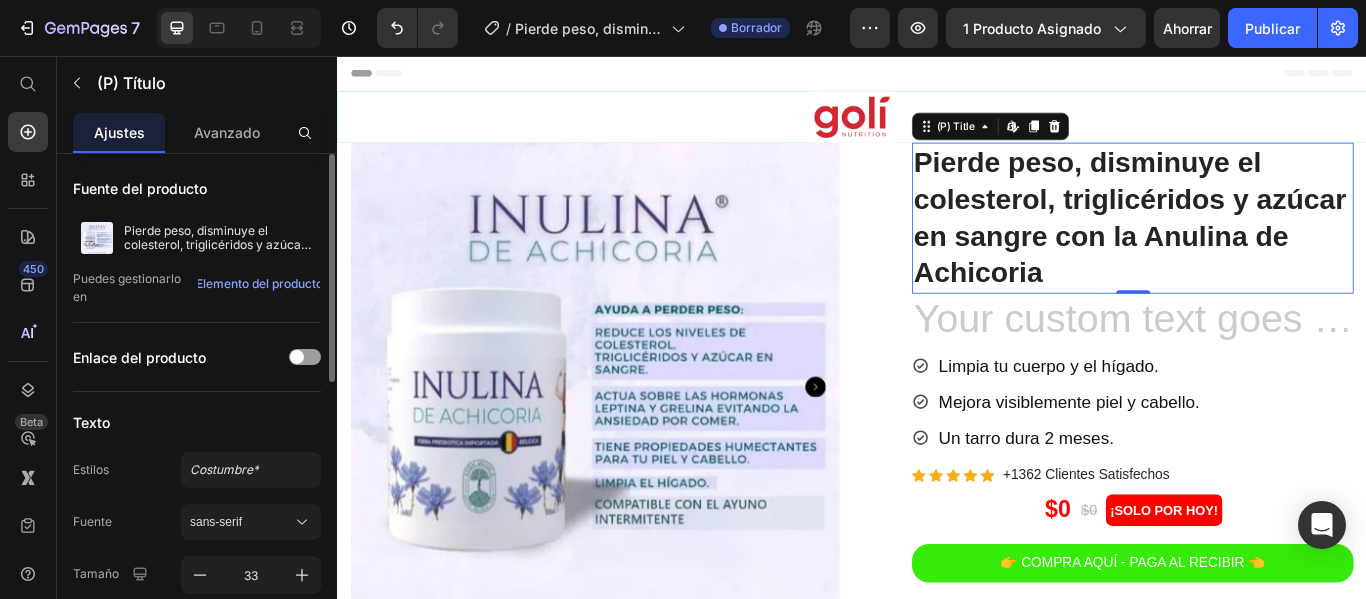 scroll, scrollTop: 100, scrollLeft: 0, axis: vertical 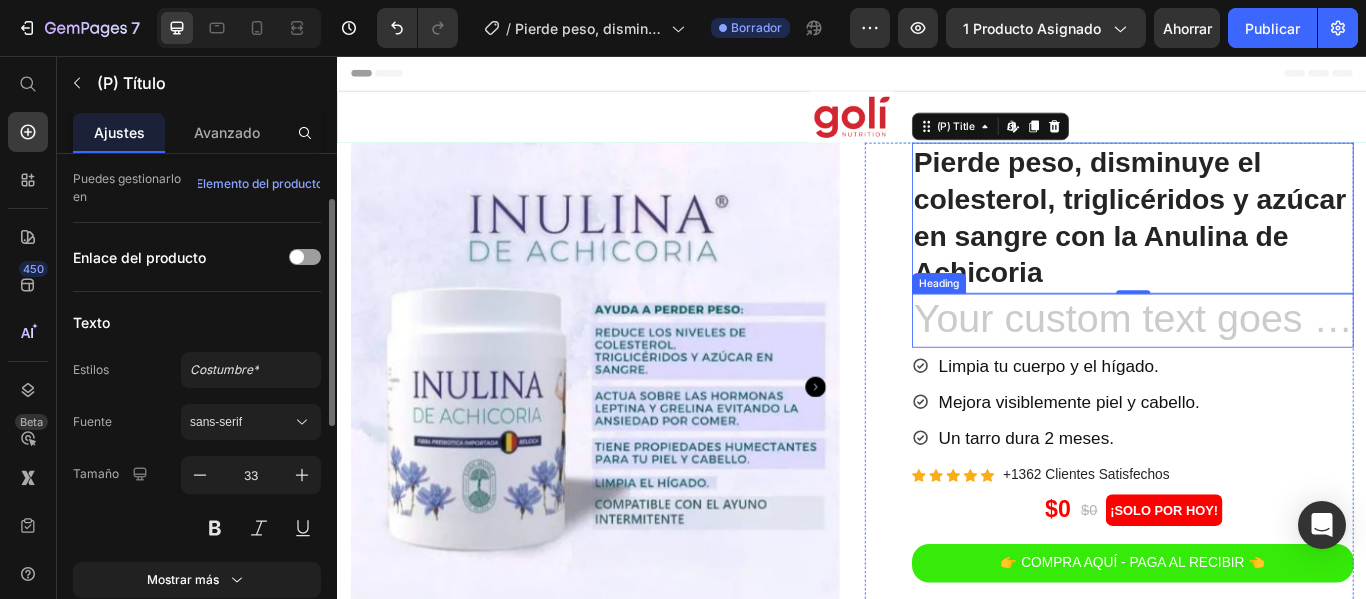 click at bounding box center [1264, 365] 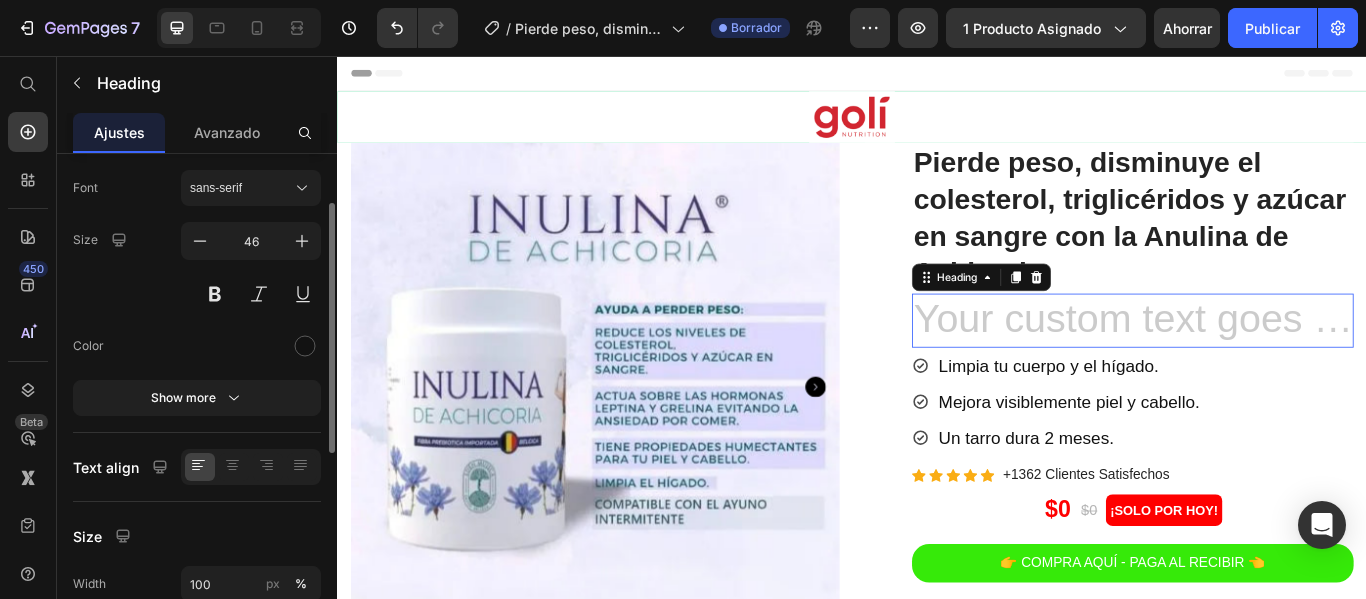 scroll, scrollTop: 0, scrollLeft: 0, axis: both 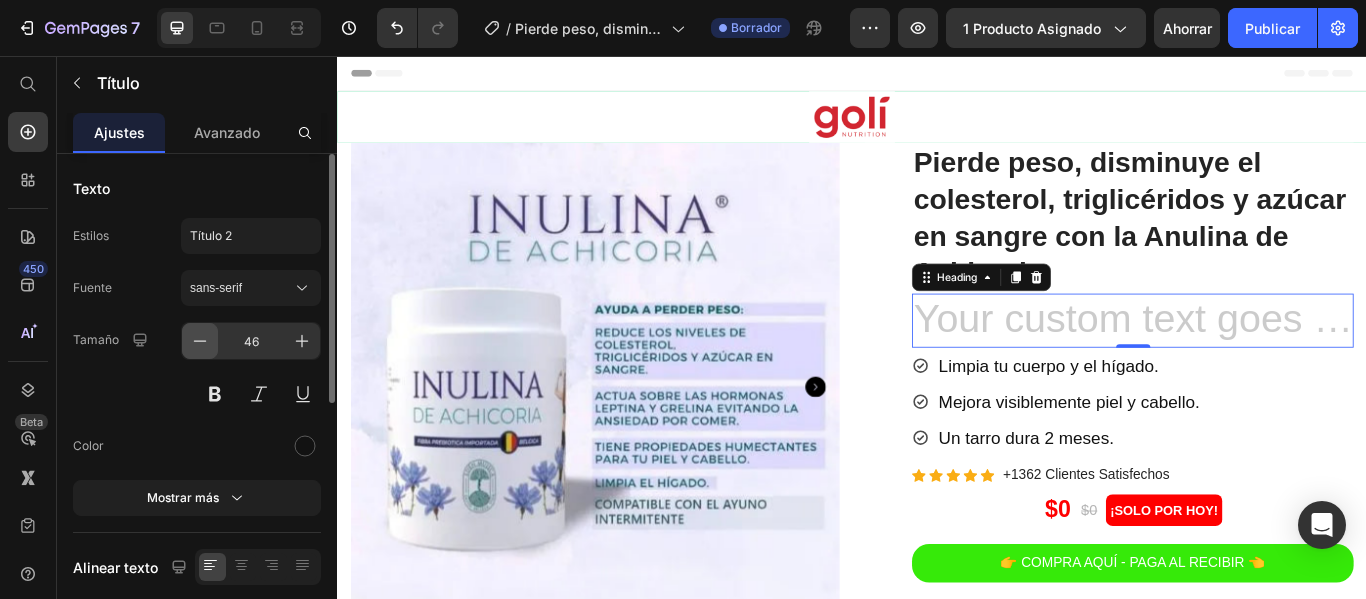 click at bounding box center [200, 341] 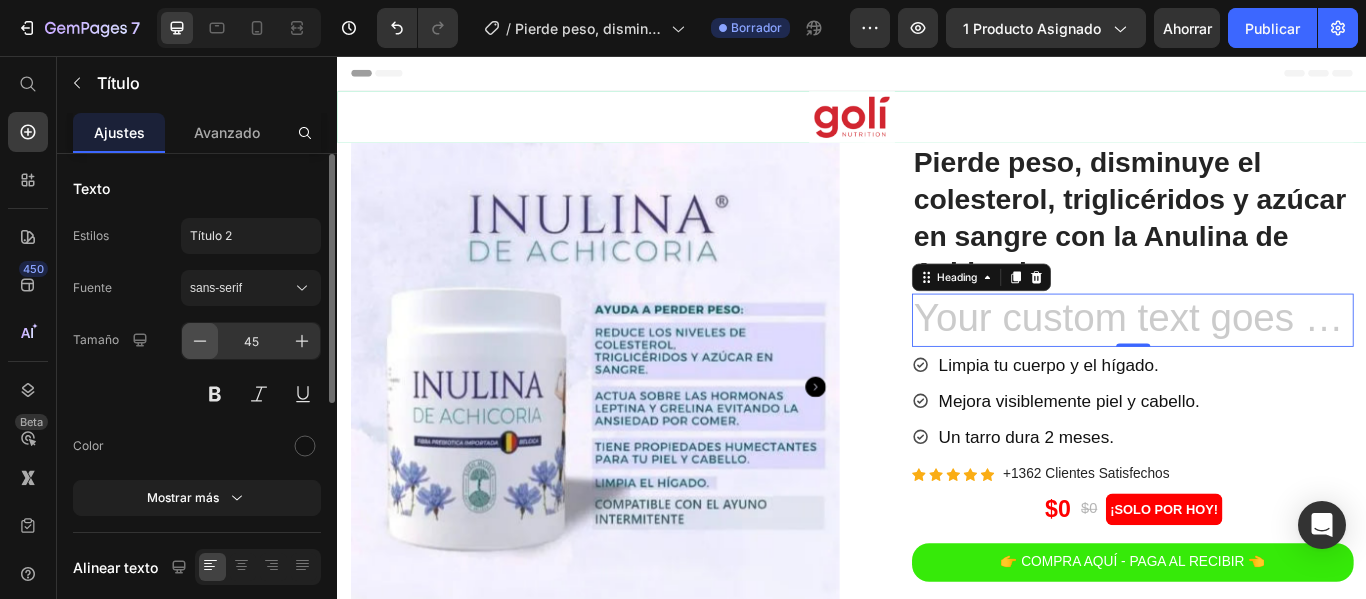click at bounding box center [200, 341] 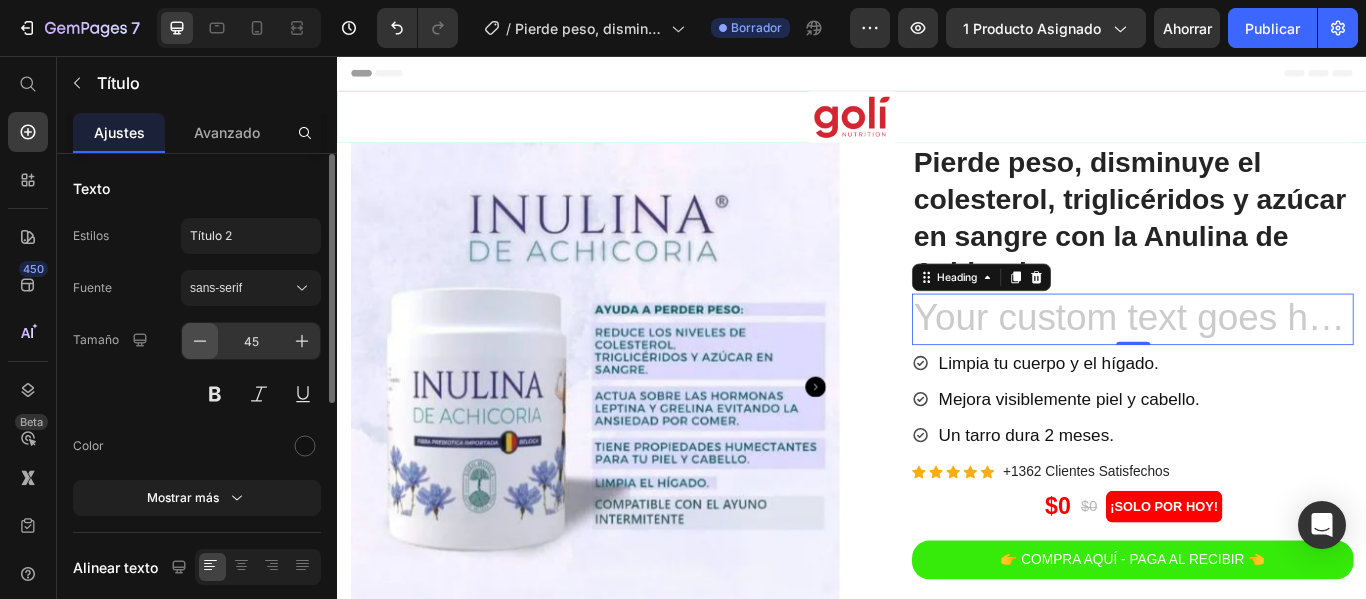 click at bounding box center [200, 341] 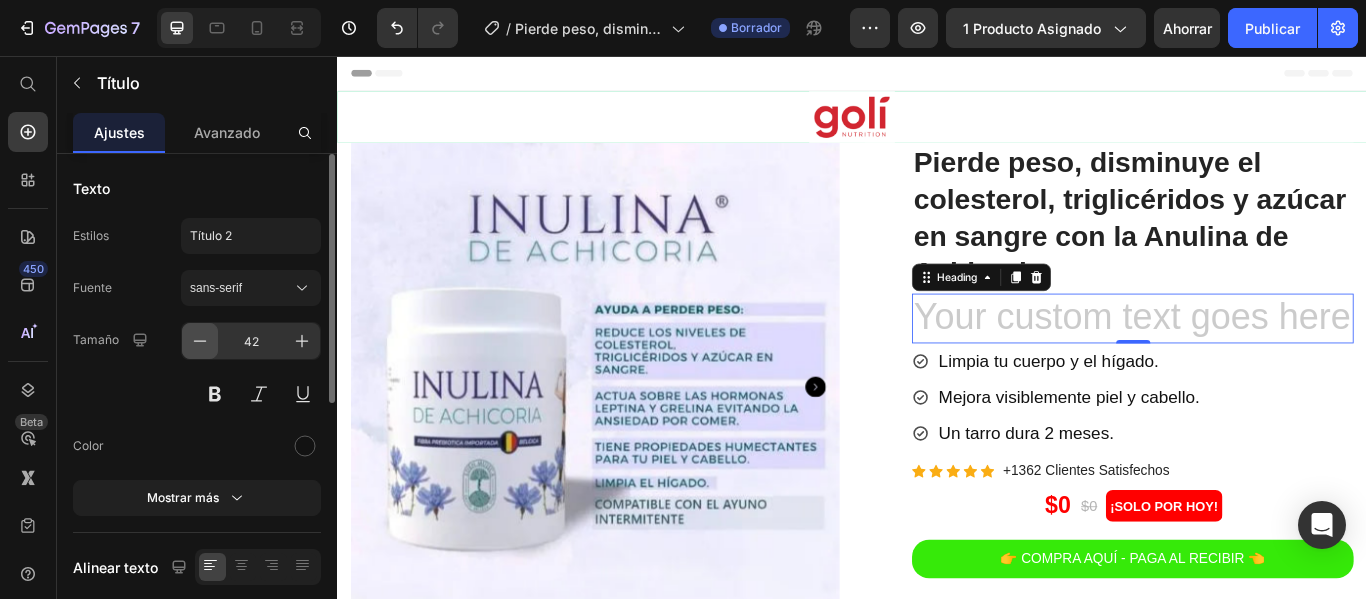 click at bounding box center [200, 341] 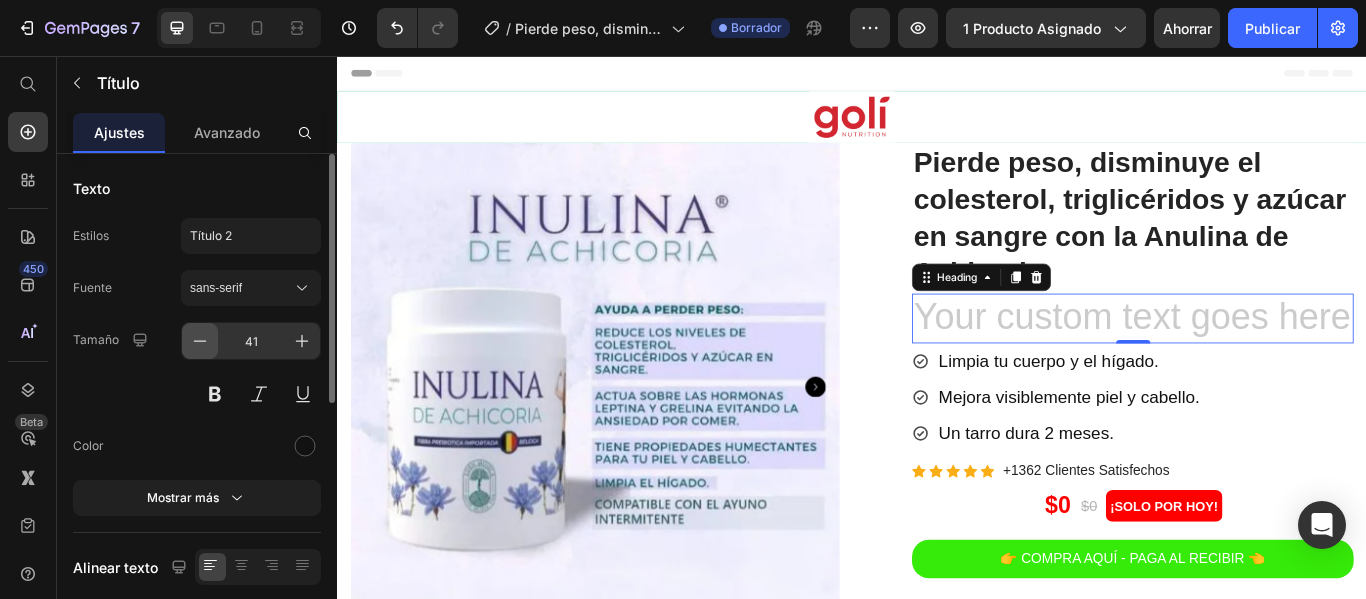 click at bounding box center [200, 341] 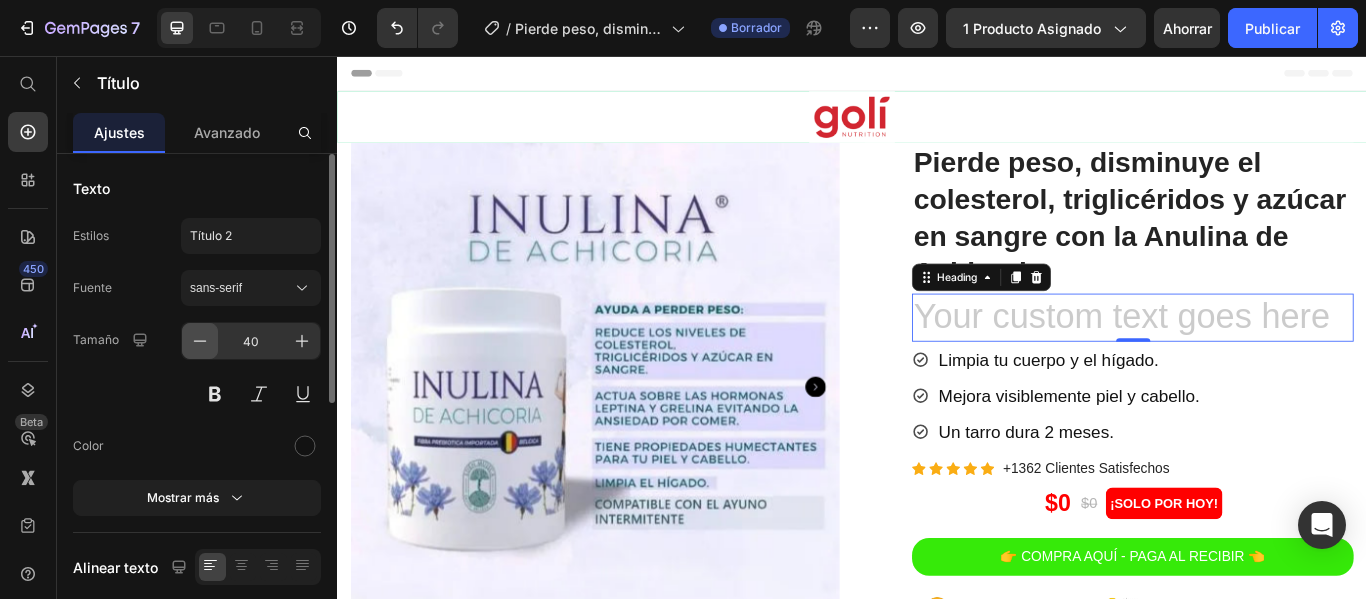 click at bounding box center [200, 341] 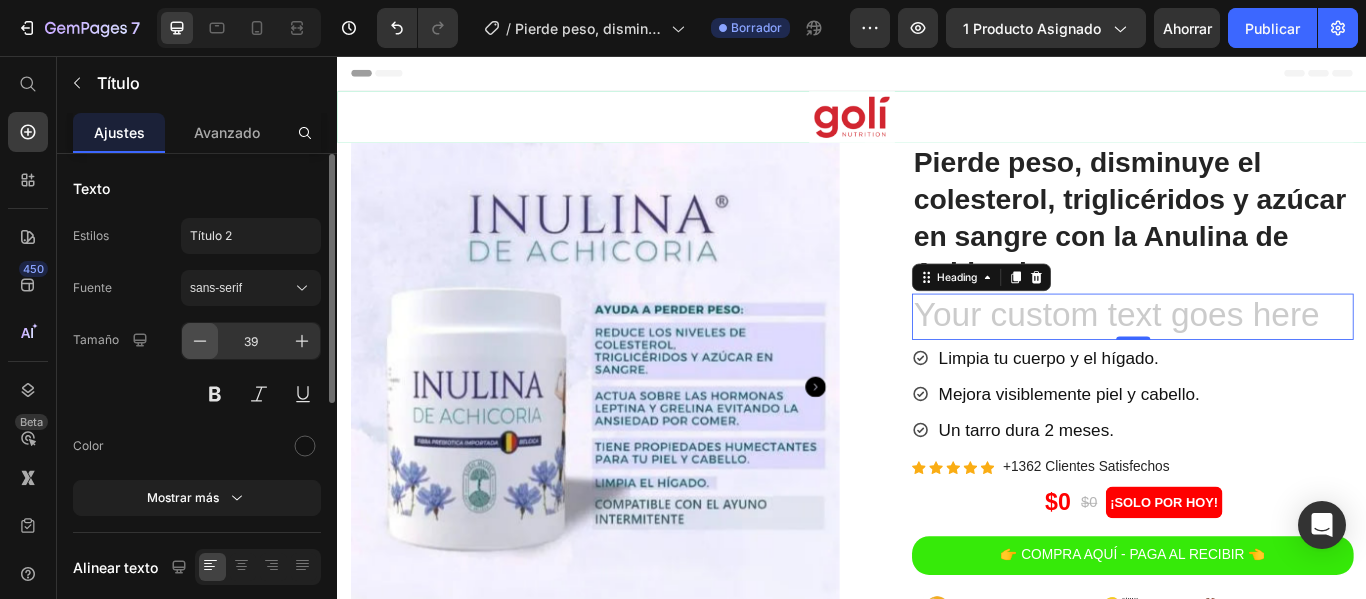 click at bounding box center [200, 341] 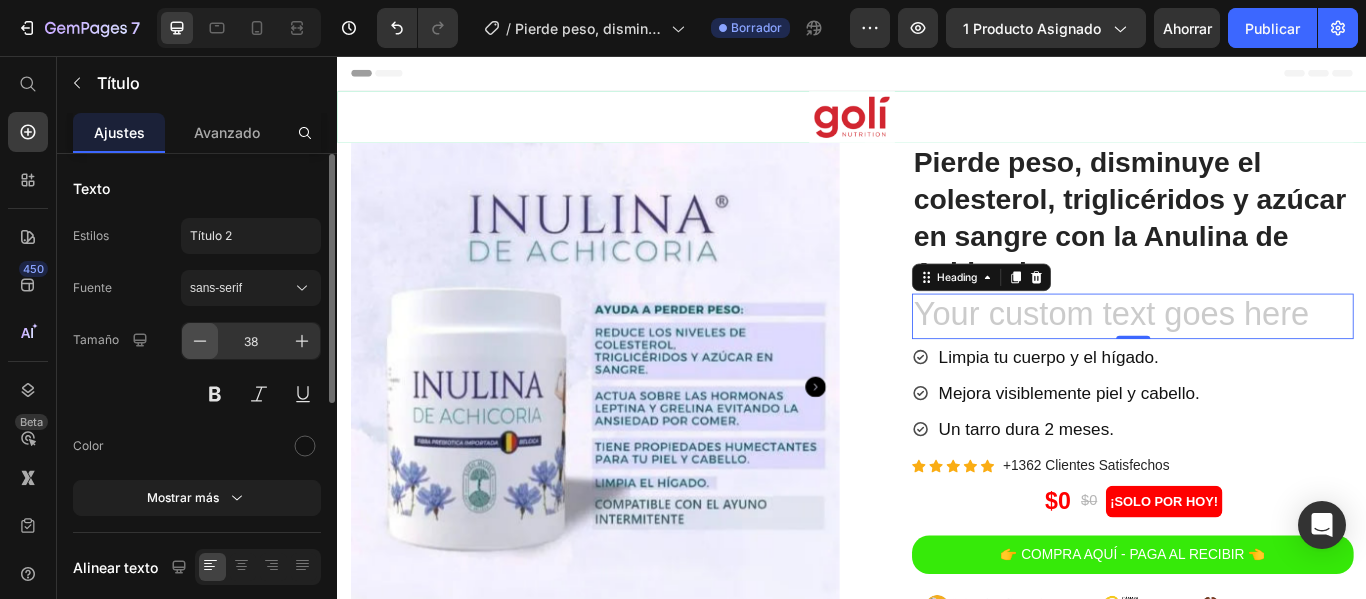 click at bounding box center [200, 341] 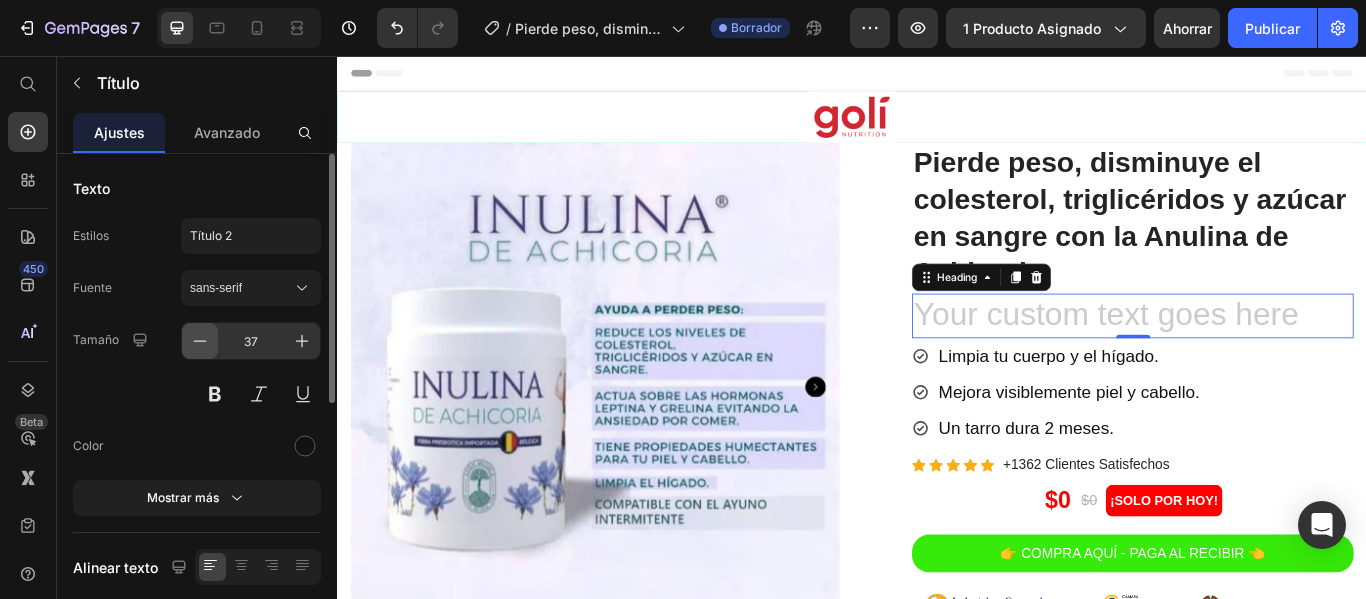 click at bounding box center (200, 341) 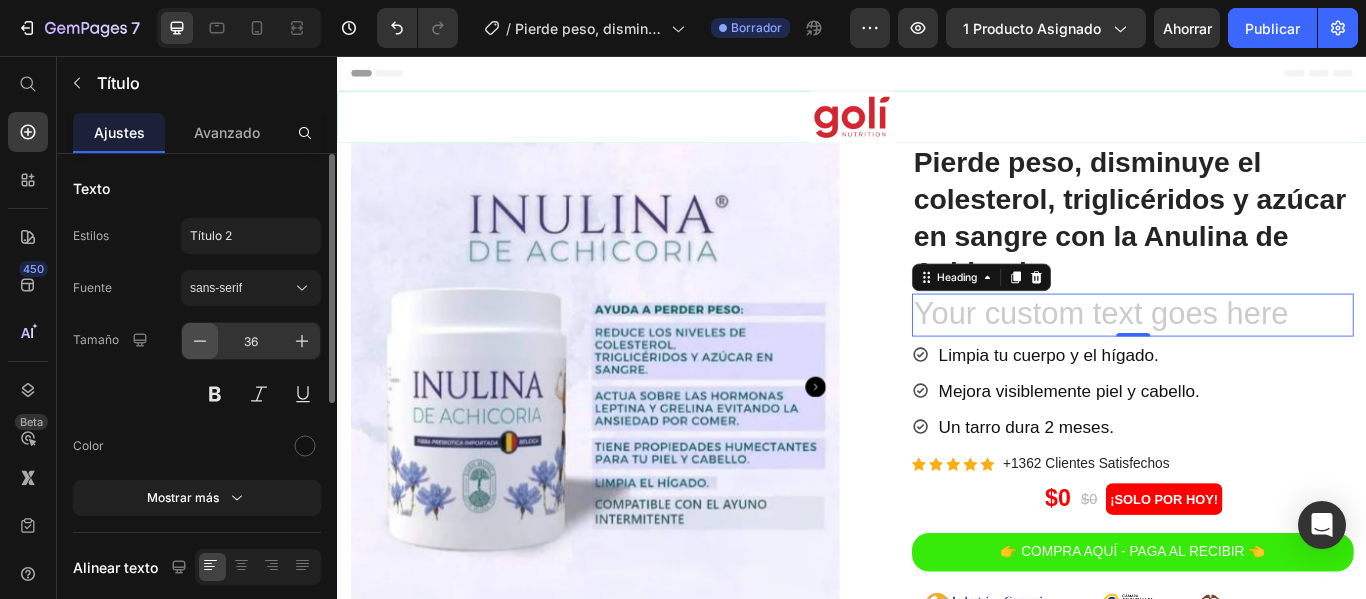 click at bounding box center [200, 341] 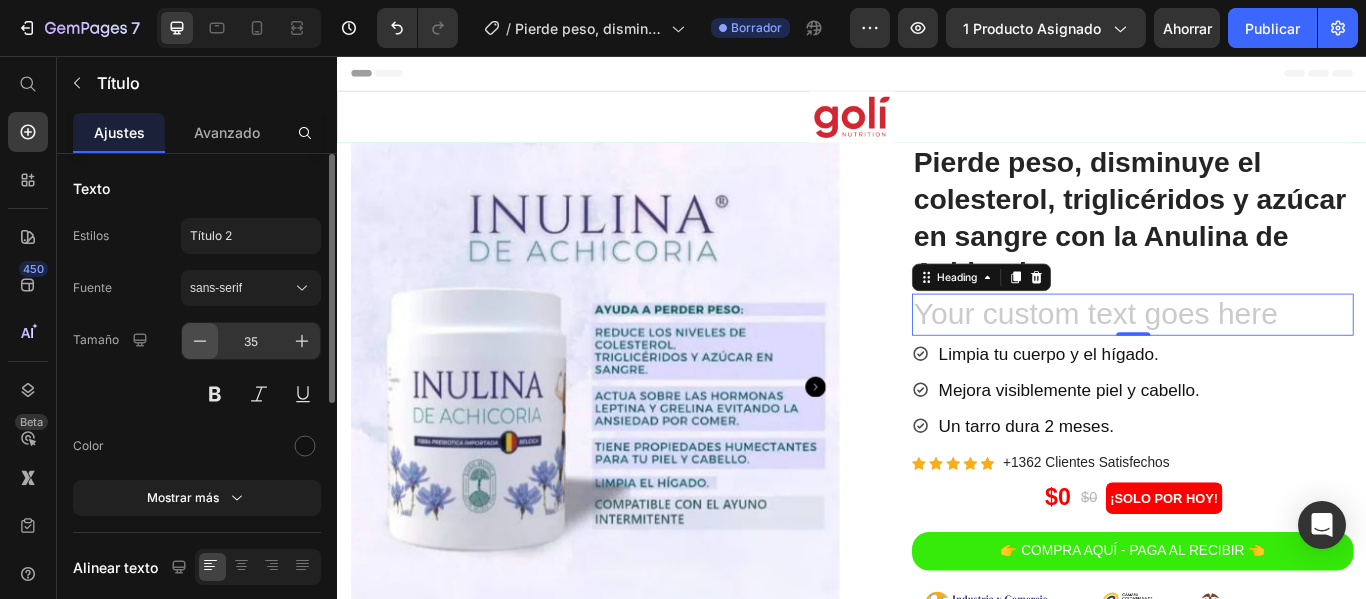click at bounding box center (200, 341) 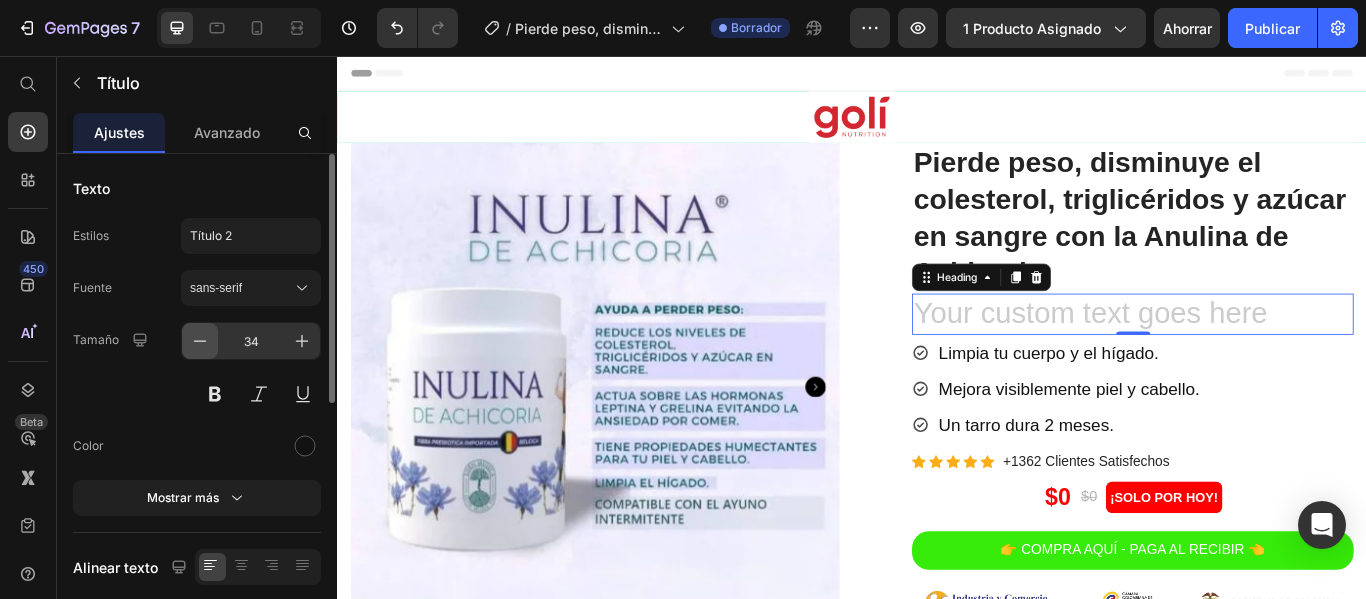 click at bounding box center (200, 341) 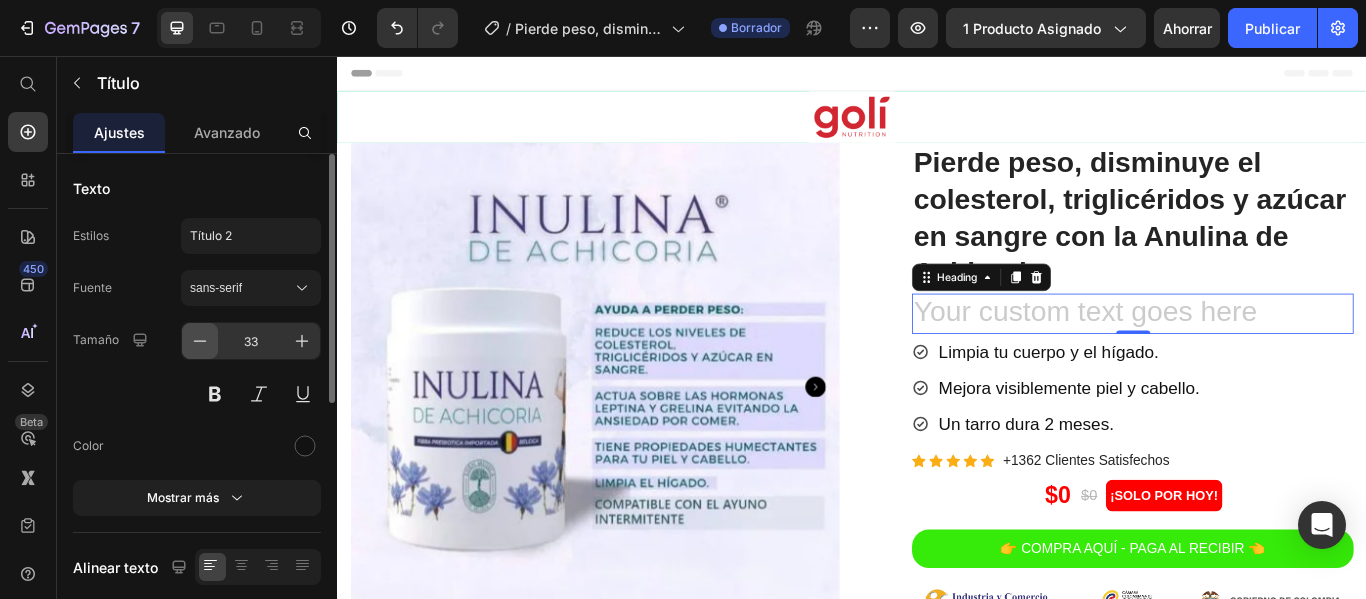 type 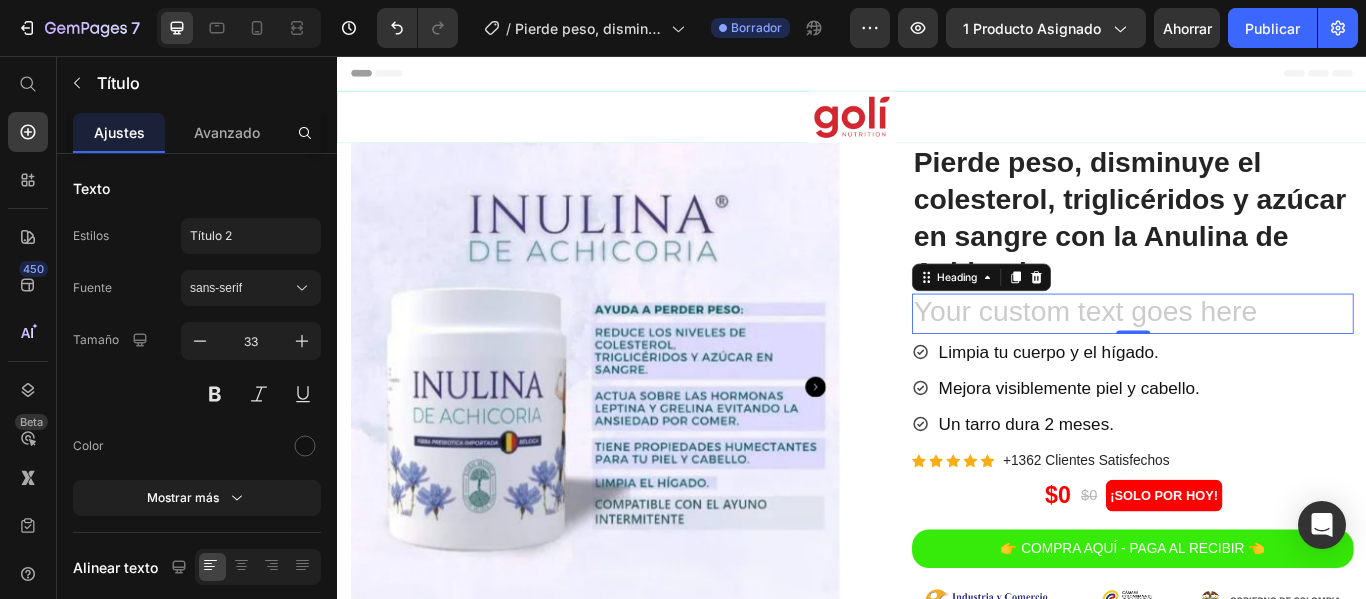 click at bounding box center [1264, 356] 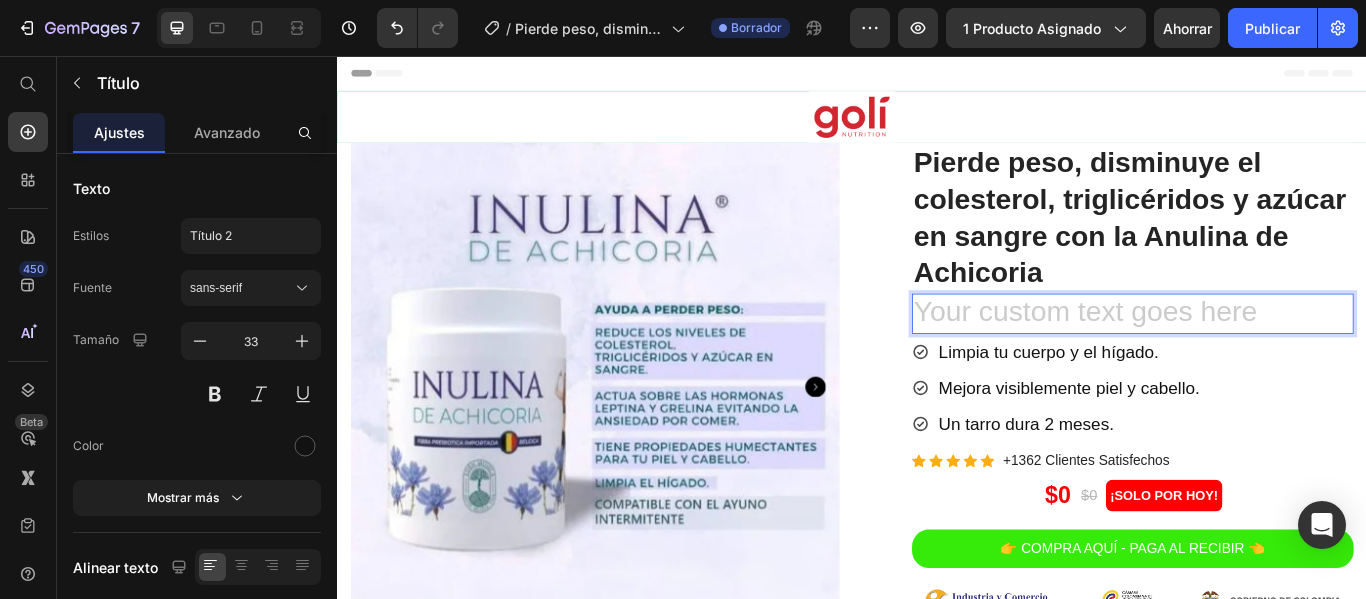 click at bounding box center [1264, 356] 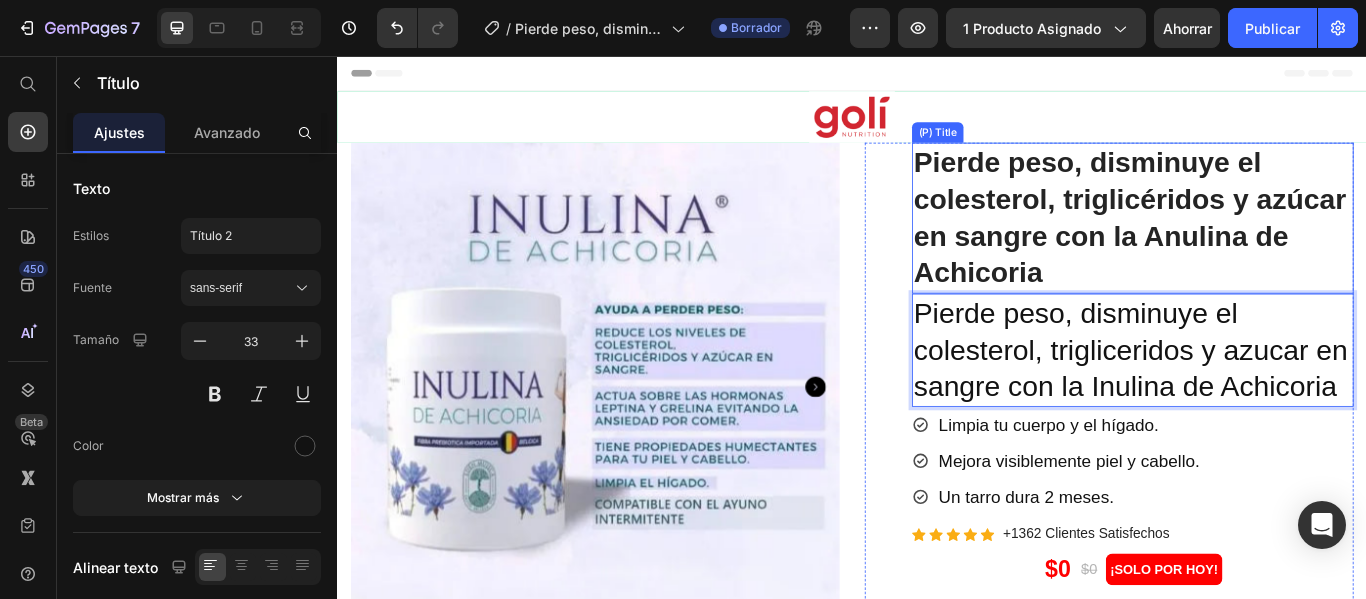 click on "Pierde peso, disminuye el colesterol, triglicéridos y azúcar en sangre con la Anulina de Achicoria" at bounding box center [1264, 245] 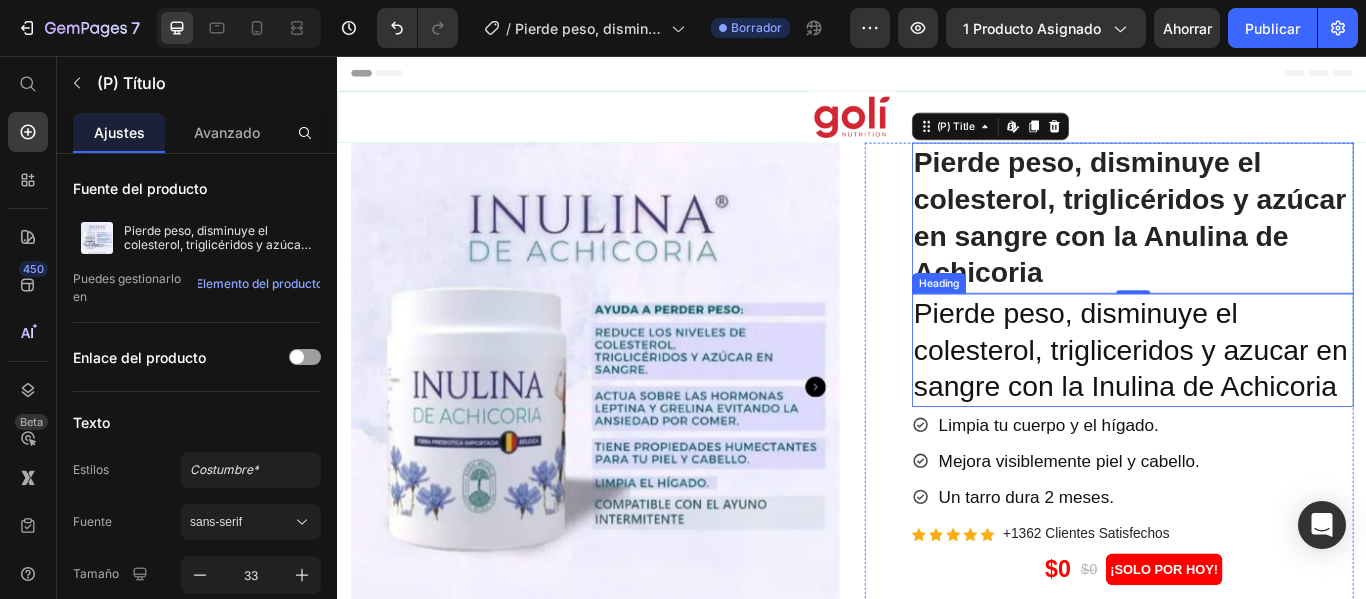 click on "Pierde peso, disminuye el colesterol, trigliceridos y azucar en sangre con la Inulina de Achicoria" at bounding box center [1264, 399] 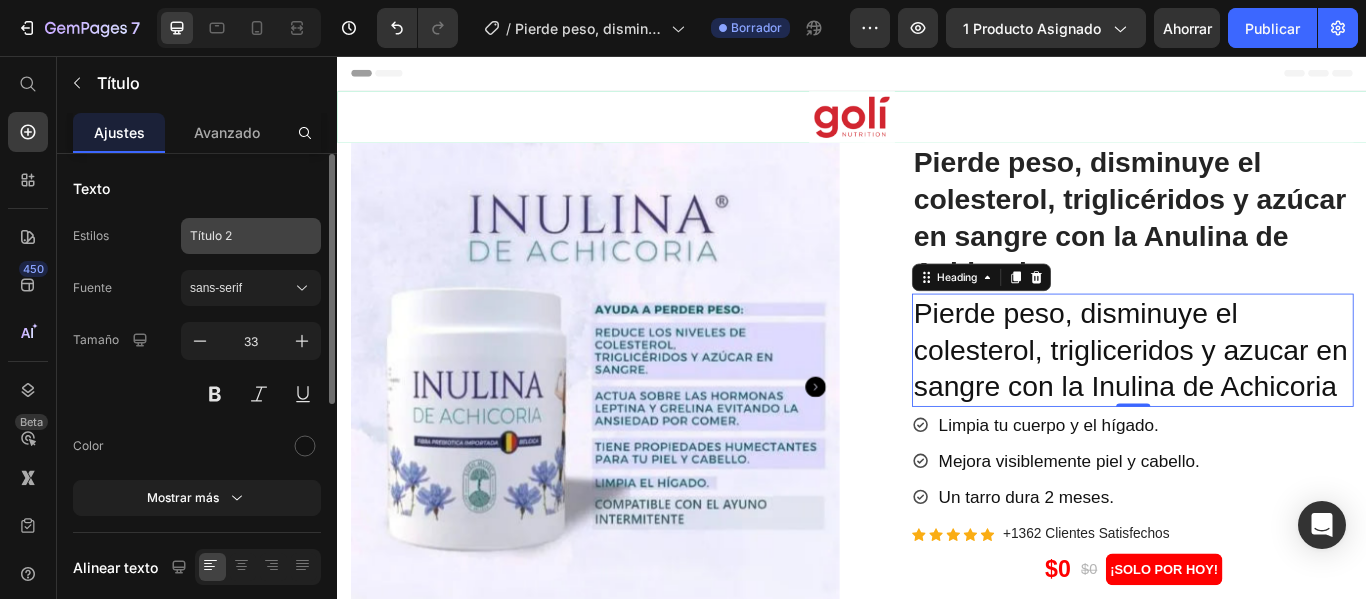 click on "Título 2" at bounding box center [239, 236] 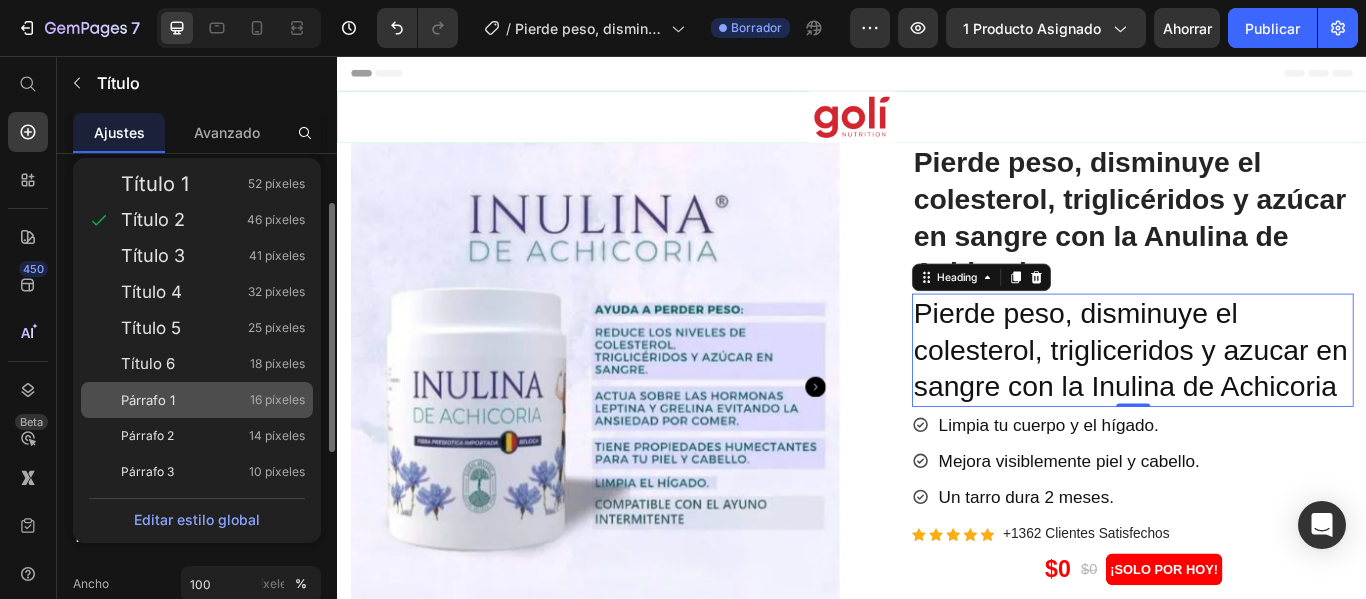 scroll, scrollTop: 0, scrollLeft: 0, axis: both 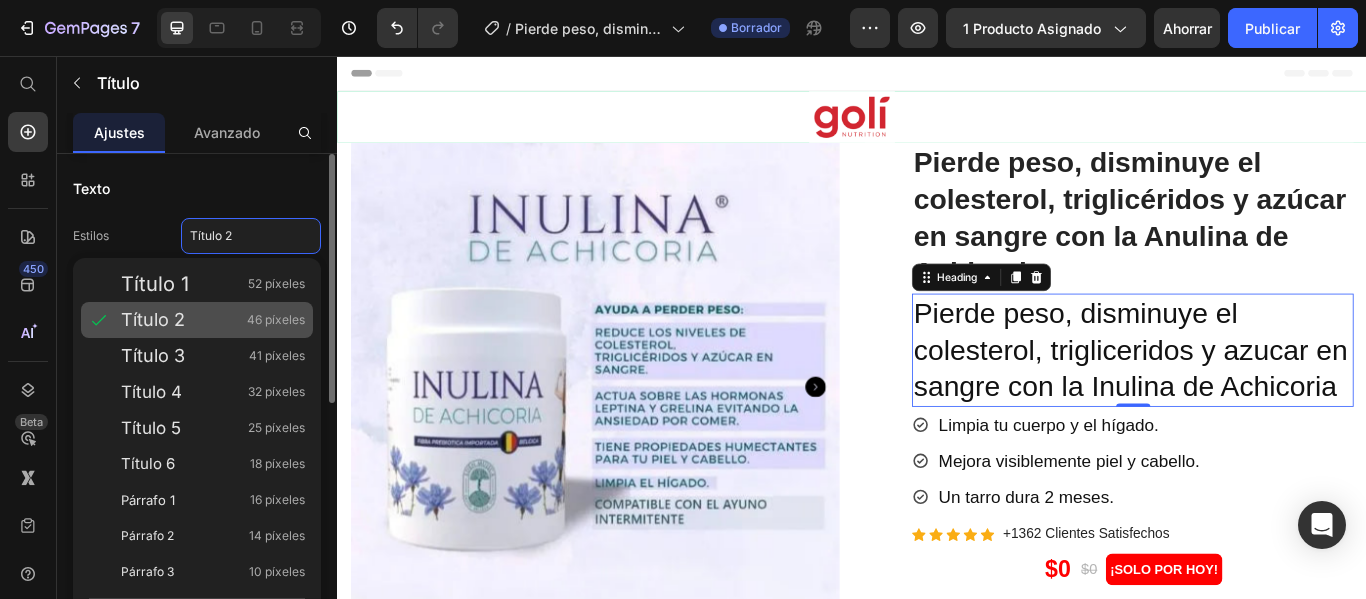 click on "Título 2 46 píxeles" at bounding box center [213, 320] 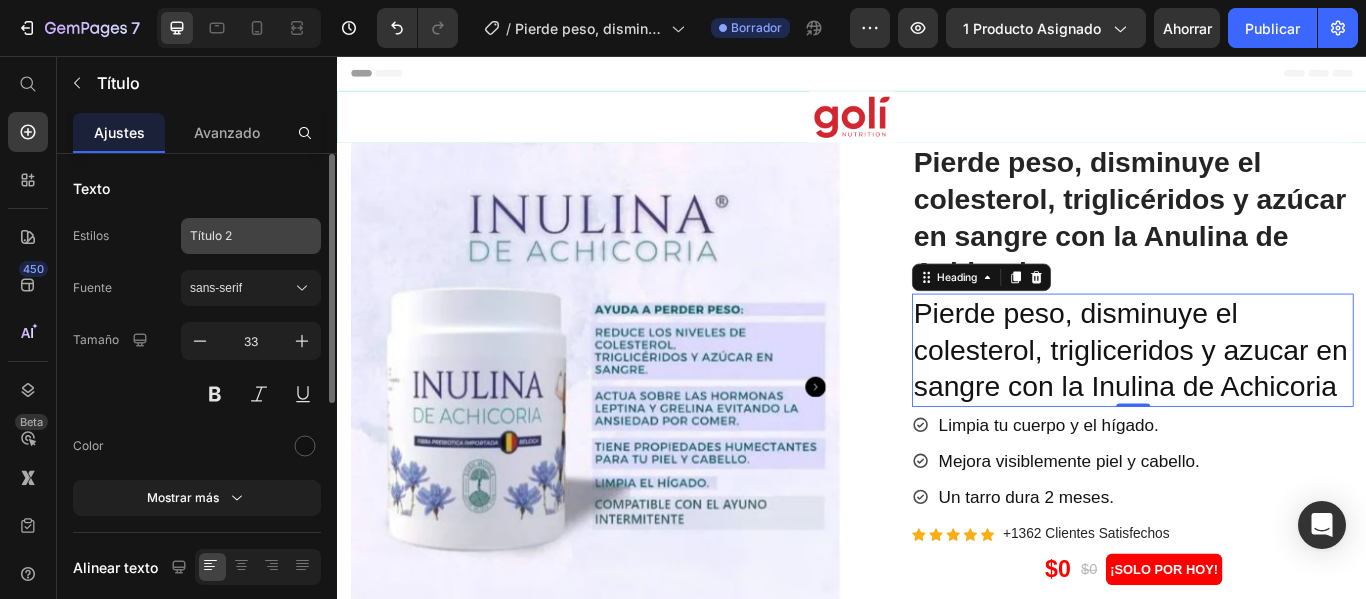 click on "Título 2" at bounding box center [239, 236] 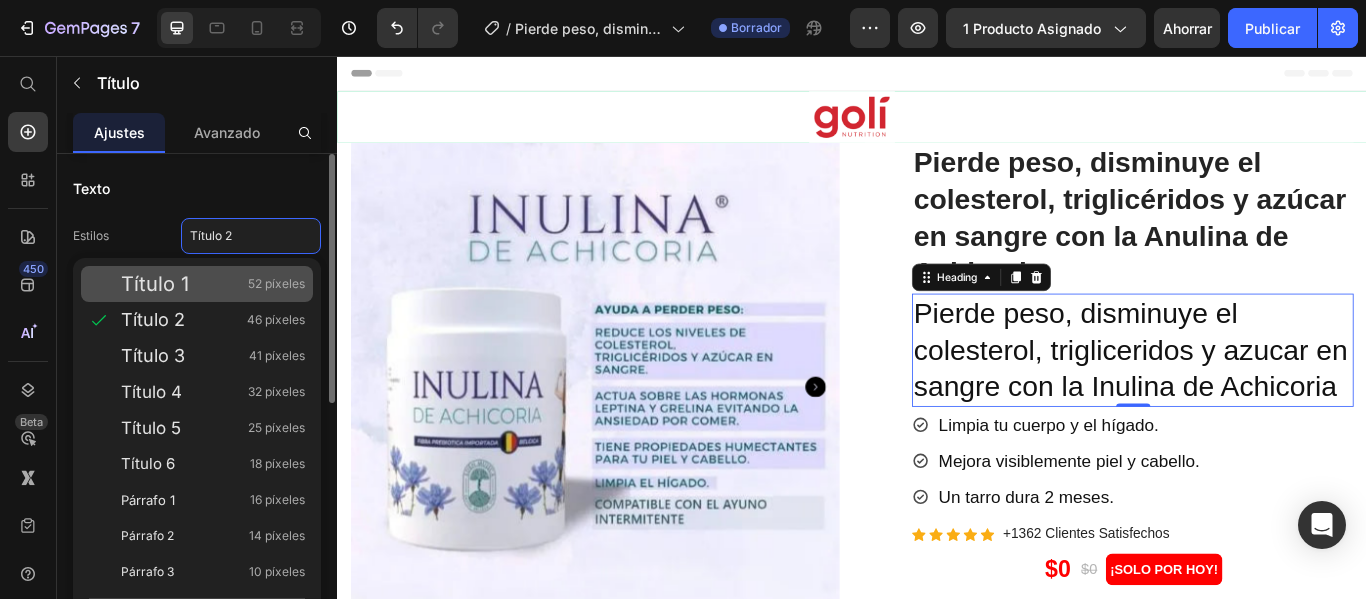 click on "Título 1 52 píxeles" at bounding box center (213, 284) 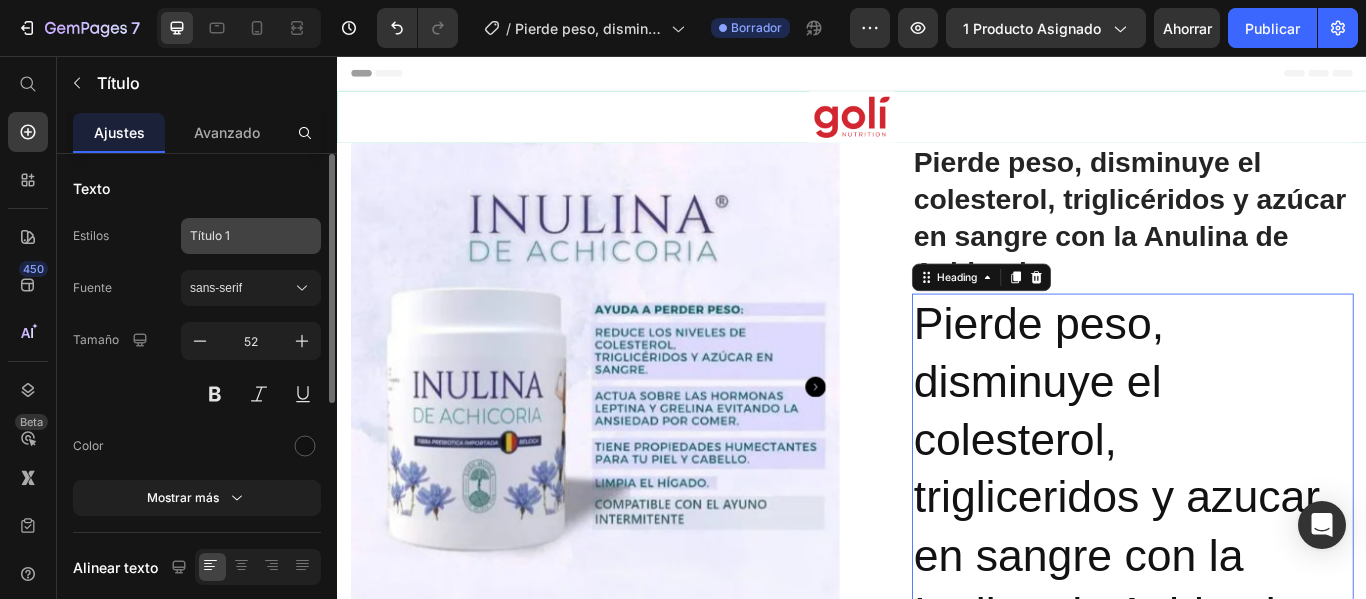 click on "Título 1" at bounding box center [251, 236] 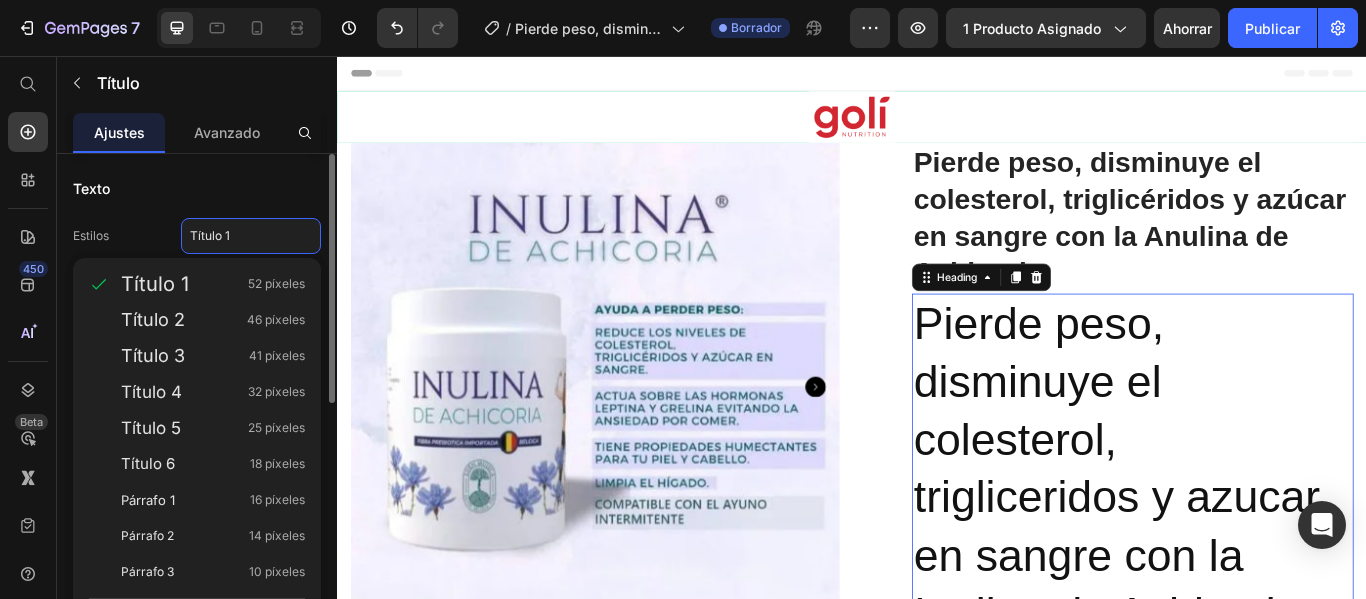 click on "Título 2 46 píxeles" at bounding box center [213, 320] 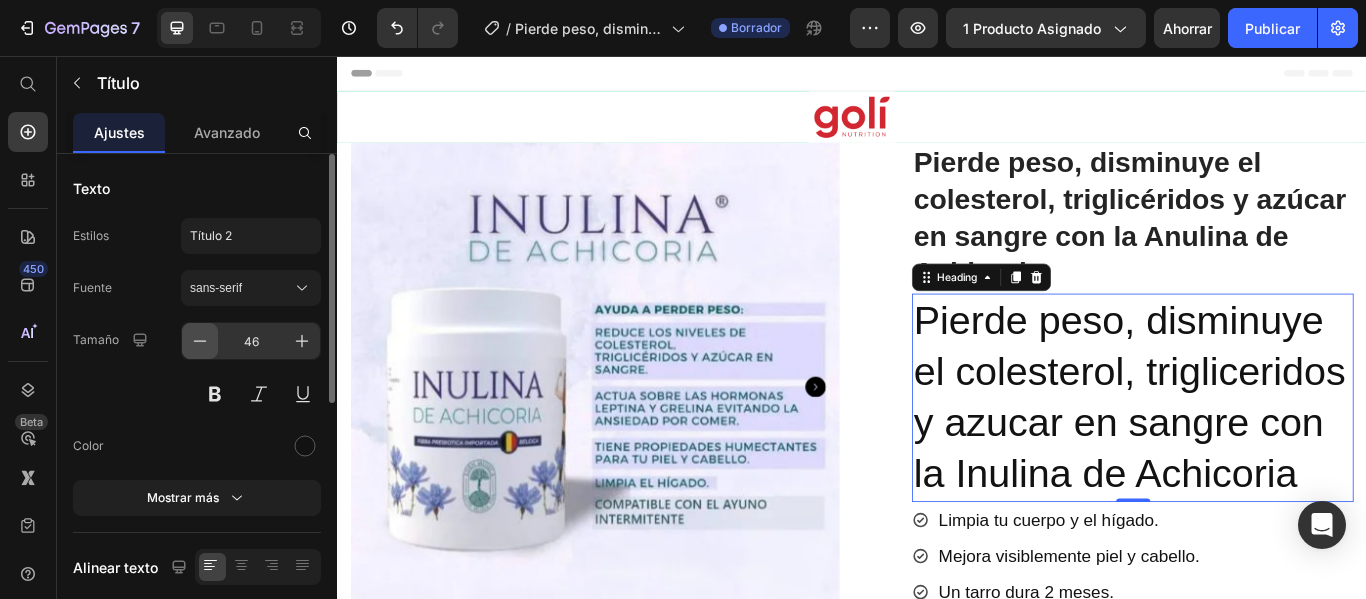 click 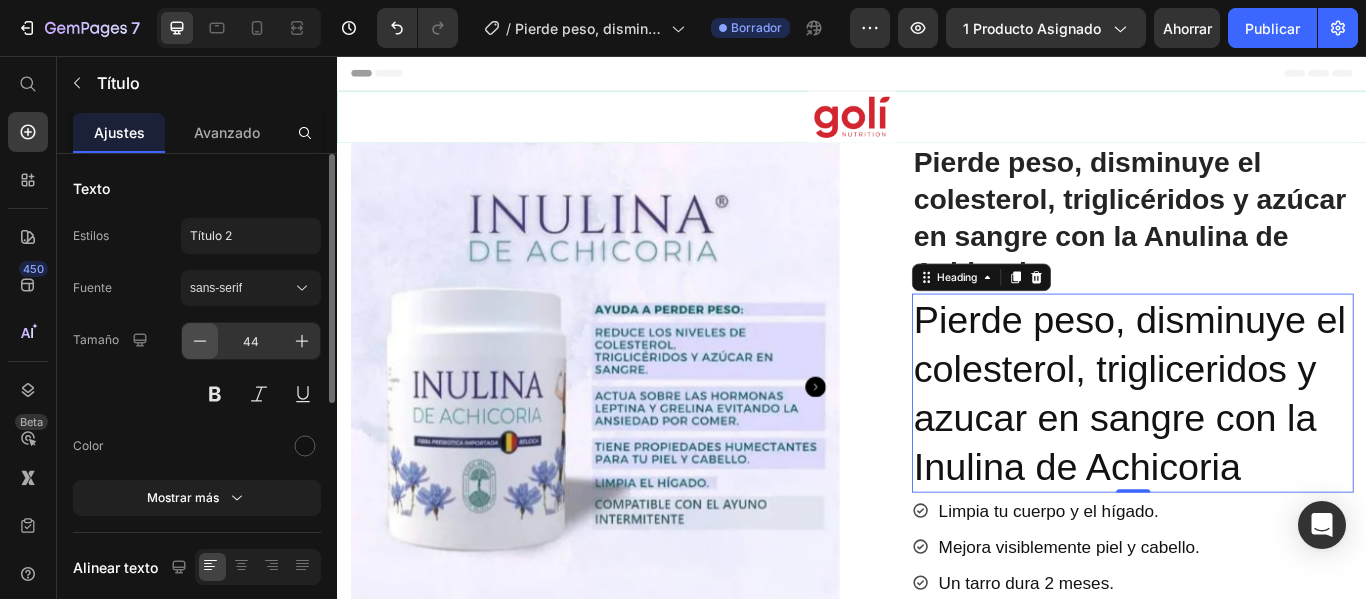 click 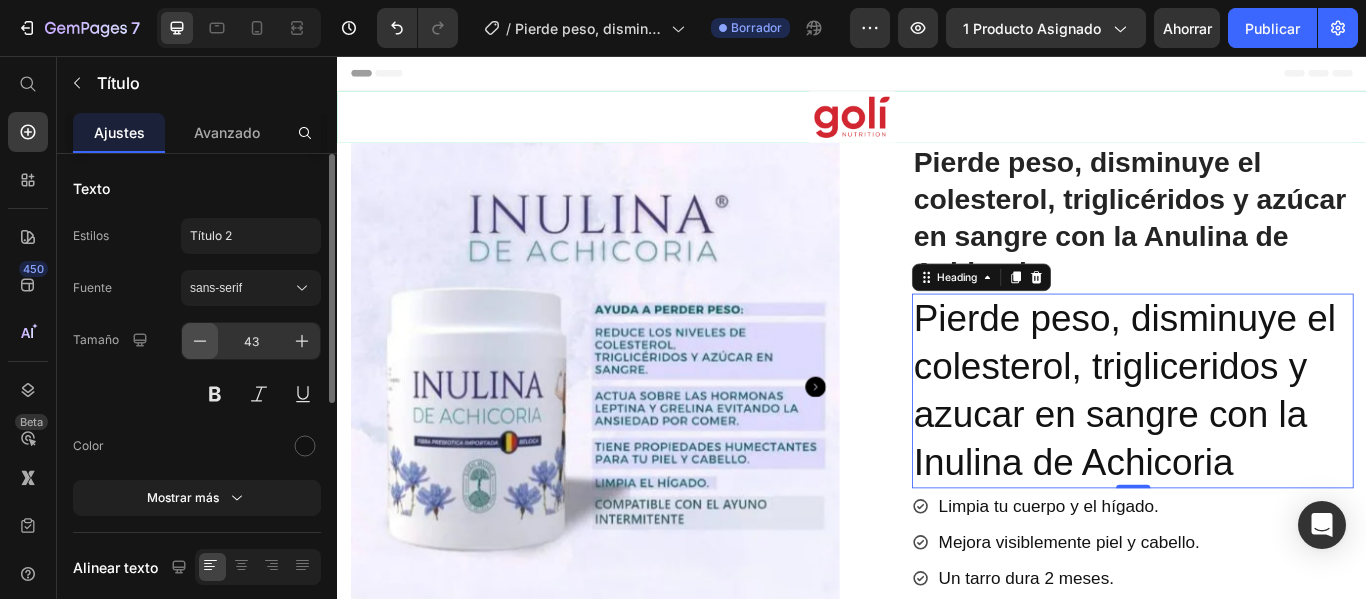 click 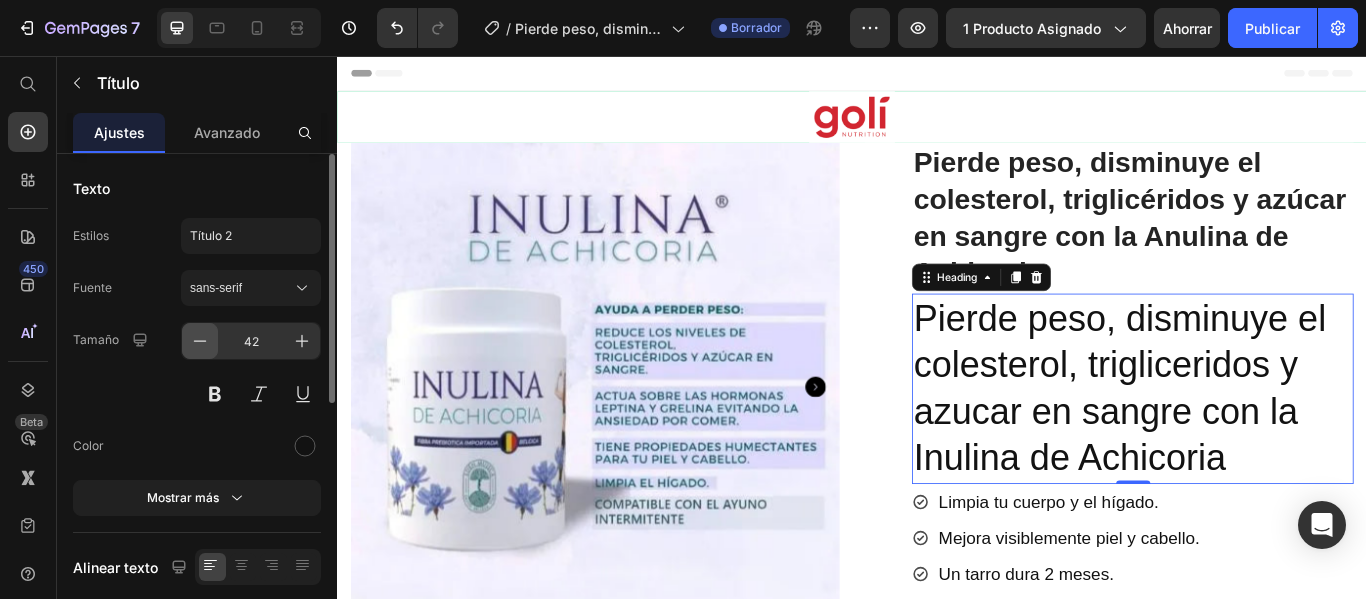 click 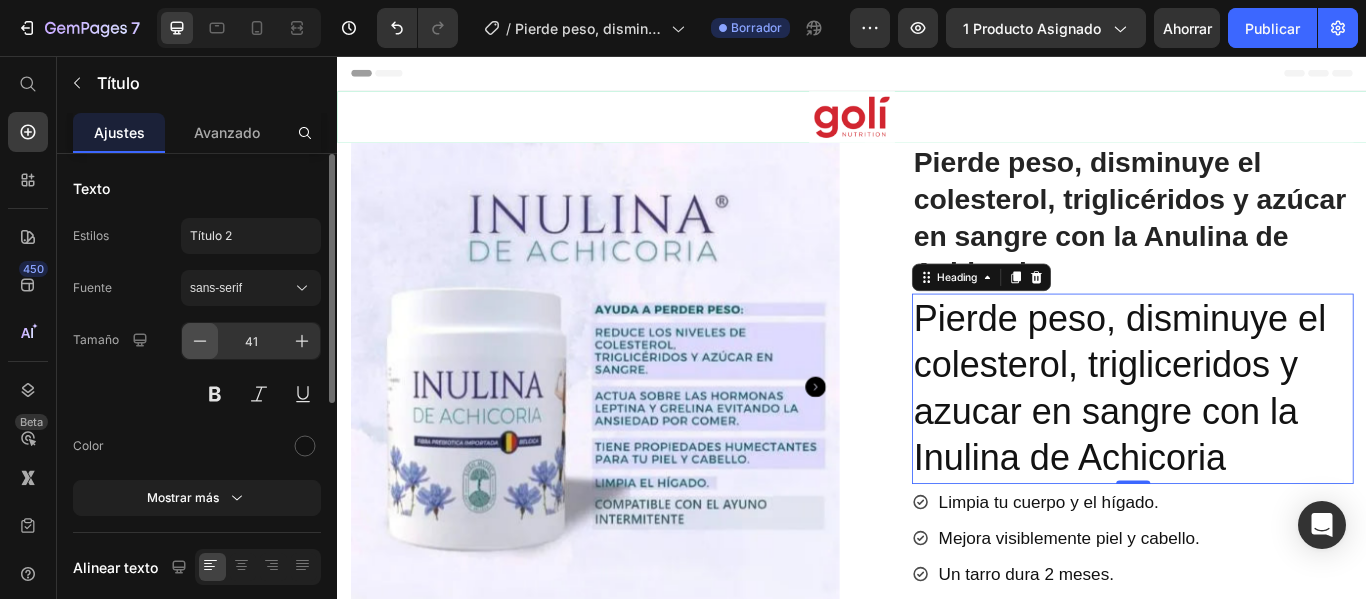 click 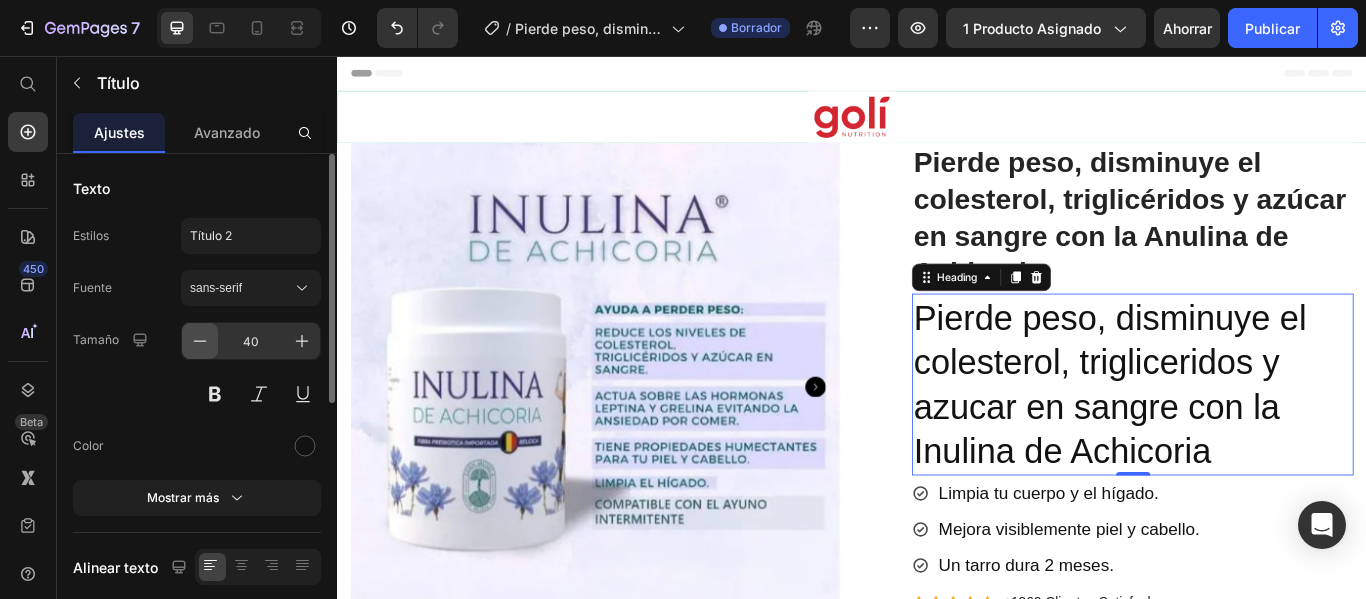 click 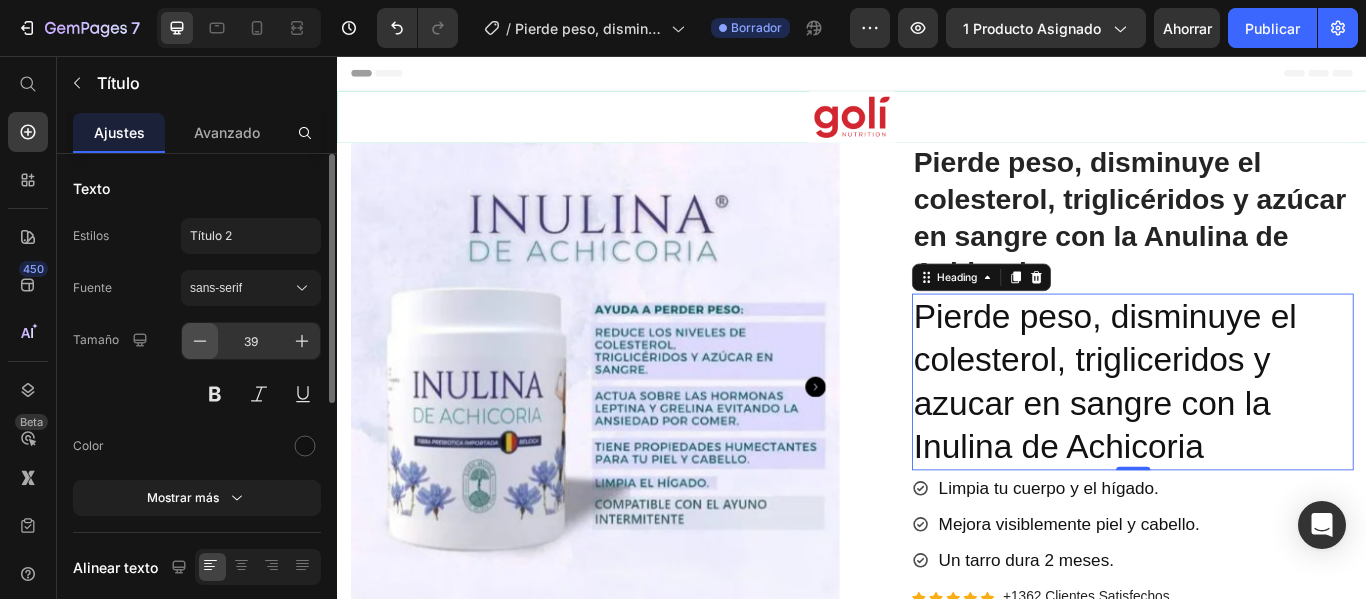 click 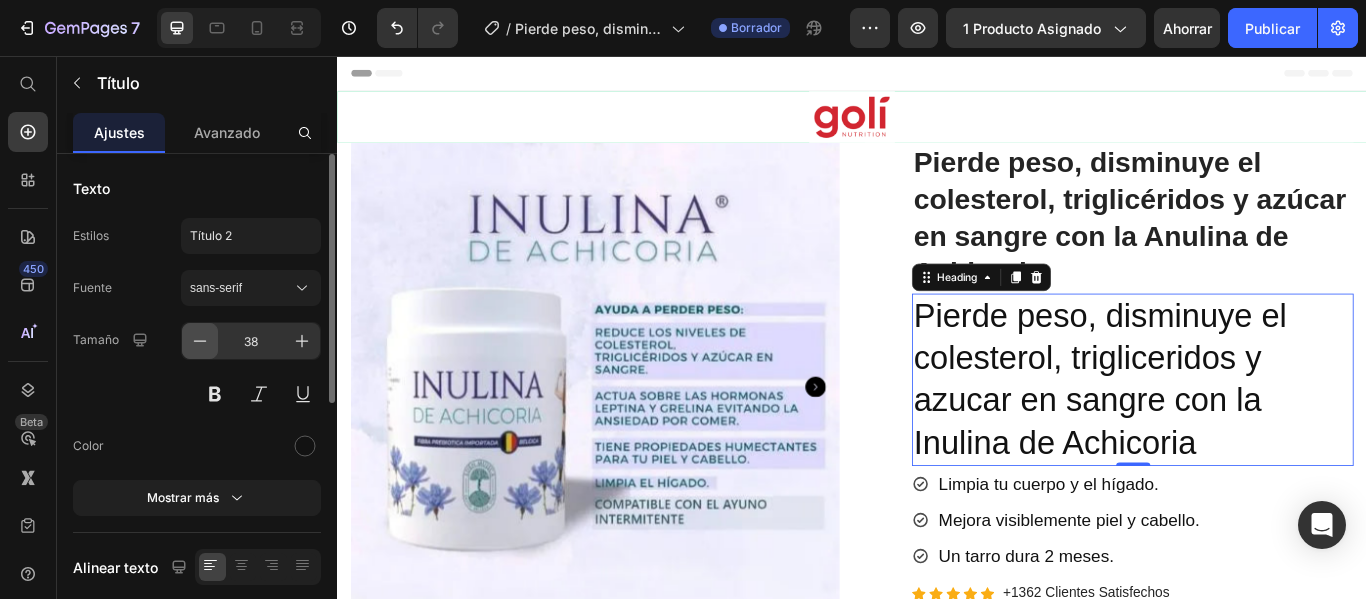 click 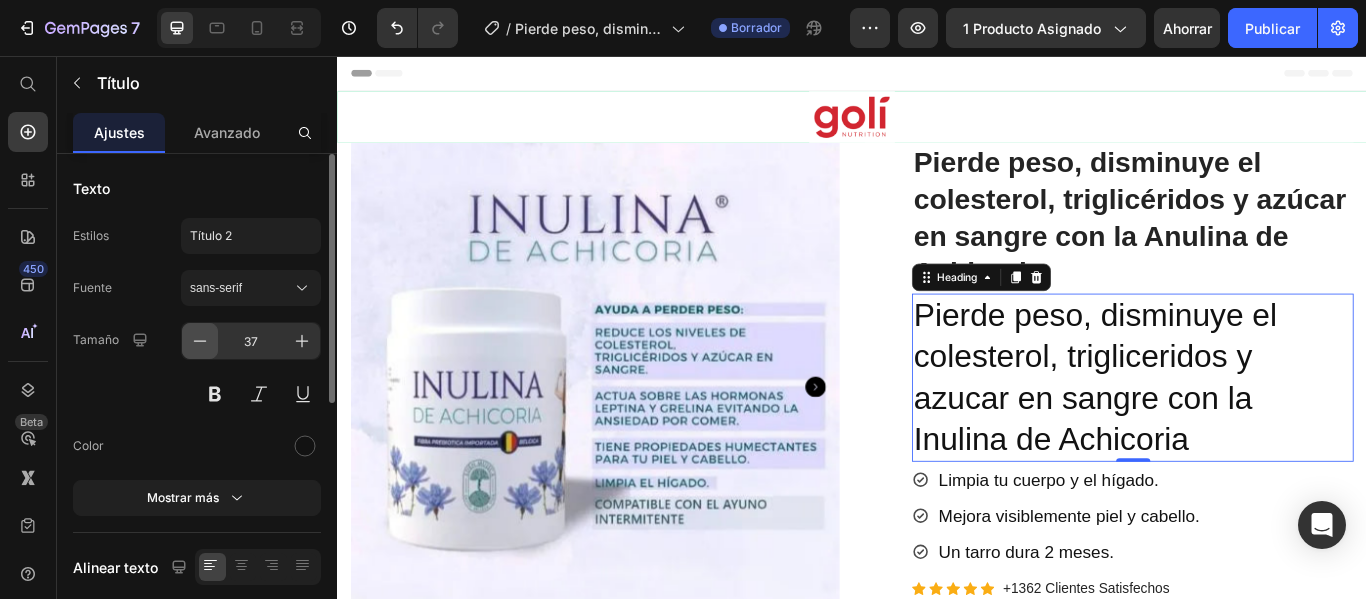 click 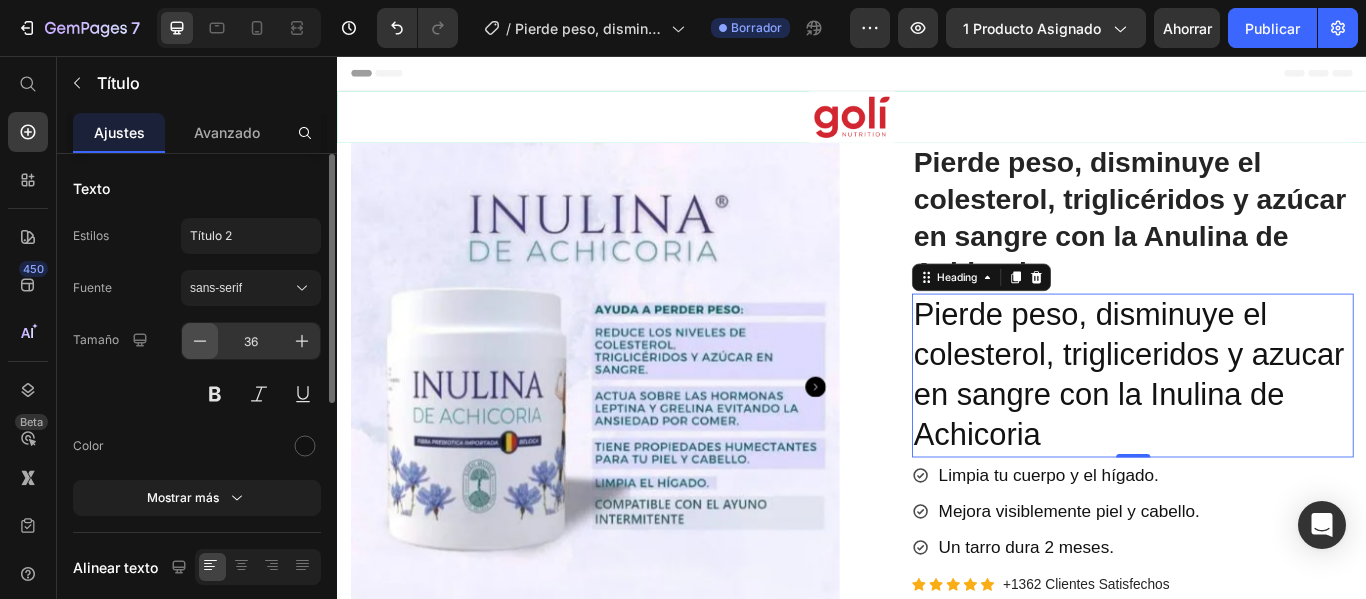 click 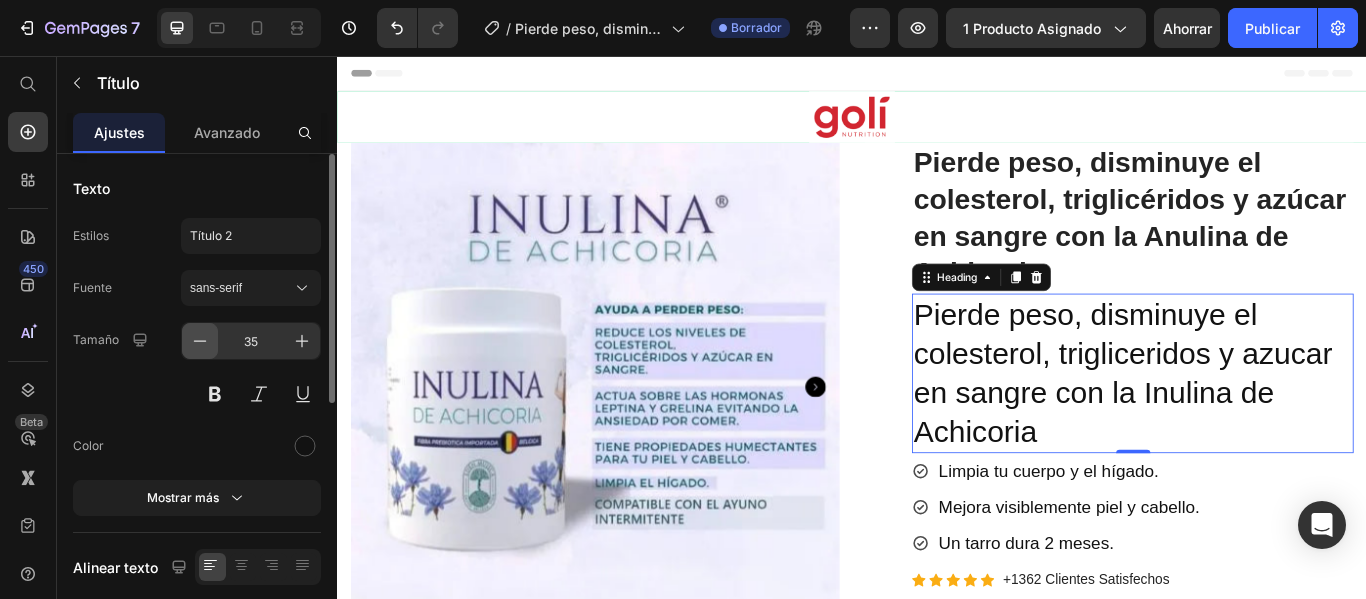 click 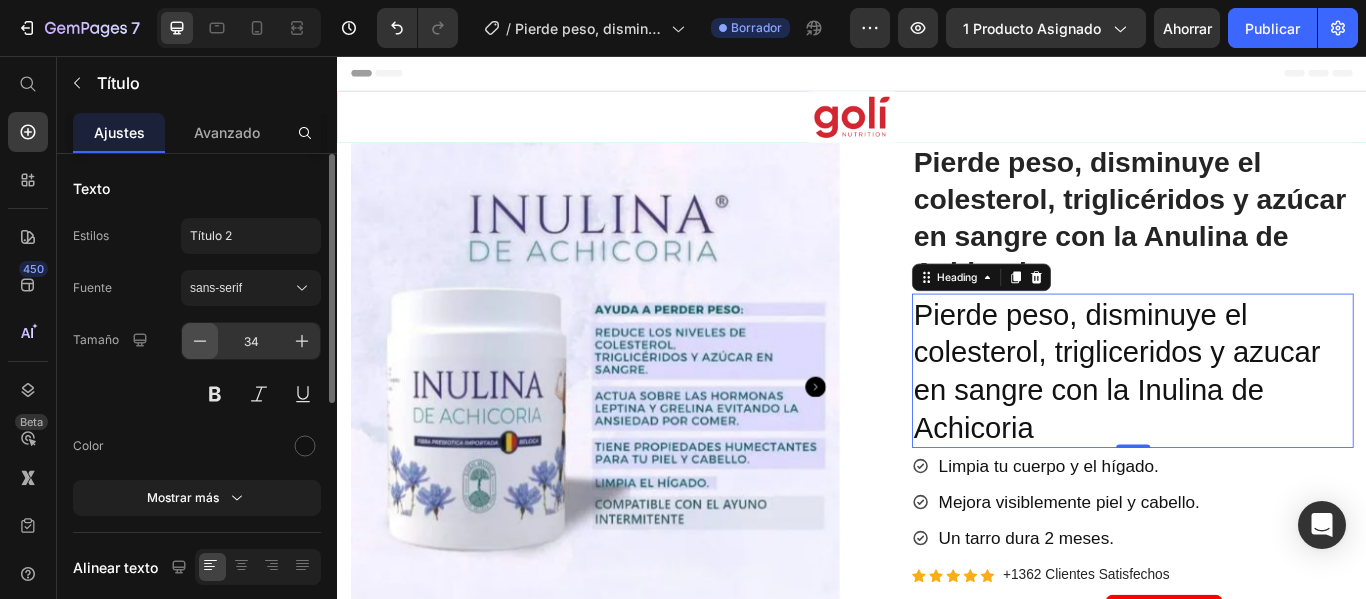 click 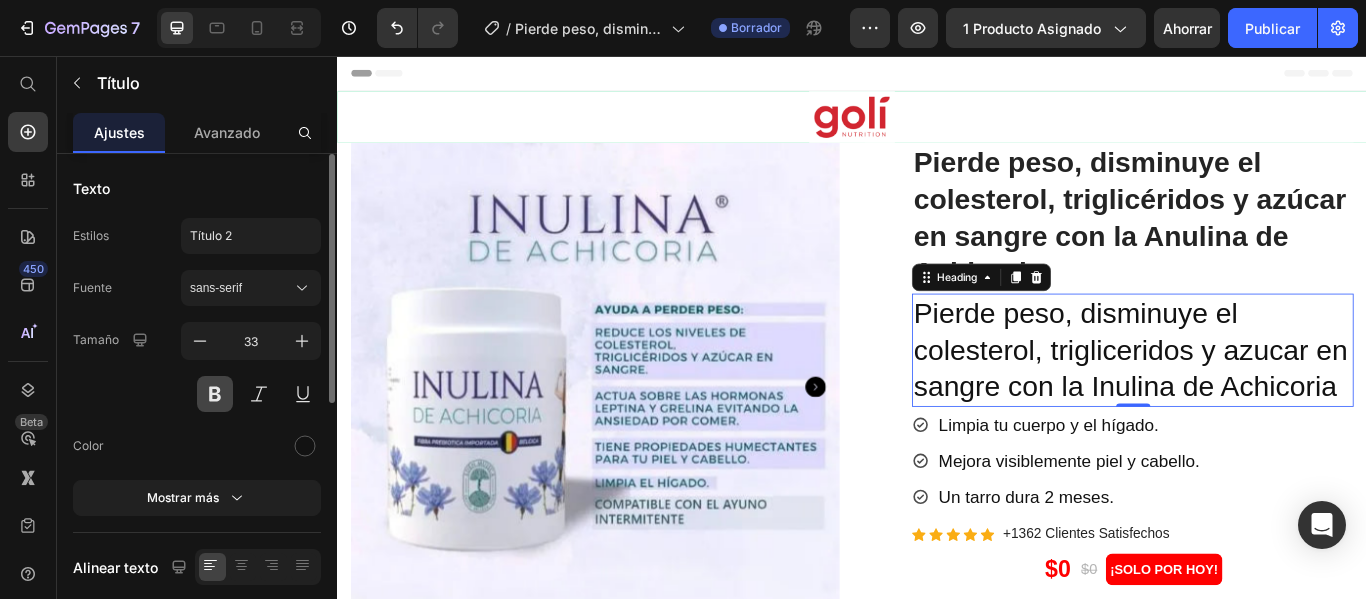click at bounding box center (215, 394) 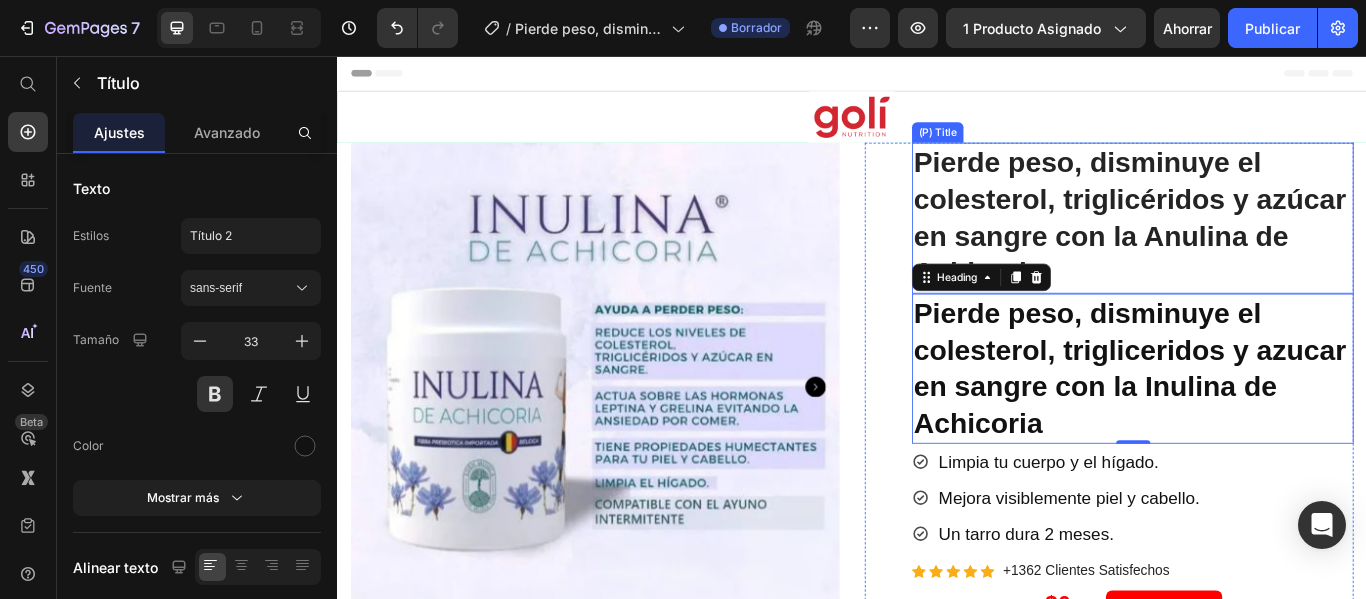 click on "Pierde peso, disminuye el colesterol, triglicéridos y azúcar en sangre con la Anulina de Achicoria" at bounding box center (1264, 245) 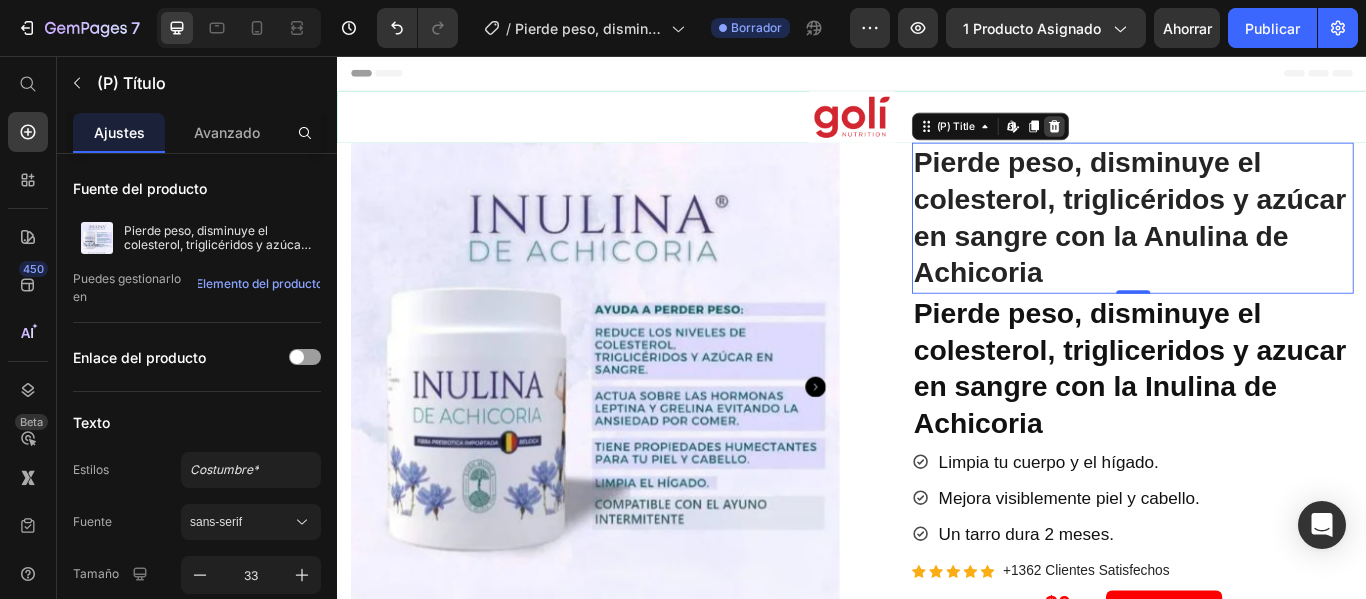 click 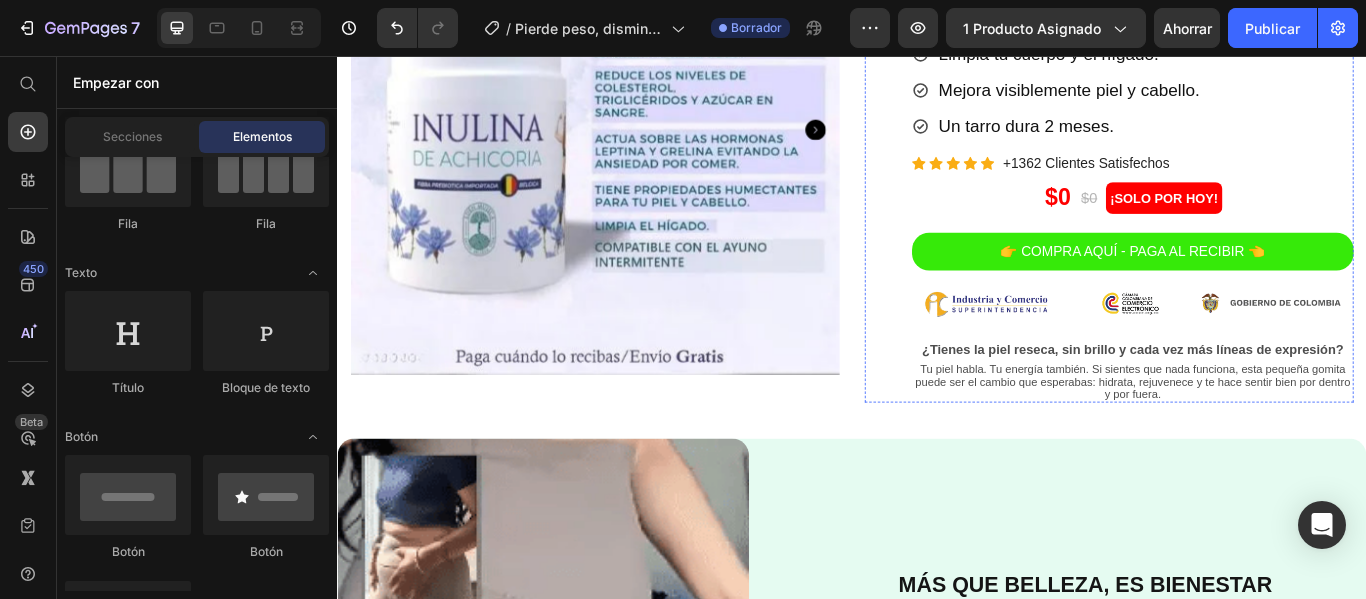 scroll, scrollTop: 400, scrollLeft: 0, axis: vertical 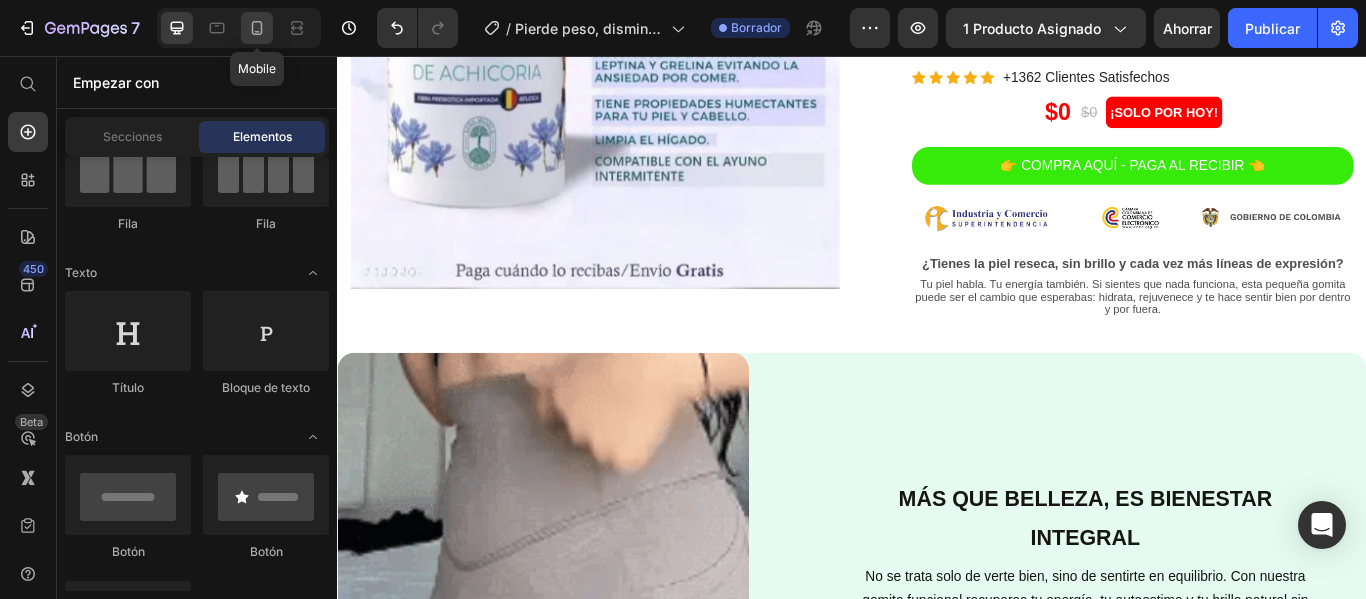 click 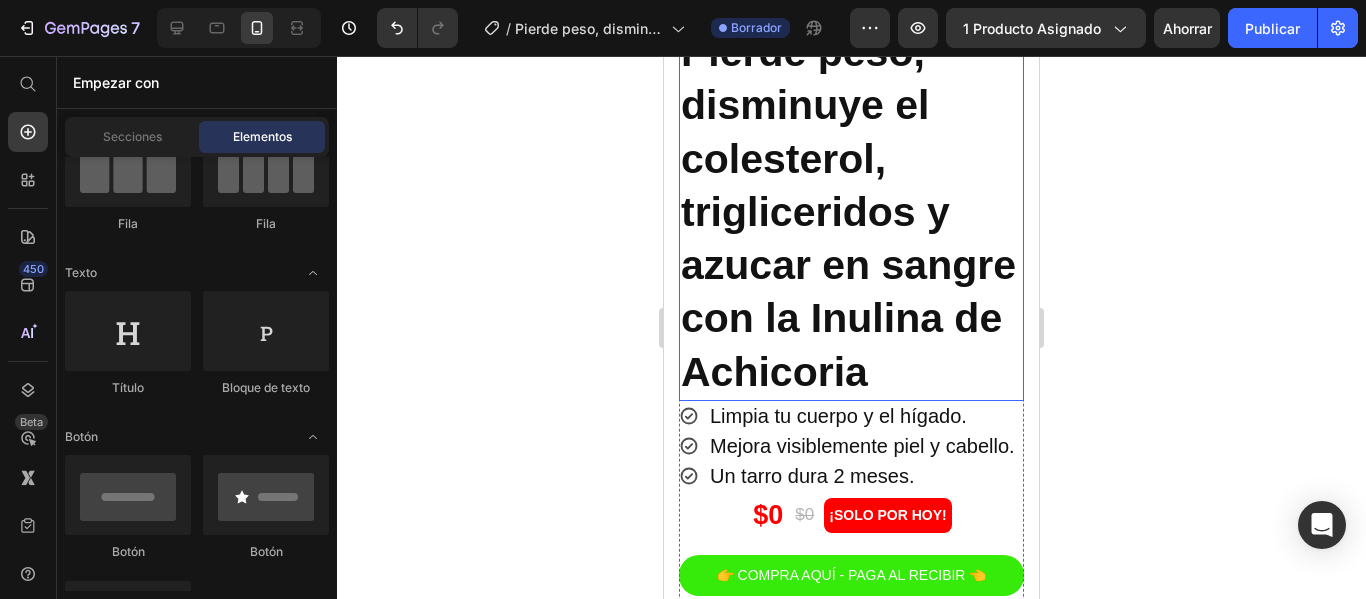 scroll, scrollTop: 400, scrollLeft: 0, axis: vertical 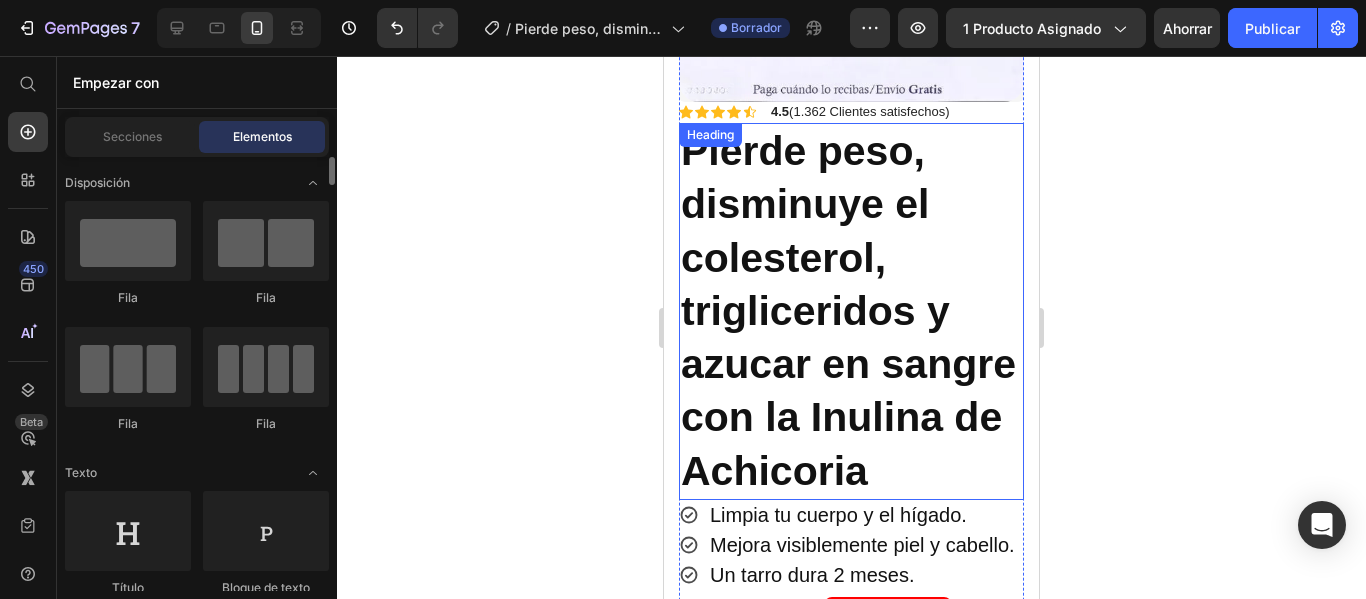 click on "Pierde peso, disminuye el colesterol, trigliceridos y azucar en sangre con la Inulina de Achicoria" at bounding box center [851, 311] 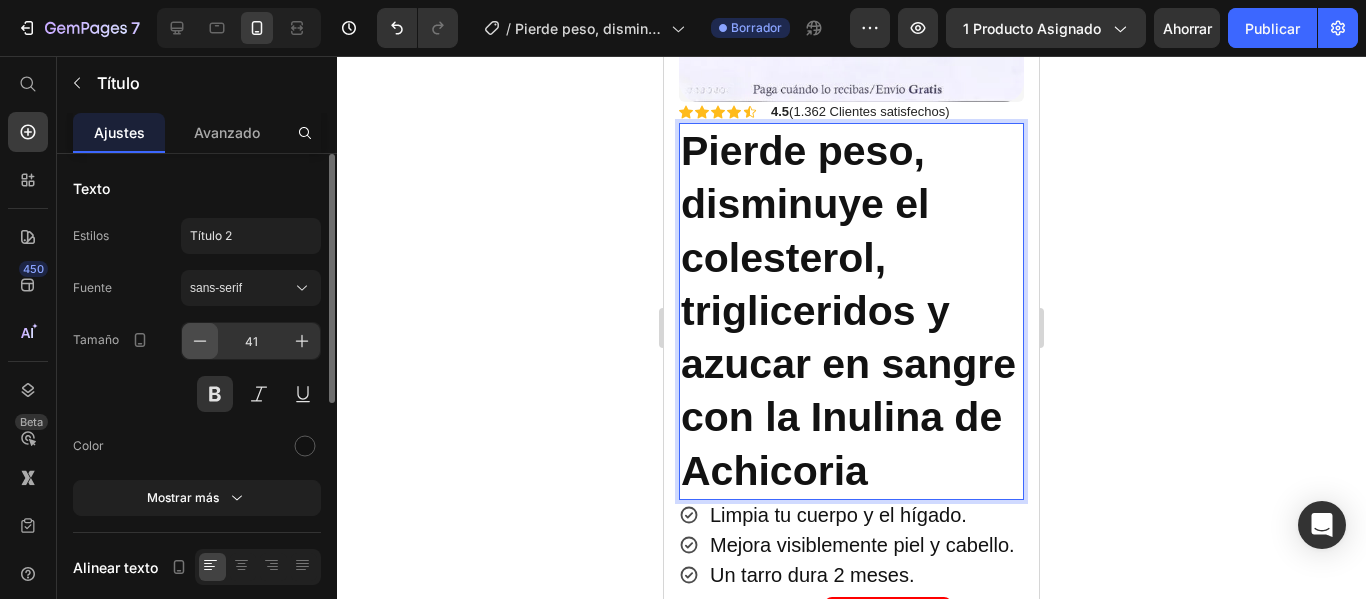 click 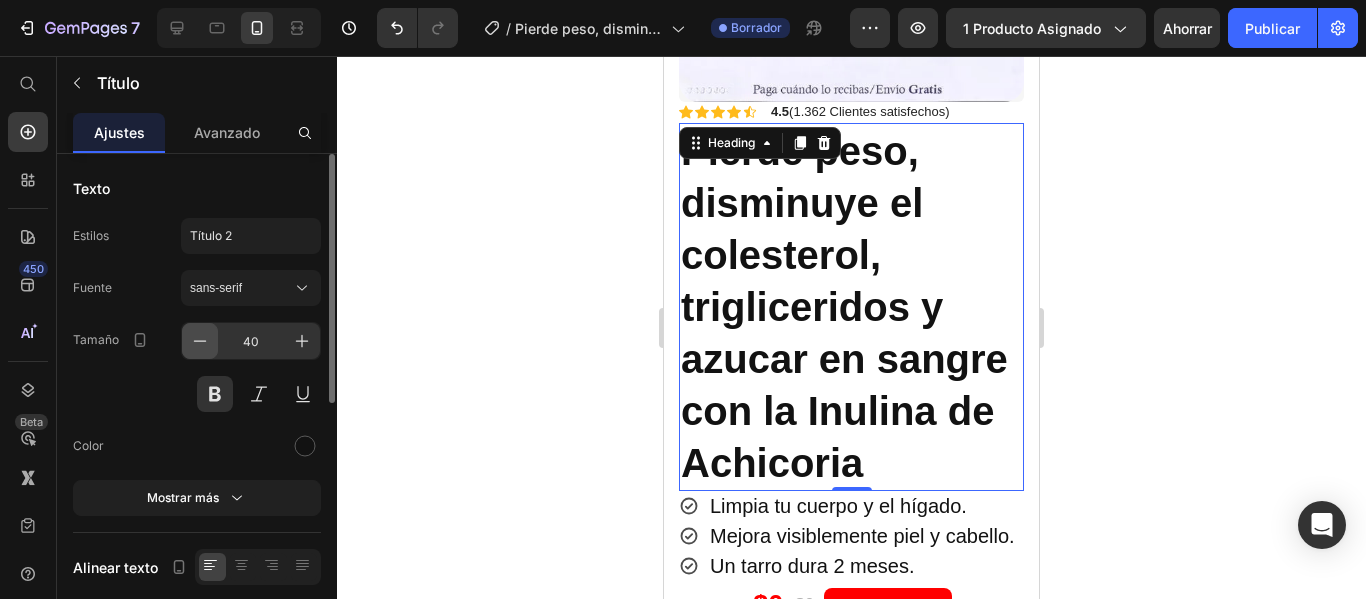 click 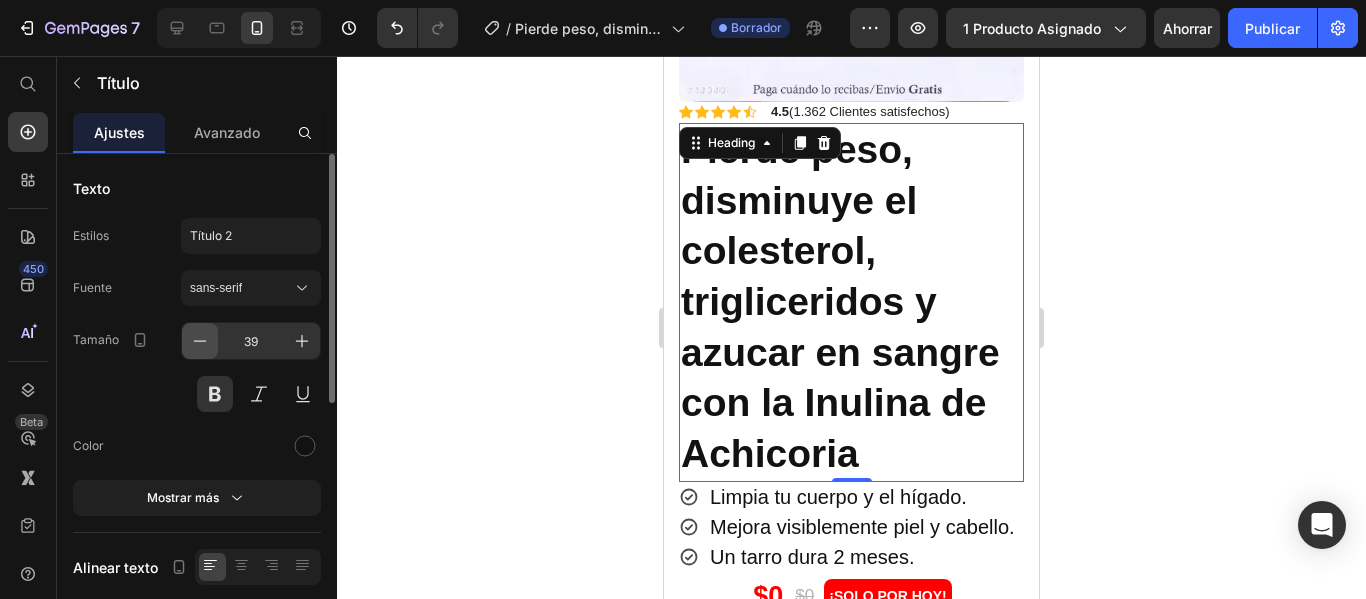click 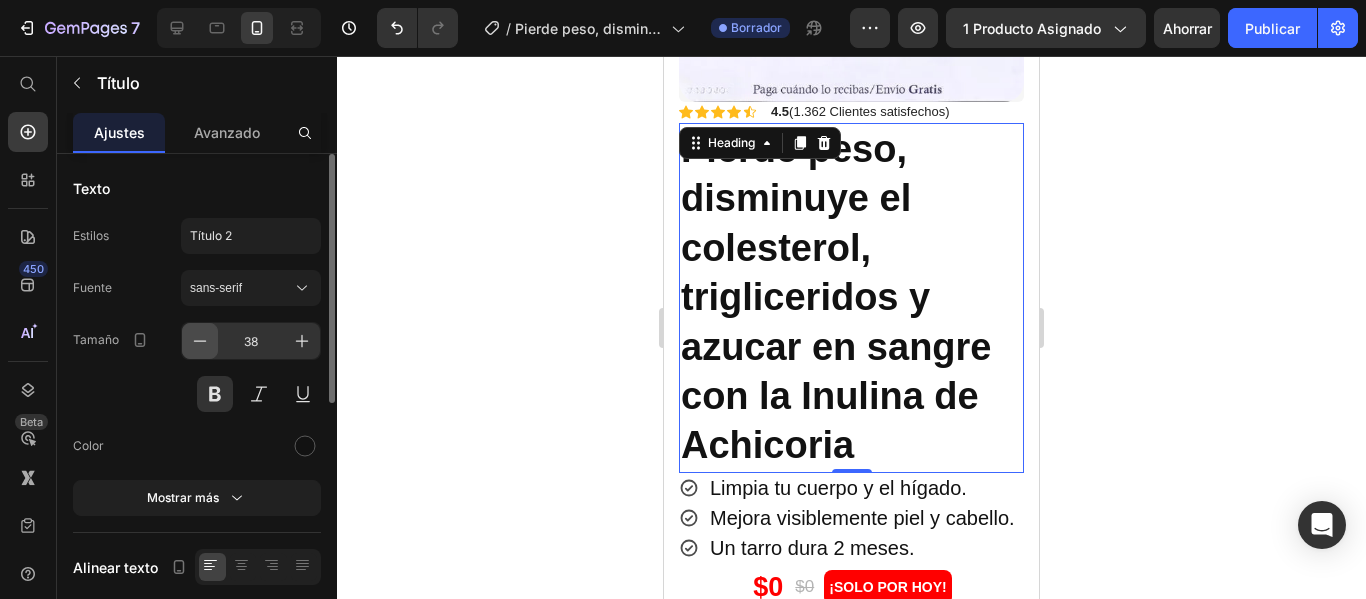 click 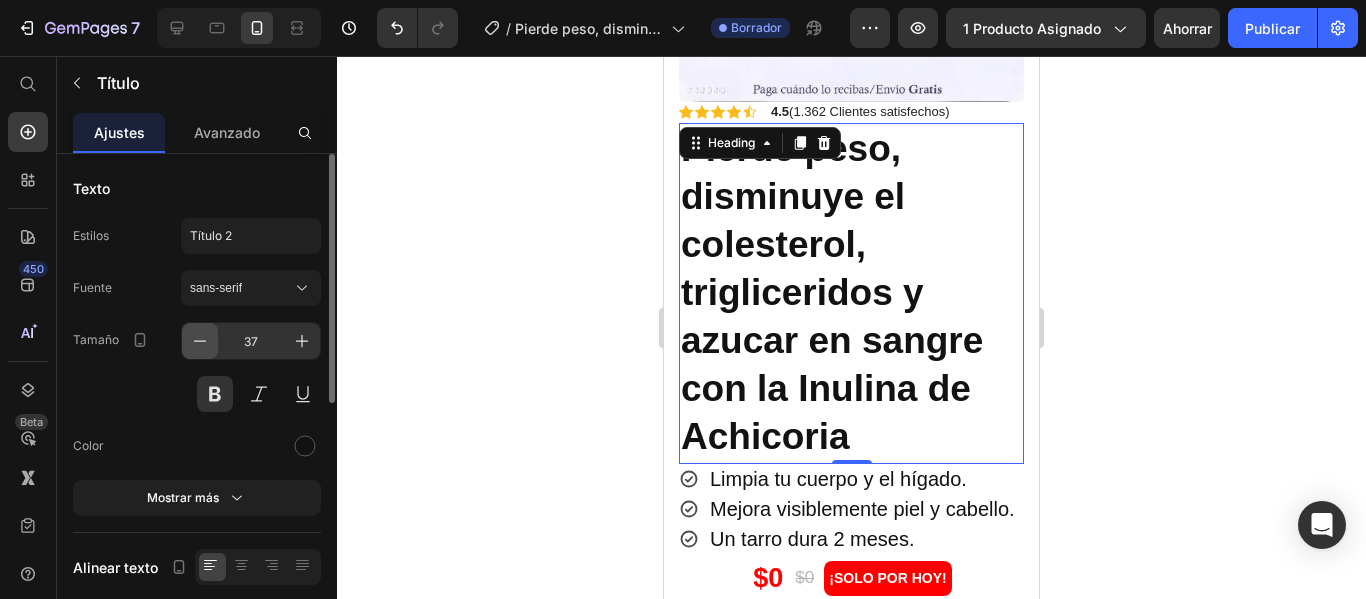 click 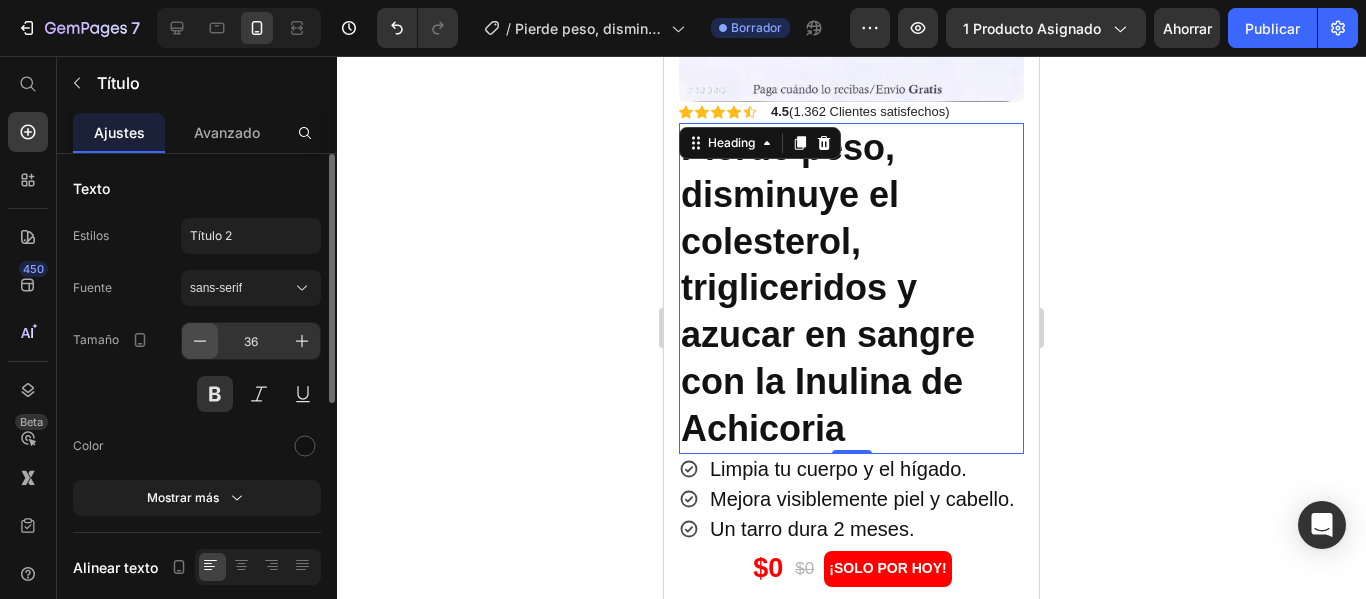 click 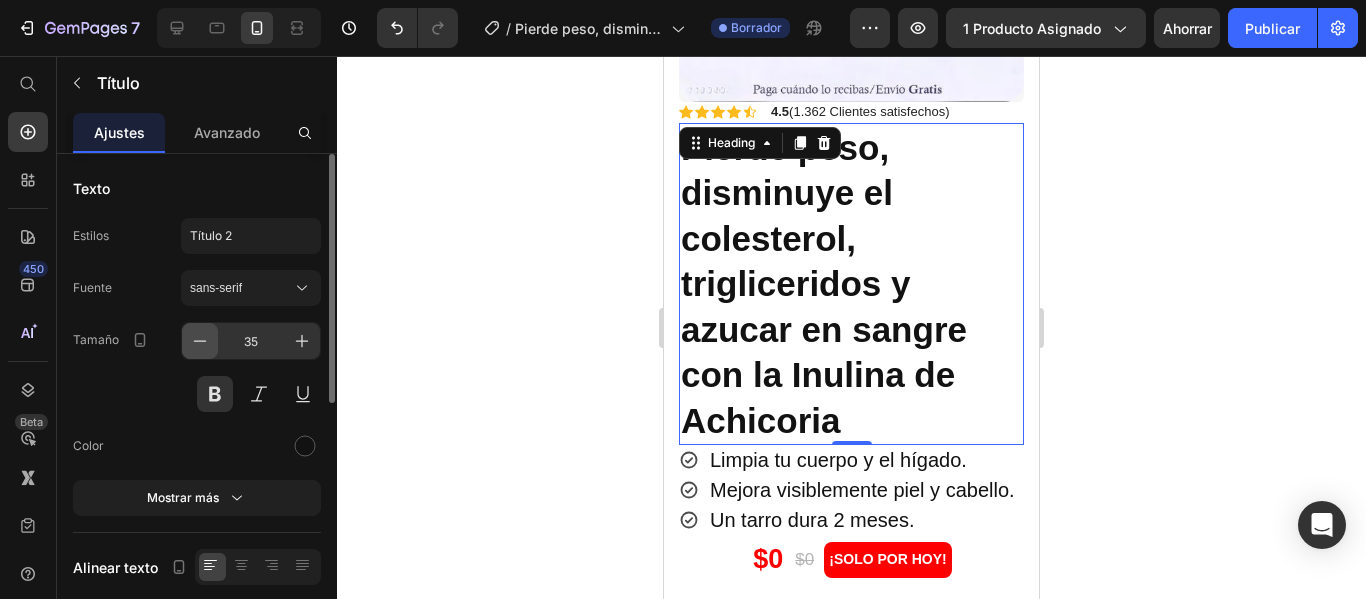 click 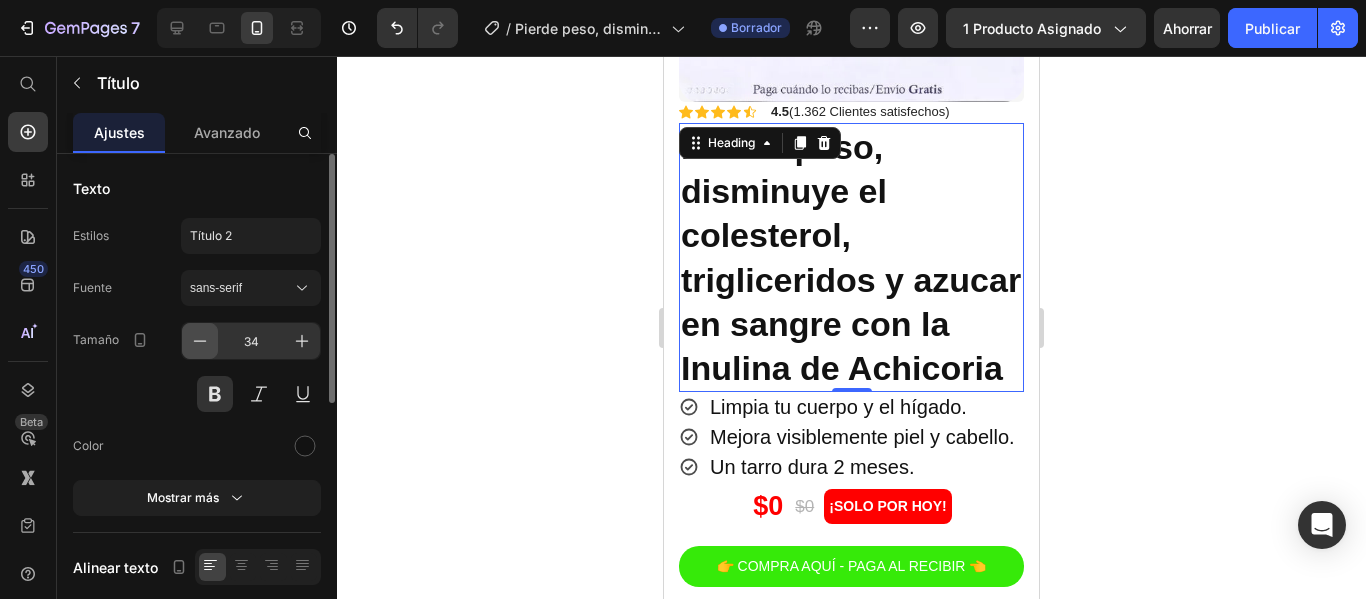 click 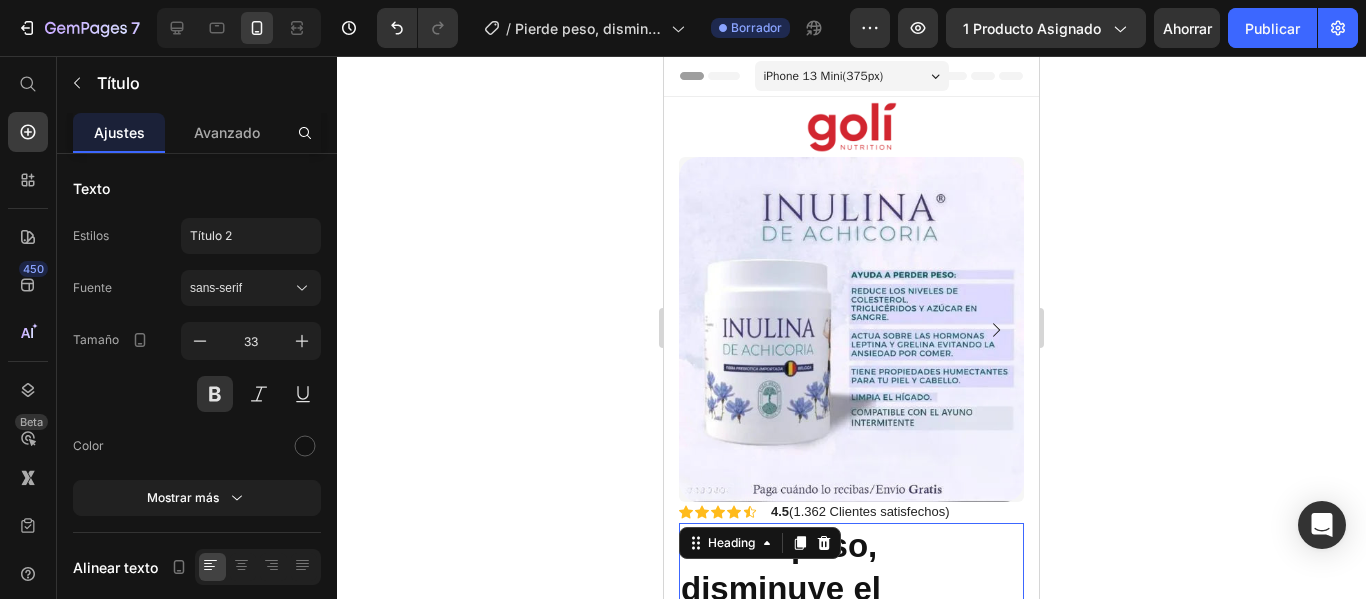 scroll, scrollTop: 100, scrollLeft: 0, axis: vertical 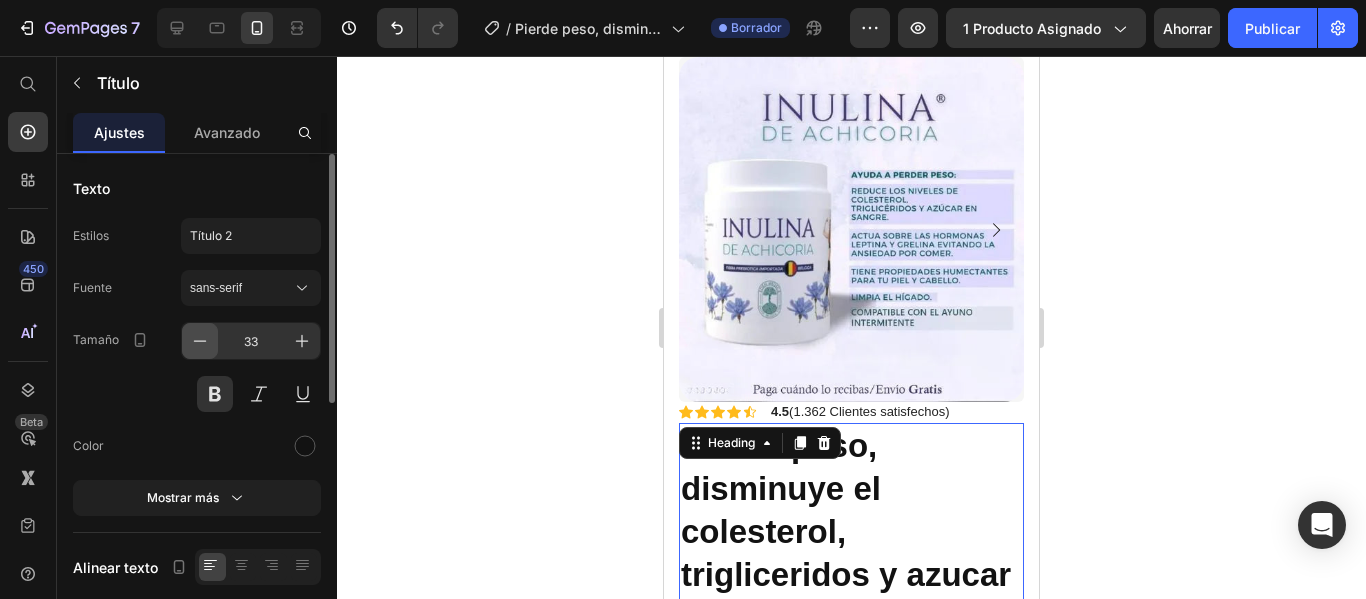 click 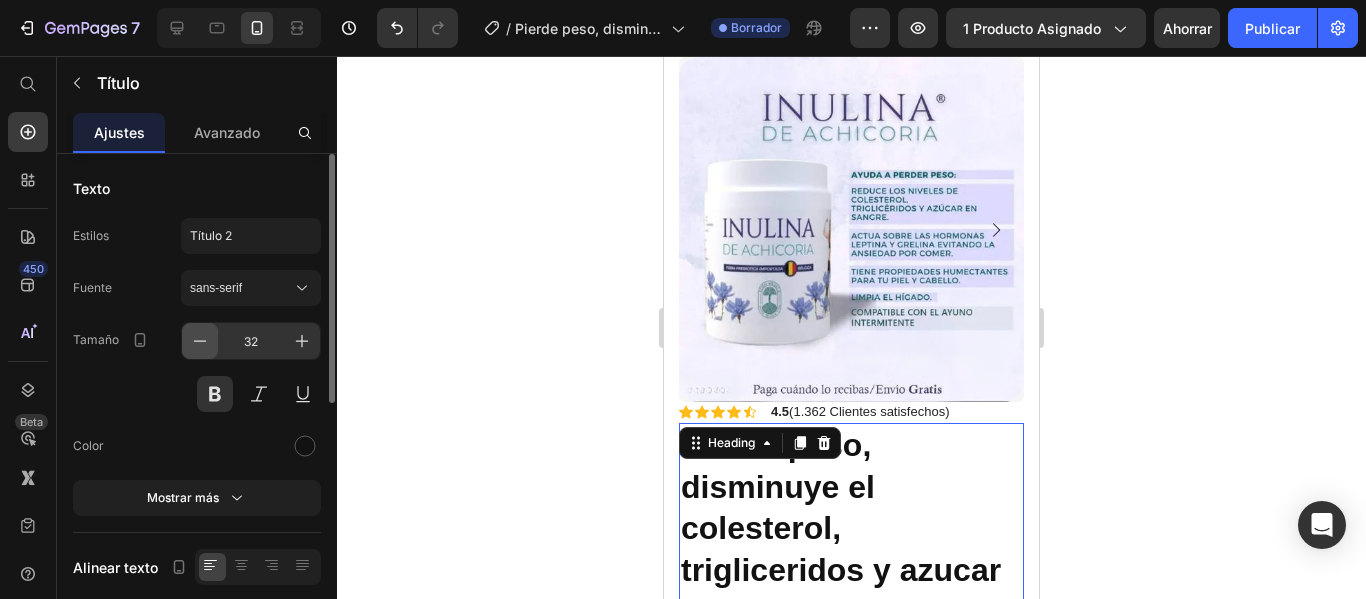 click 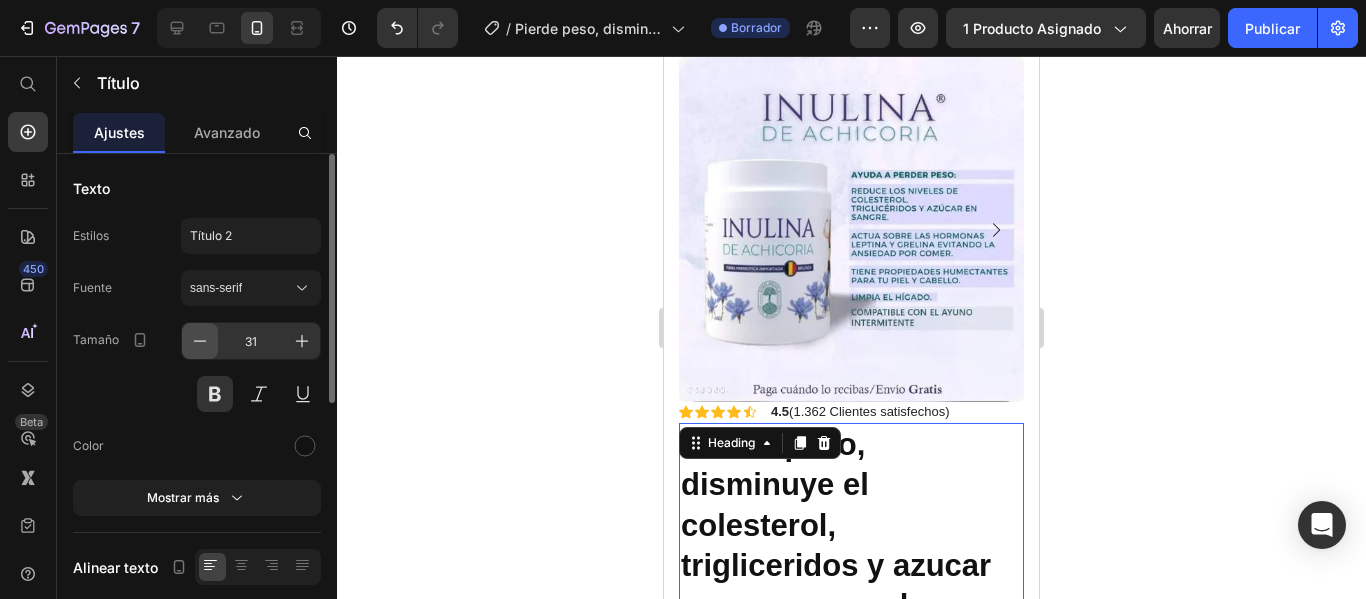 click 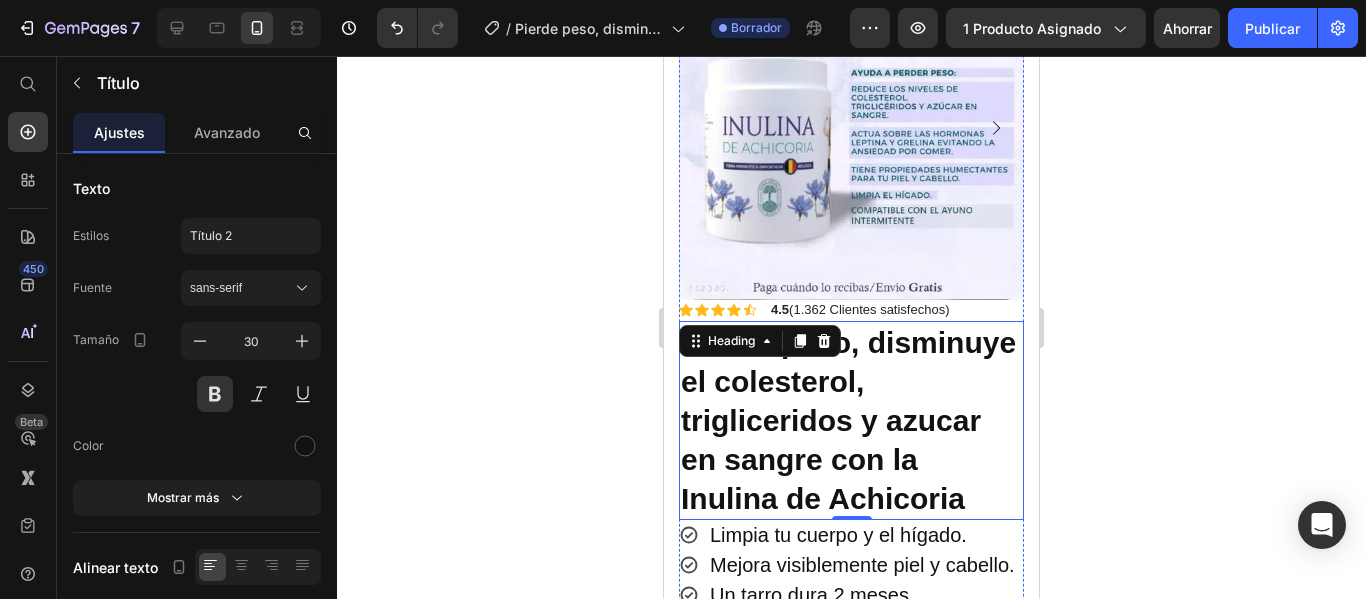scroll, scrollTop: 200, scrollLeft: 0, axis: vertical 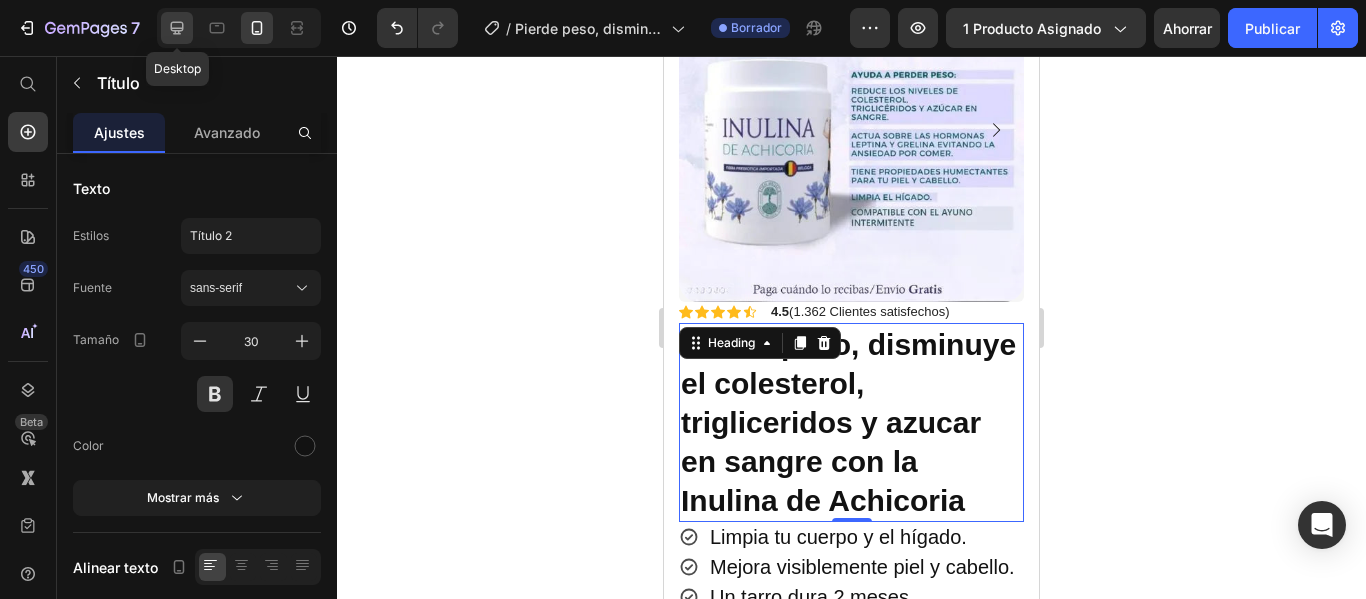 click 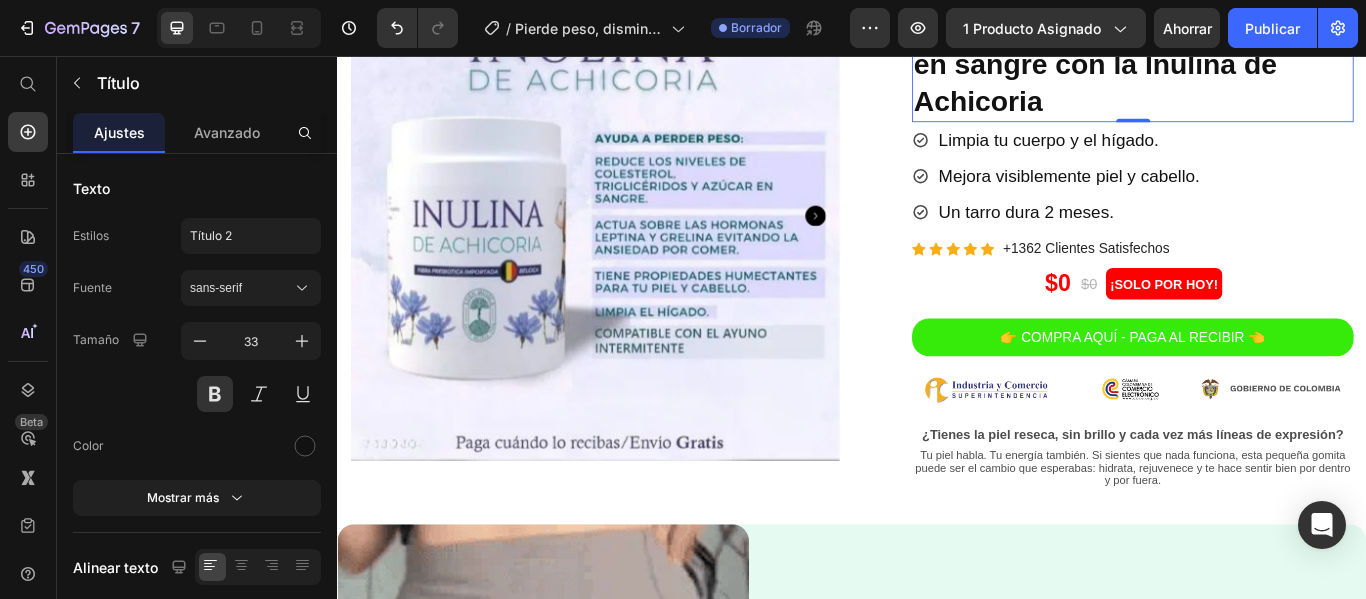 scroll, scrollTop: 31, scrollLeft: 0, axis: vertical 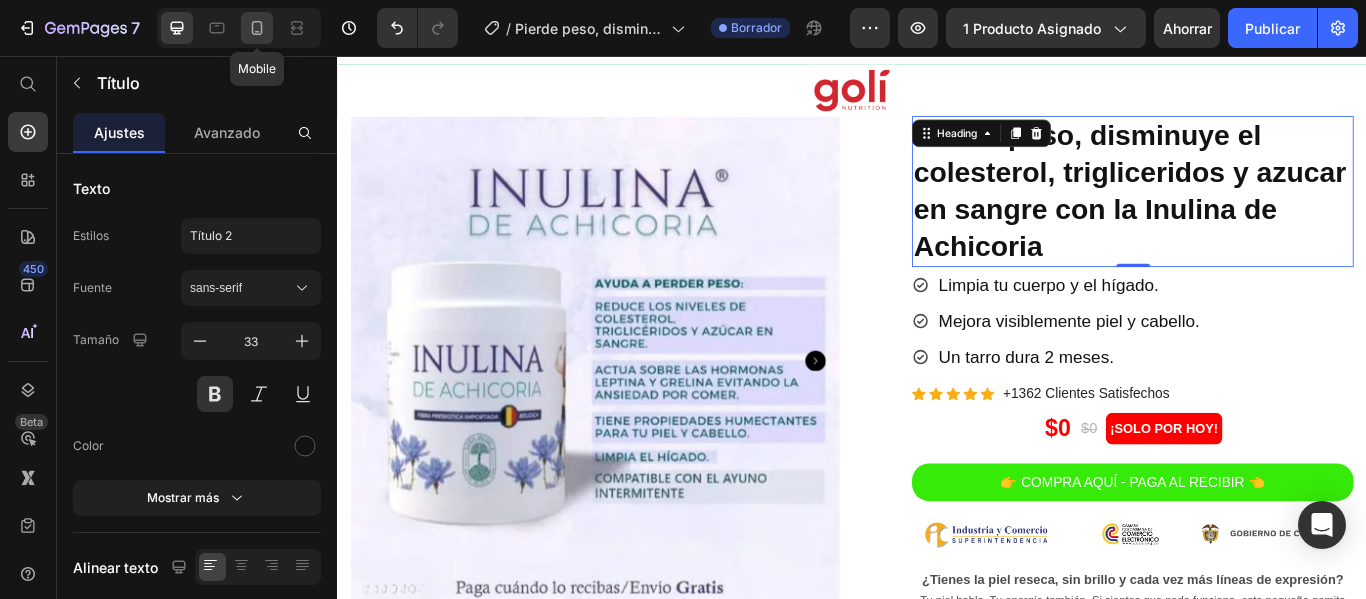 click 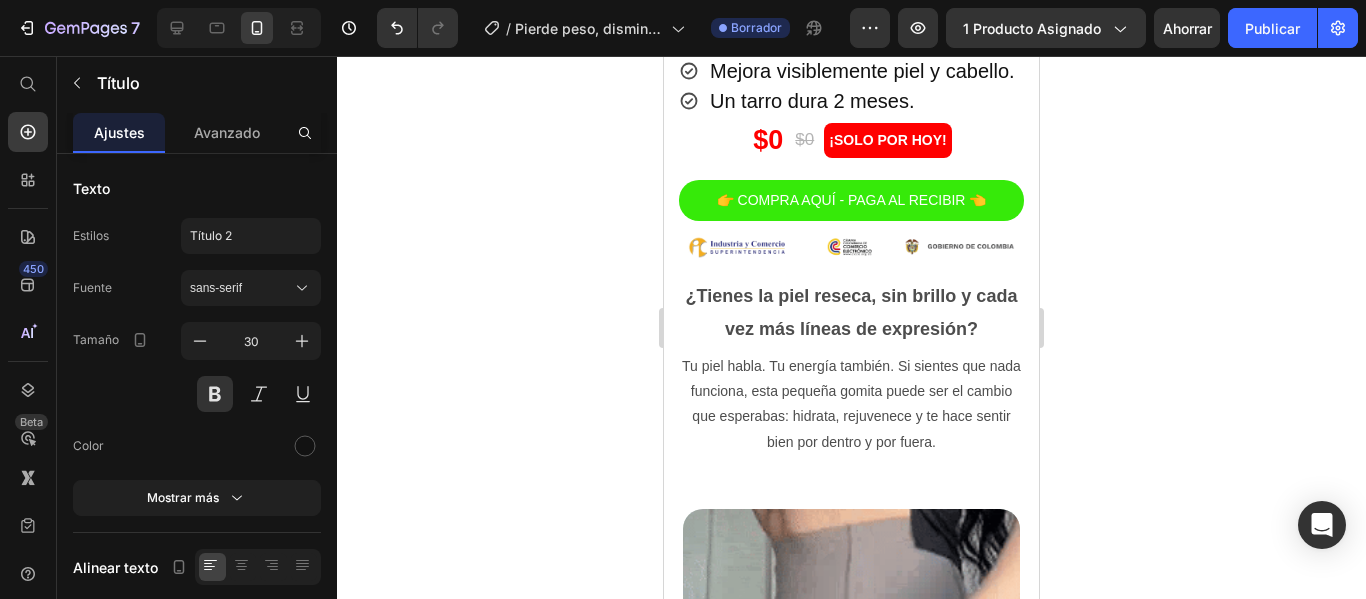 scroll, scrollTop: 700, scrollLeft: 0, axis: vertical 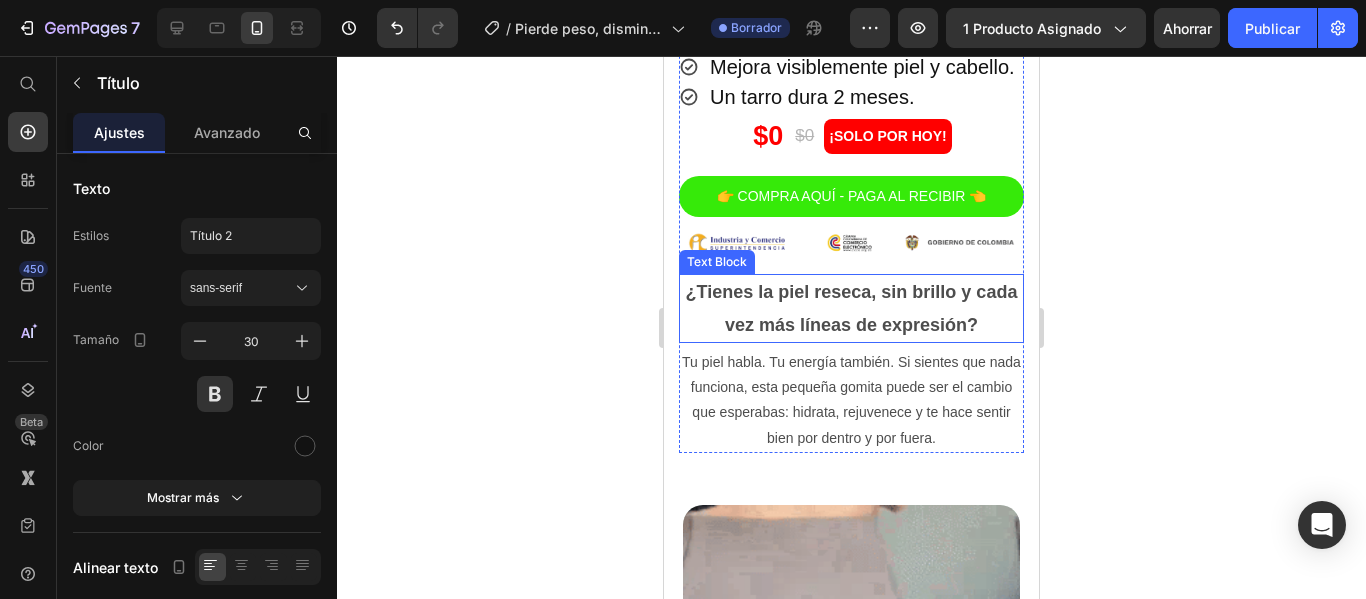 click on "¿Tienes la piel reseca, sin brillo y cada vez más líneas de expresión?" at bounding box center [851, 308] 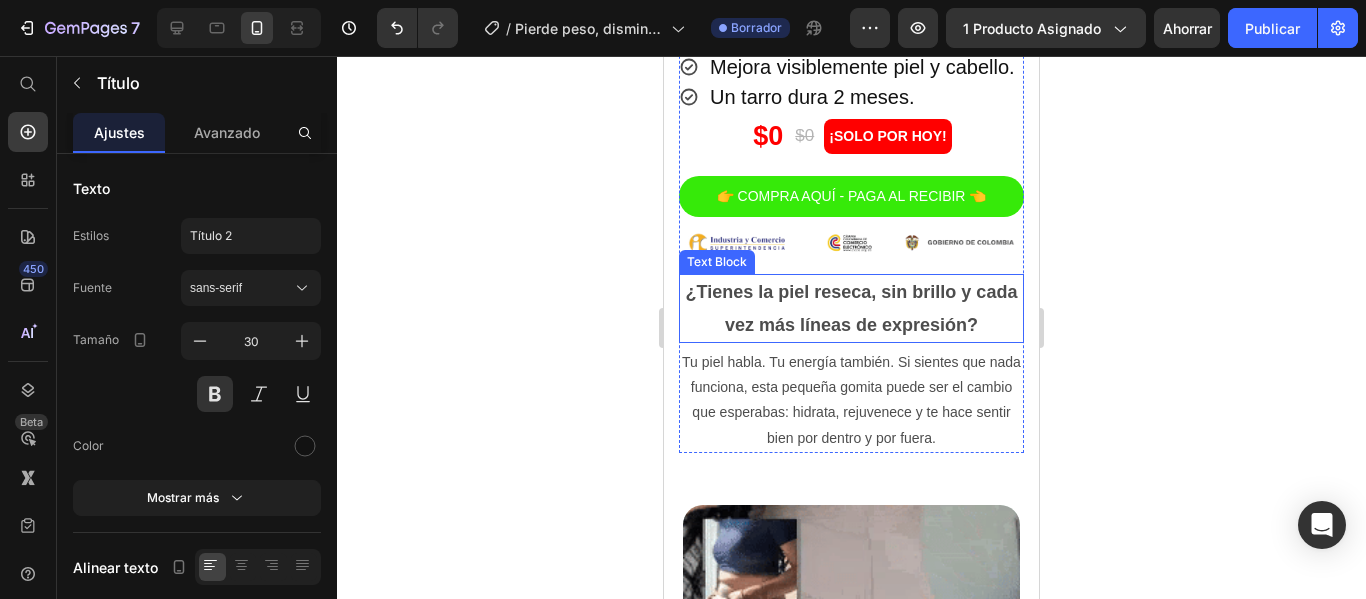 click on "¿Tienes la piel reseca, sin brillo y cada vez más líneas de expresión?" at bounding box center (851, 308) 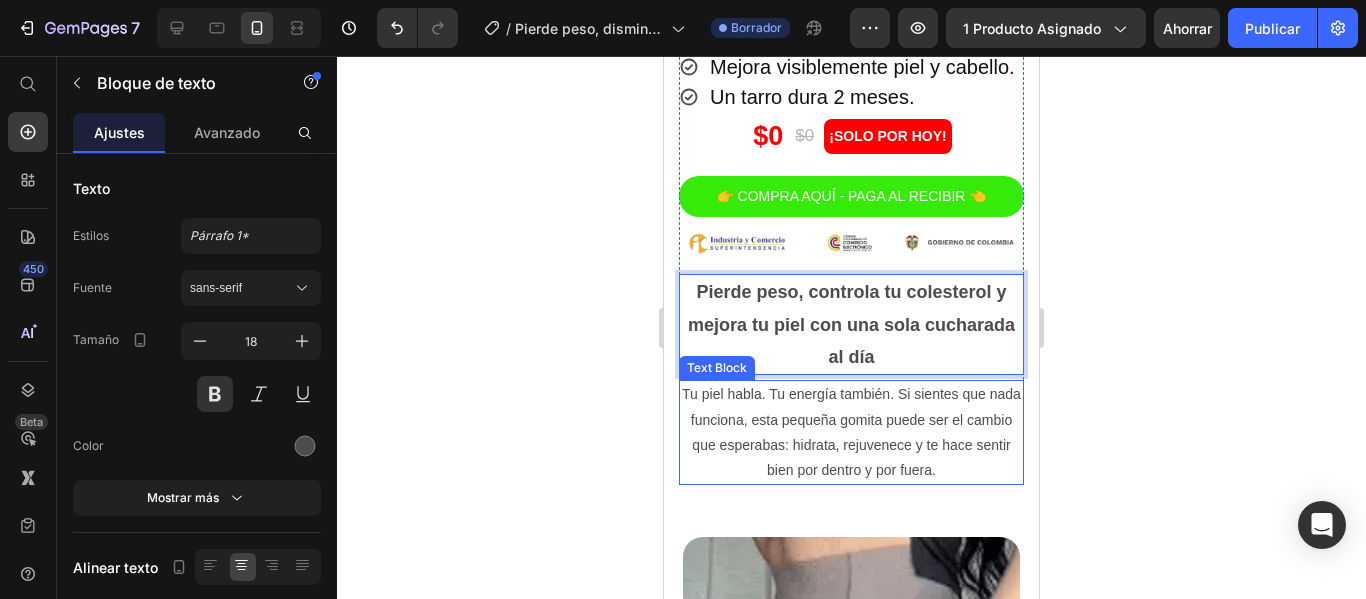 click on "Tu piel habla. Tu energía también. Si sientes que nada funciona, esta pequeña gomita puede ser el cambio que esperabas: hidrata, rejuvenece y te hace sentir bien por dentro y por fuera." at bounding box center (851, 432) 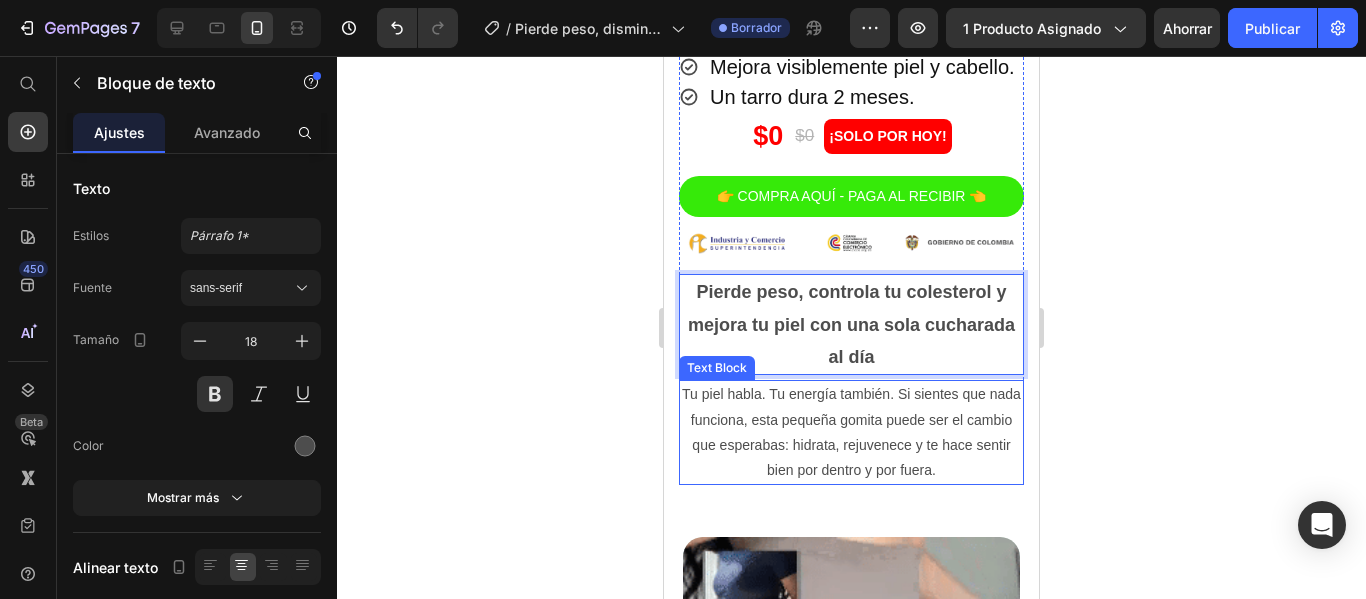 click on "Tu piel habla. Tu energía también. Si sientes que nada funciona, esta pequeña gomita puede ser el cambio que esperabas: hidrata, rejuvenece y te hace sentir bien por dentro y por fuera." at bounding box center [851, 432] 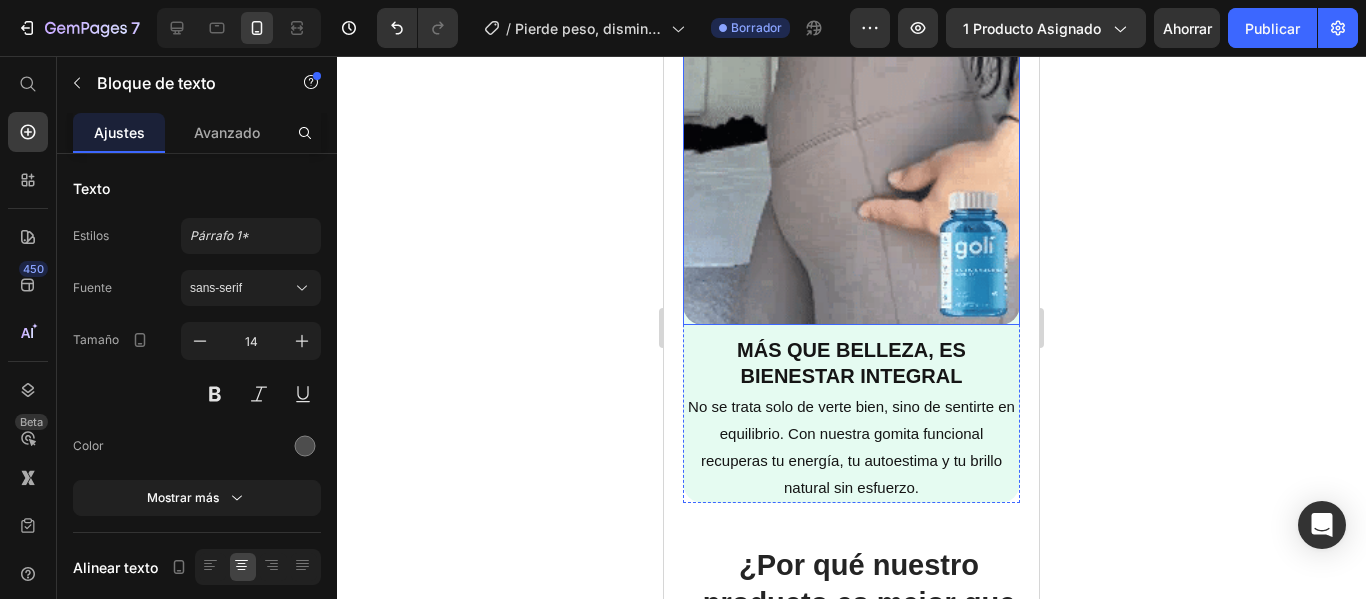 scroll, scrollTop: 1400, scrollLeft: 0, axis: vertical 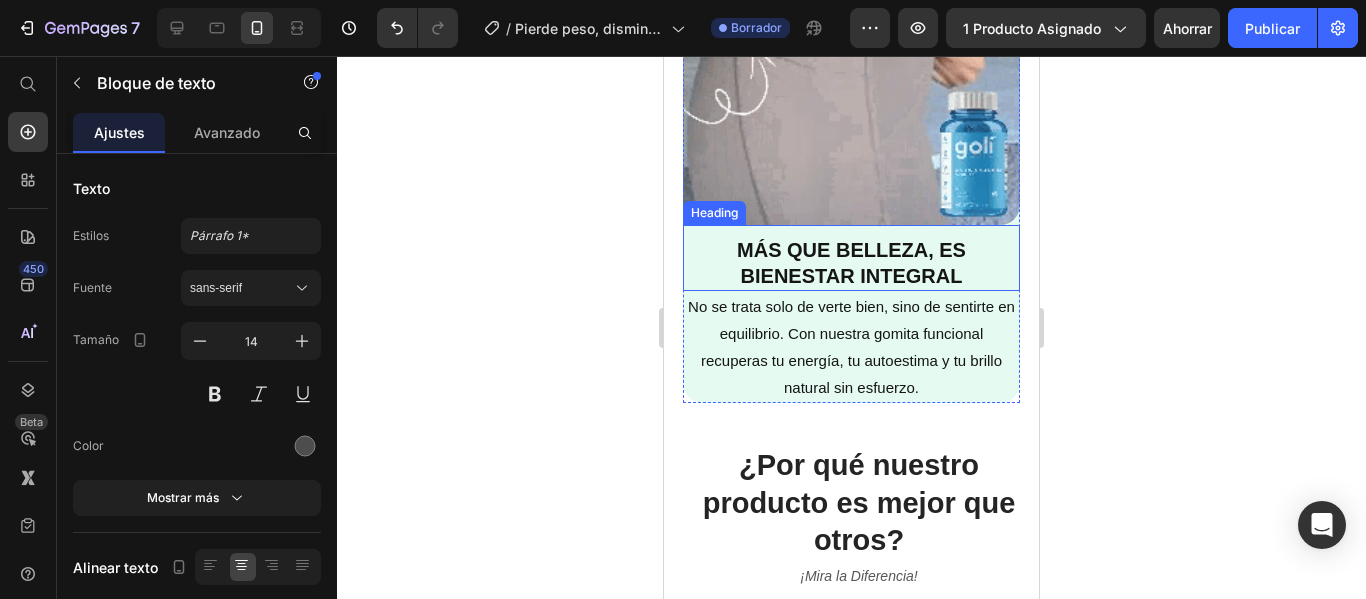 click on "Más que belleza, es bienestar integral" at bounding box center [851, 263] 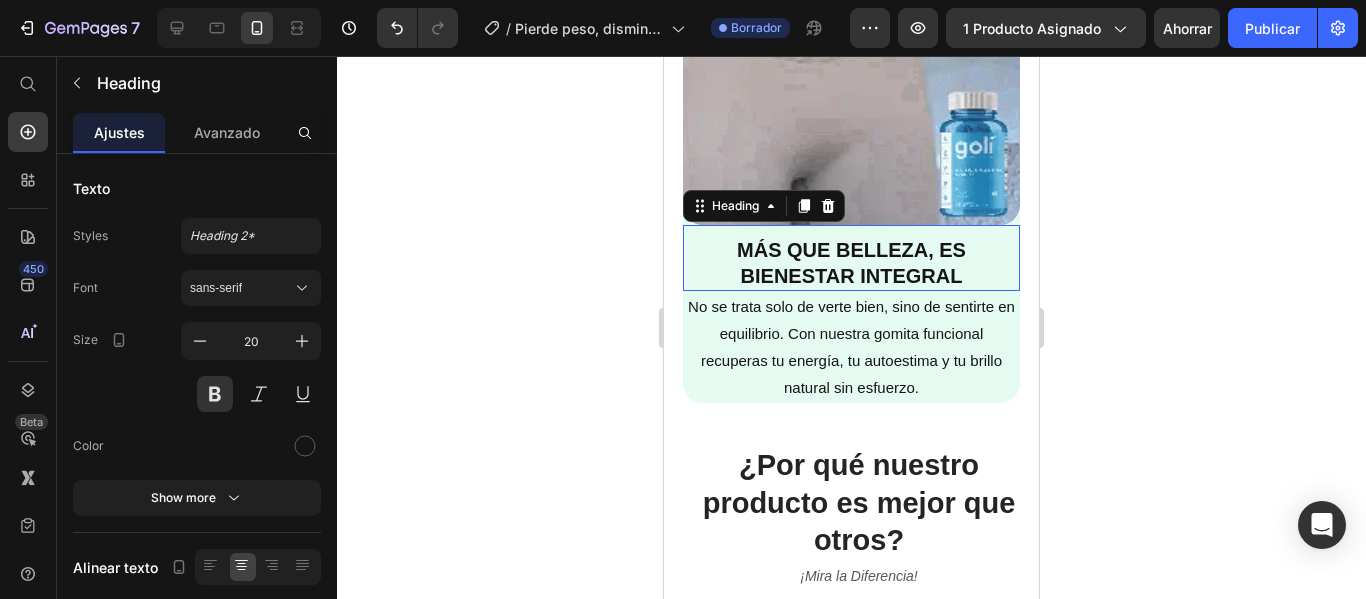 scroll, scrollTop: 0, scrollLeft: 0, axis: both 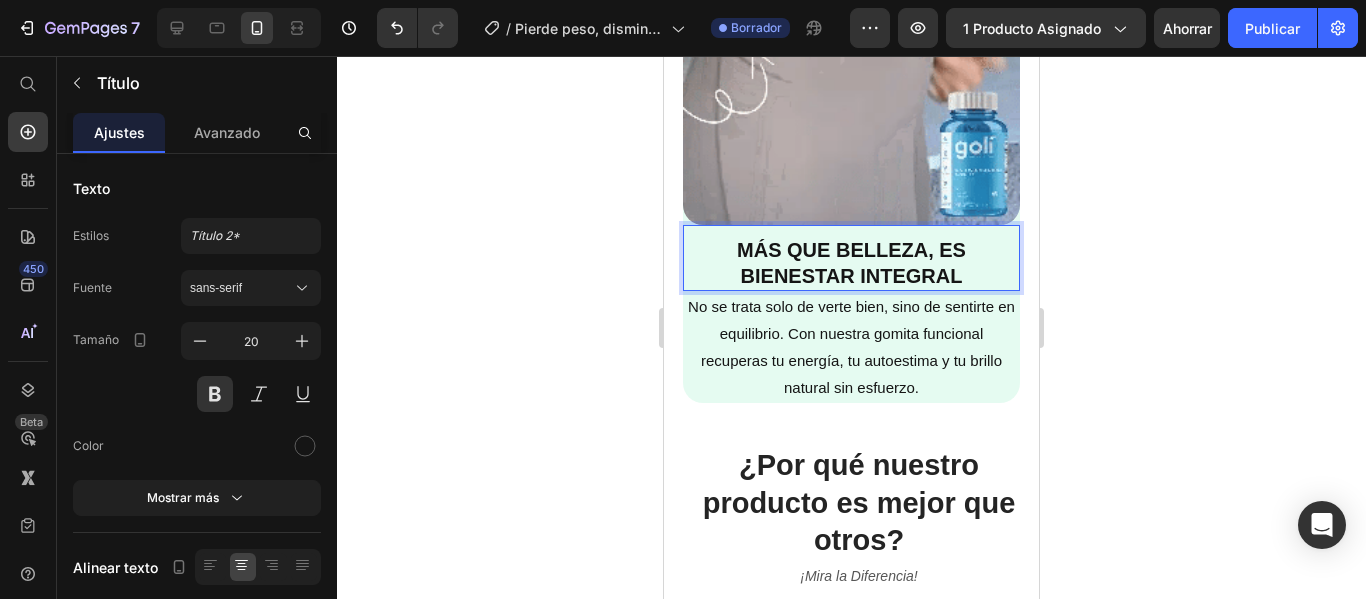 click on "Más que belleza, es bienestar integral" at bounding box center (851, 263) 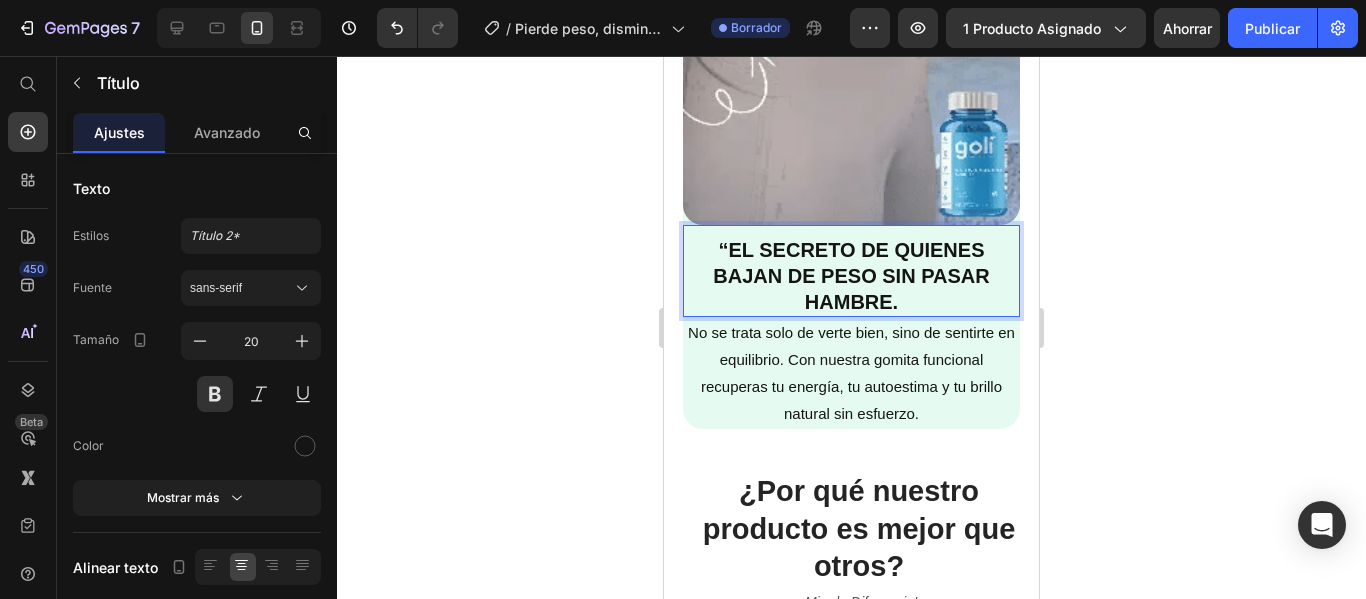 click on "“El secreto de quienes bajan de peso sin pasar hambre." at bounding box center (852, 276) 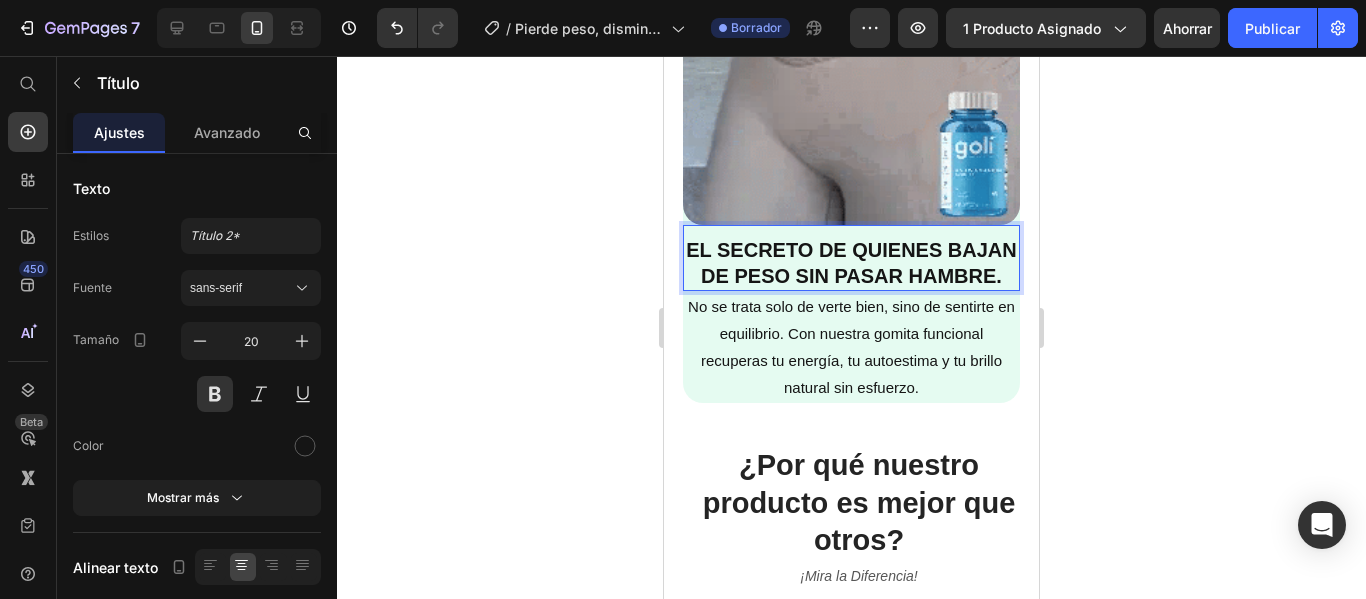 click on "El secreto de quienes bajan de peso sin pasar hambre." at bounding box center (852, 263) 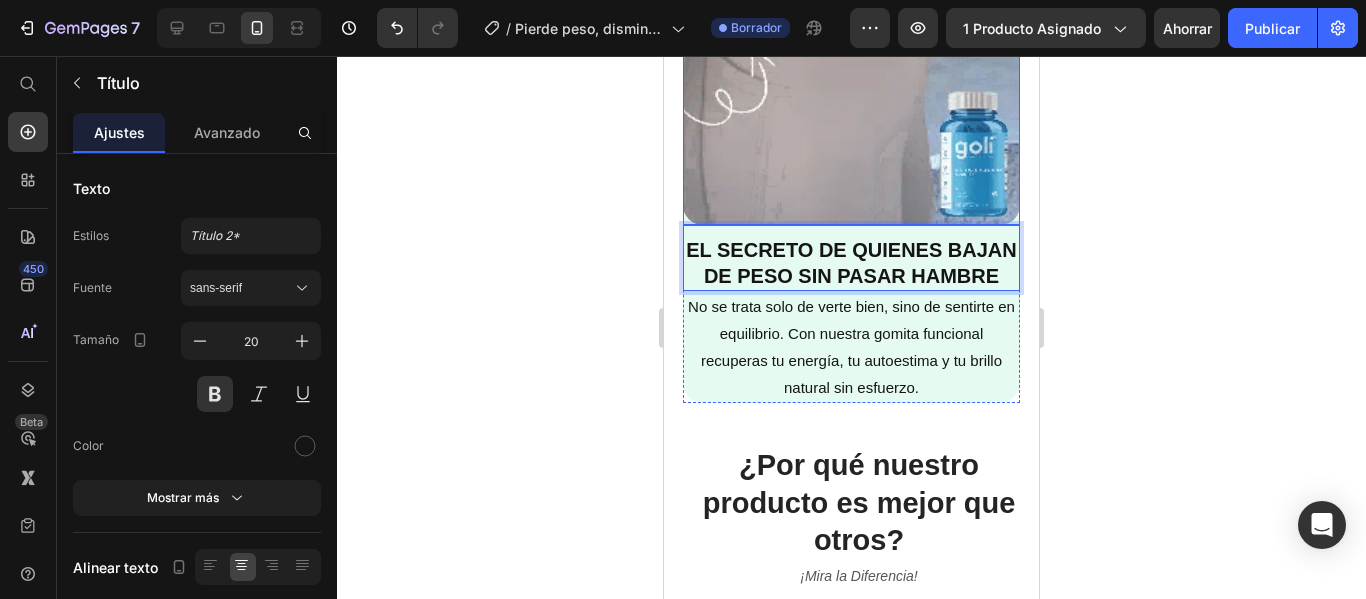 click at bounding box center [852, 57] 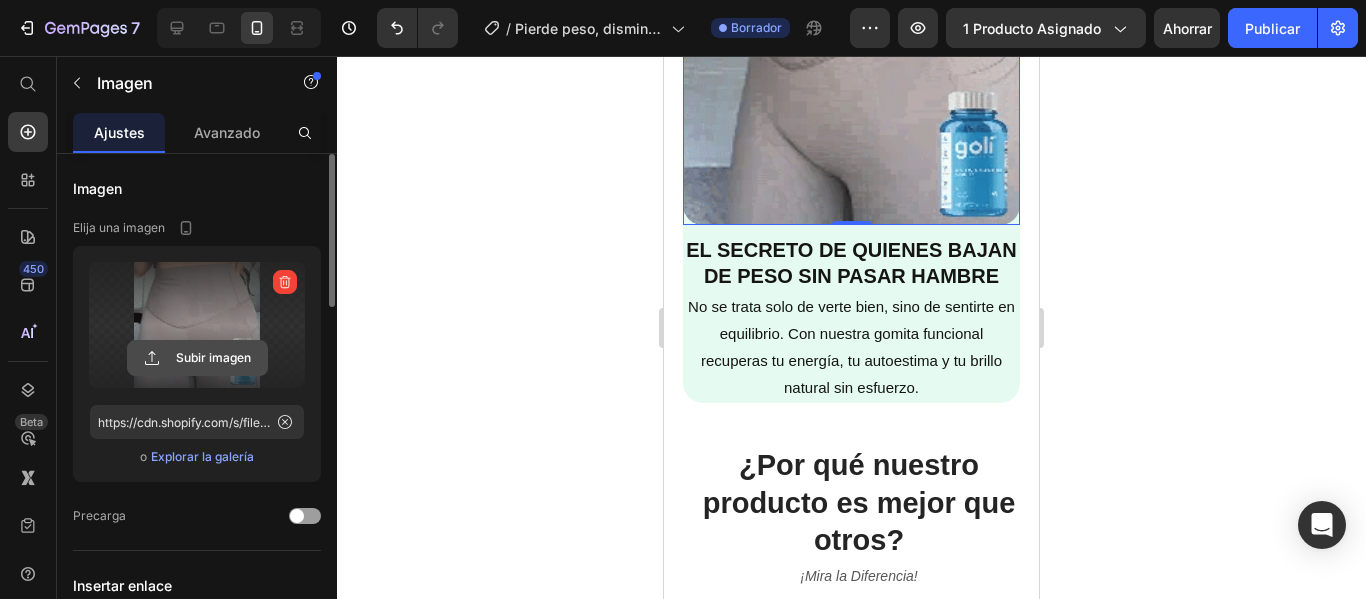 click 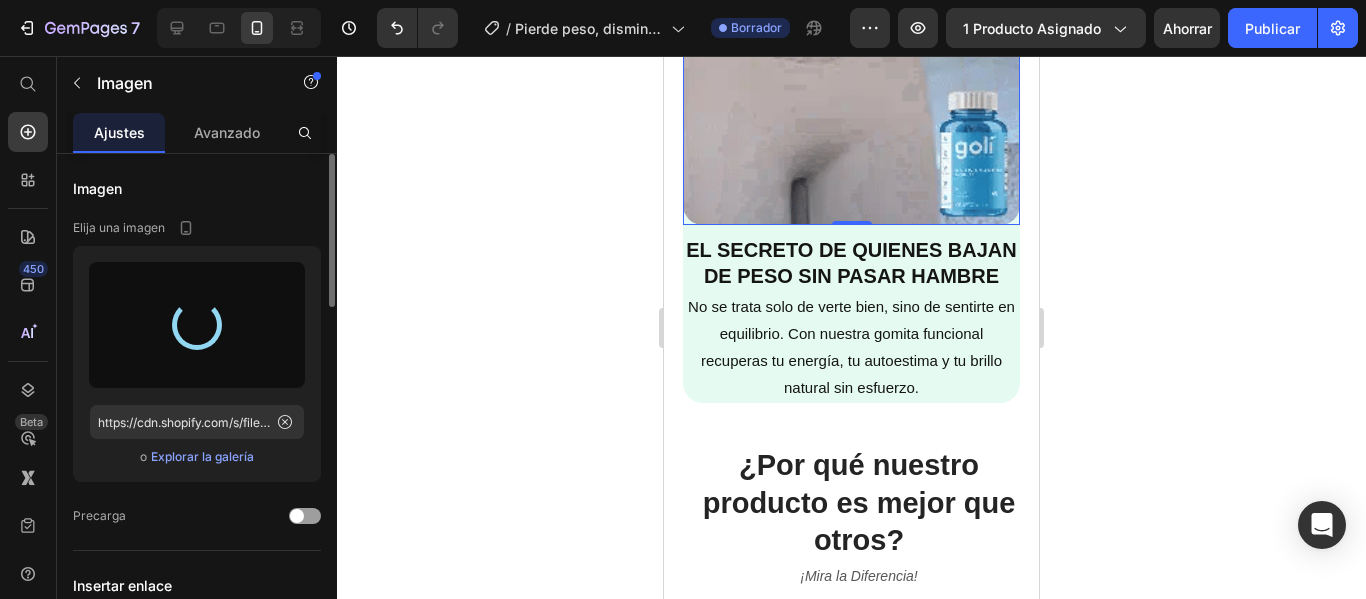 type on "https://cdn.shopify.com/s/files/1/0714/8571/8759/files/gempages_547003309001540832-87b32042-7634-4c14-94bc-95736f966baa.webp" 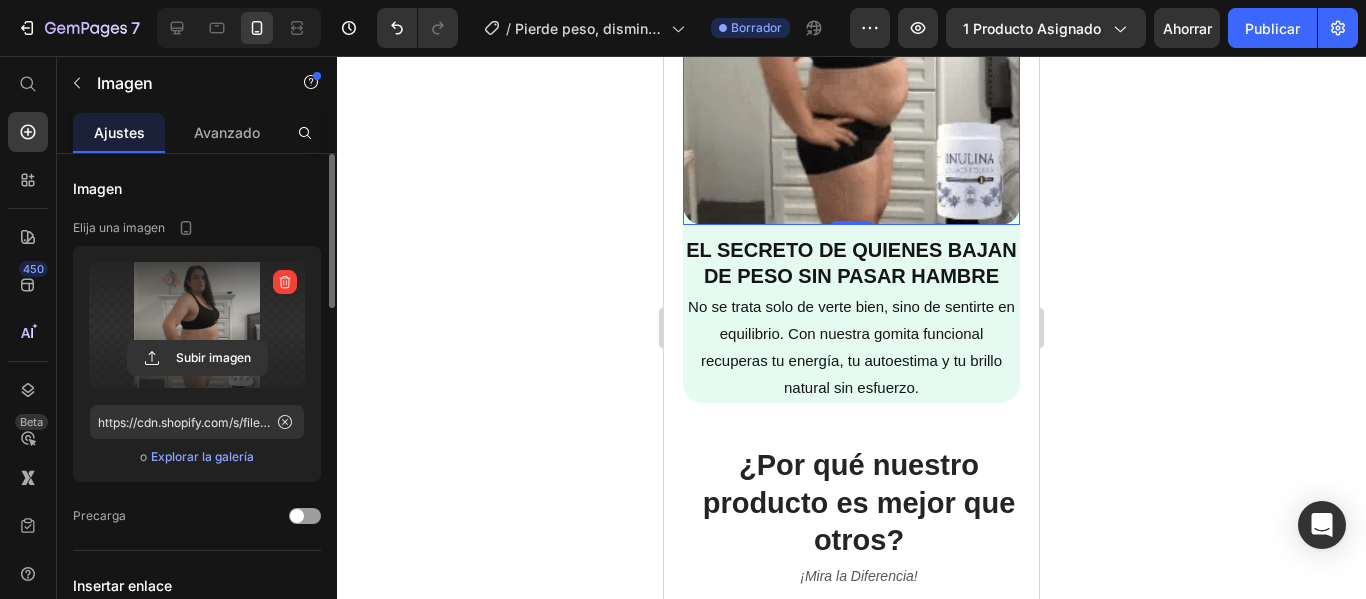scroll, scrollTop: 1500, scrollLeft: 0, axis: vertical 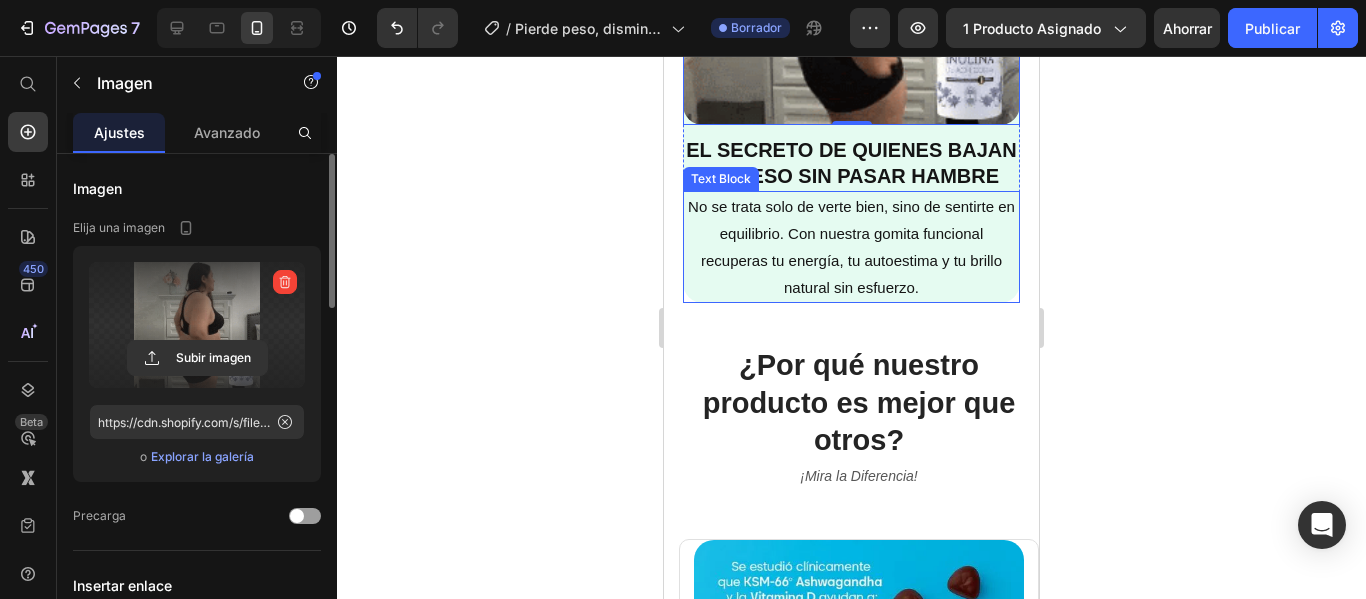 click on "No se trata solo de verte bien, sino de sentirte en equilibrio. Con nuestra gomita funcional recuperas tu energía, tu autoestima y tu brillo natural sin esfuerzo." at bounding box center [852, 247] 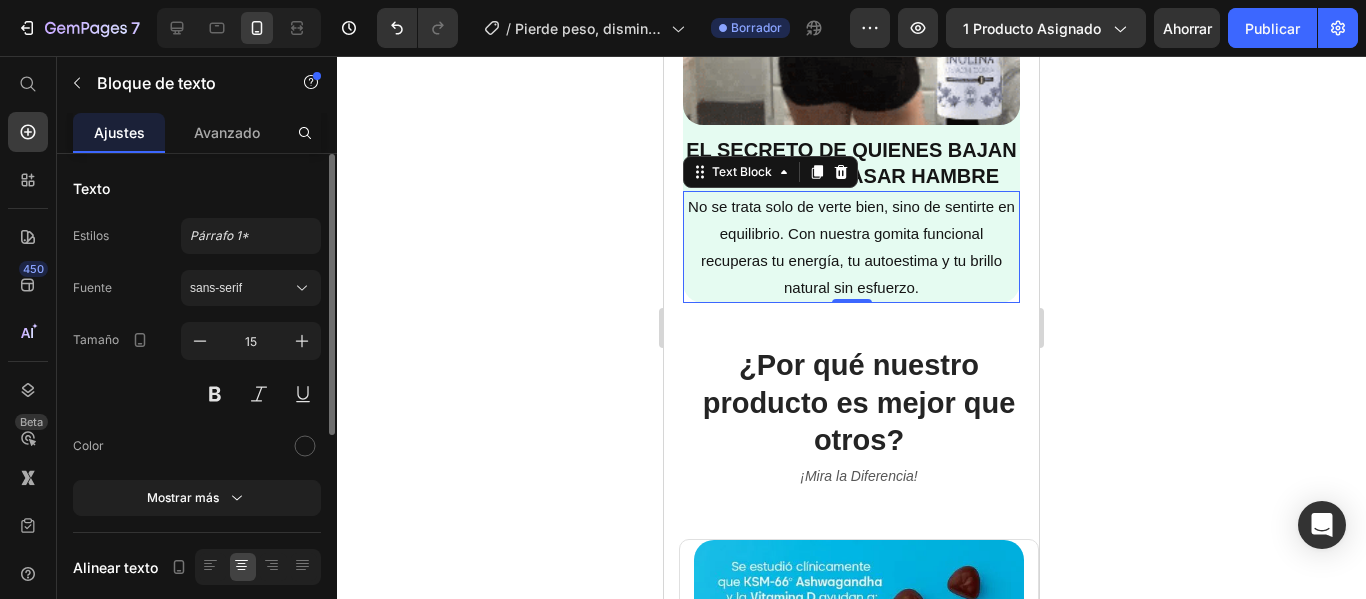 click on "No se trata solo de verte bien, sino de sentirte en equilibrio. Con nuestra gomita funcional recuperas tu energía, tu autoestima y tu brillo natural sin esfuerzo." at bounding box center [852, 247] 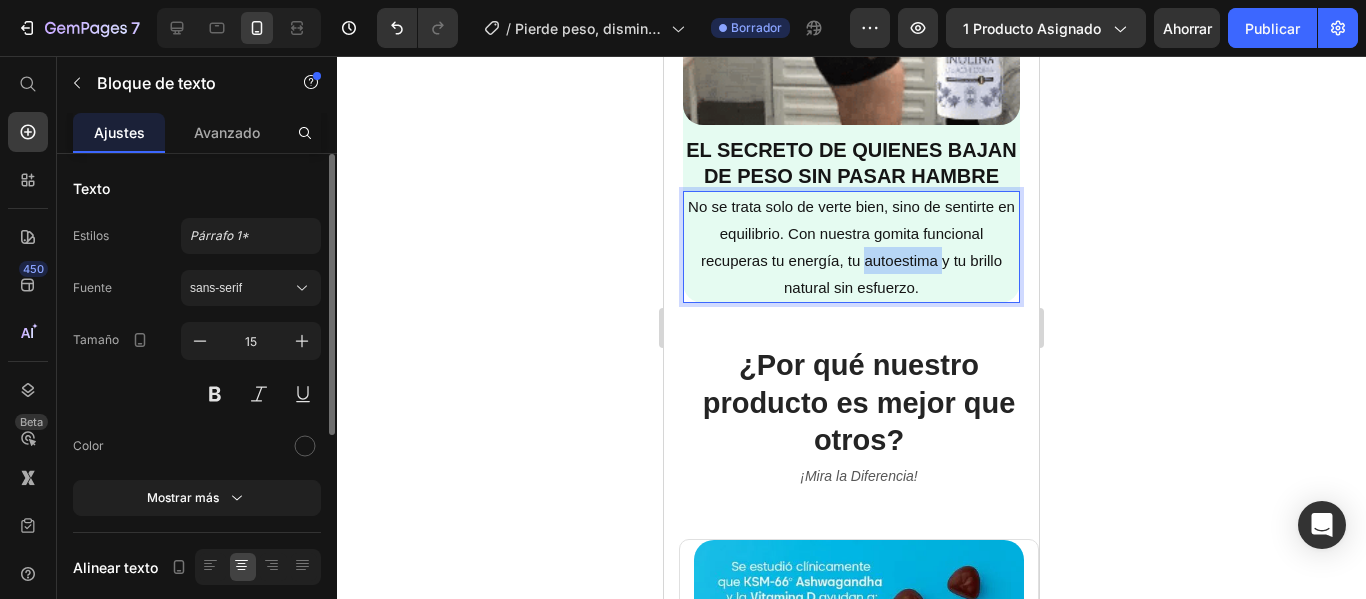click on "No se trata solo de verte bien, sino de sentirte en equilibrio. Con nuestra gomita funcional recuperas tu energía, tu autoestima y tu brillo natural sin esfuerzo." at bounding box center [852, 247] 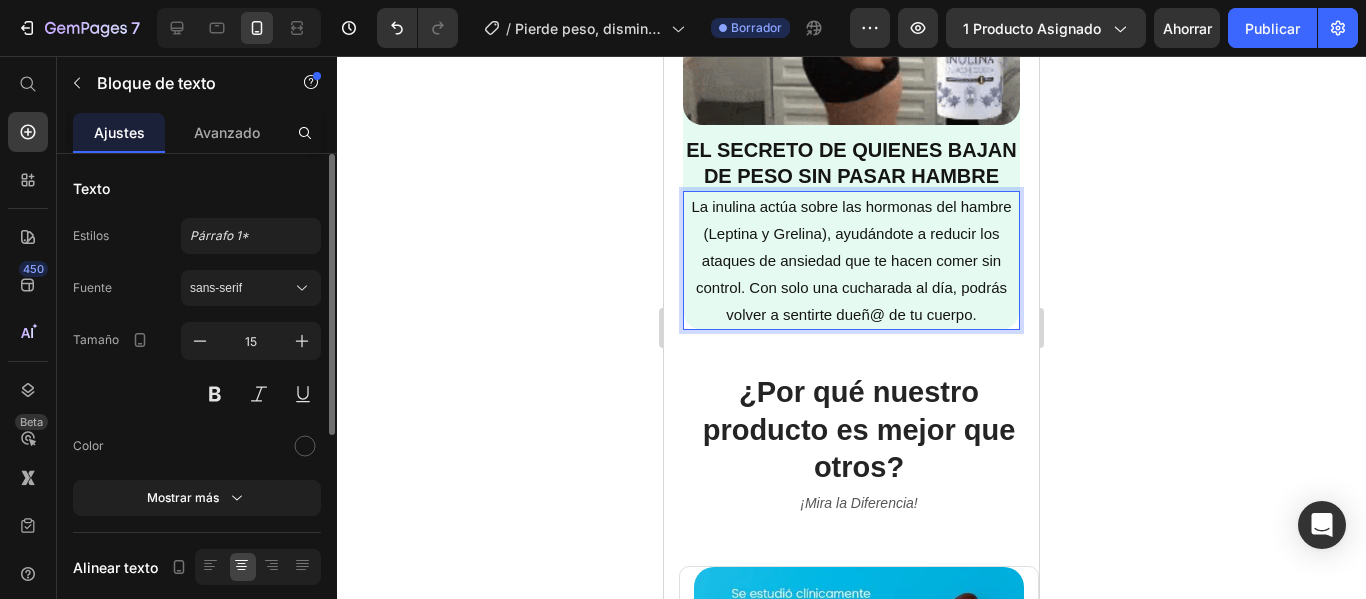 click on "La inulina actúa sobre las hormonas del hambre (Leptina y Grelina), ayudándote a reducir los ataques de ansiedad que te hacen comer sin control. Con solo una cucharada al día, podrás volver a sentirte dueñ@ de tu cuerpo." at bounding box center [852, 260] 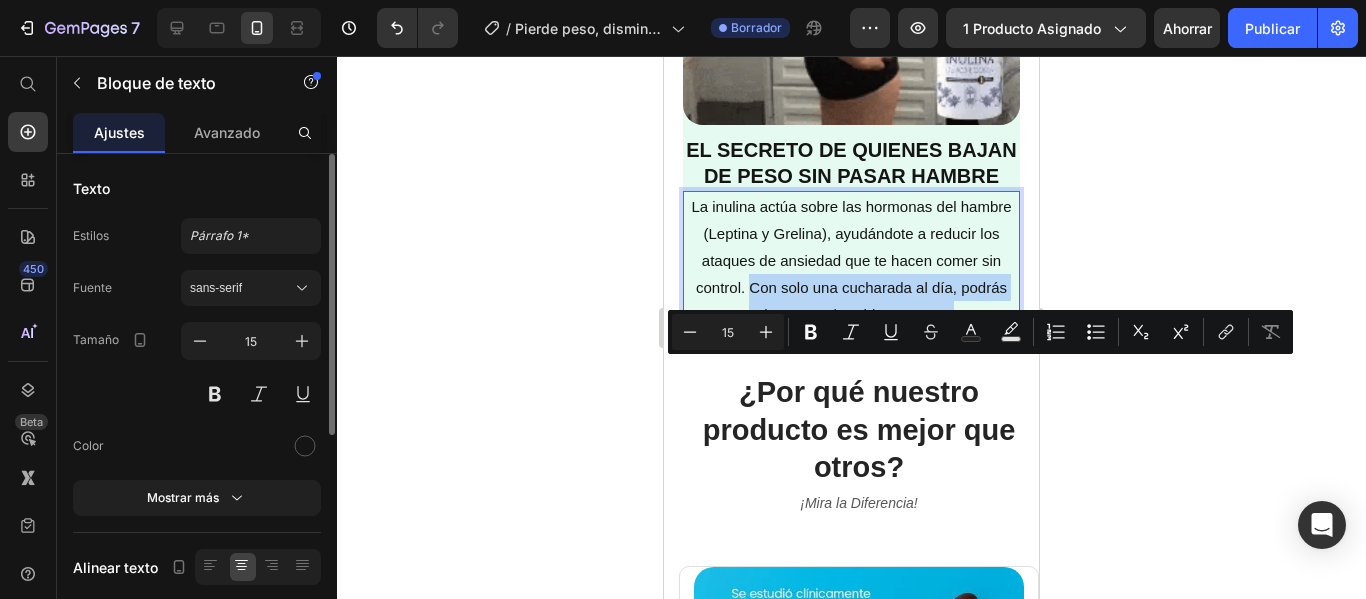 drag, startPoint x: 816, startPoint y: 371, endPoint x: 986, endPoint y: 396, distance: 171.8284 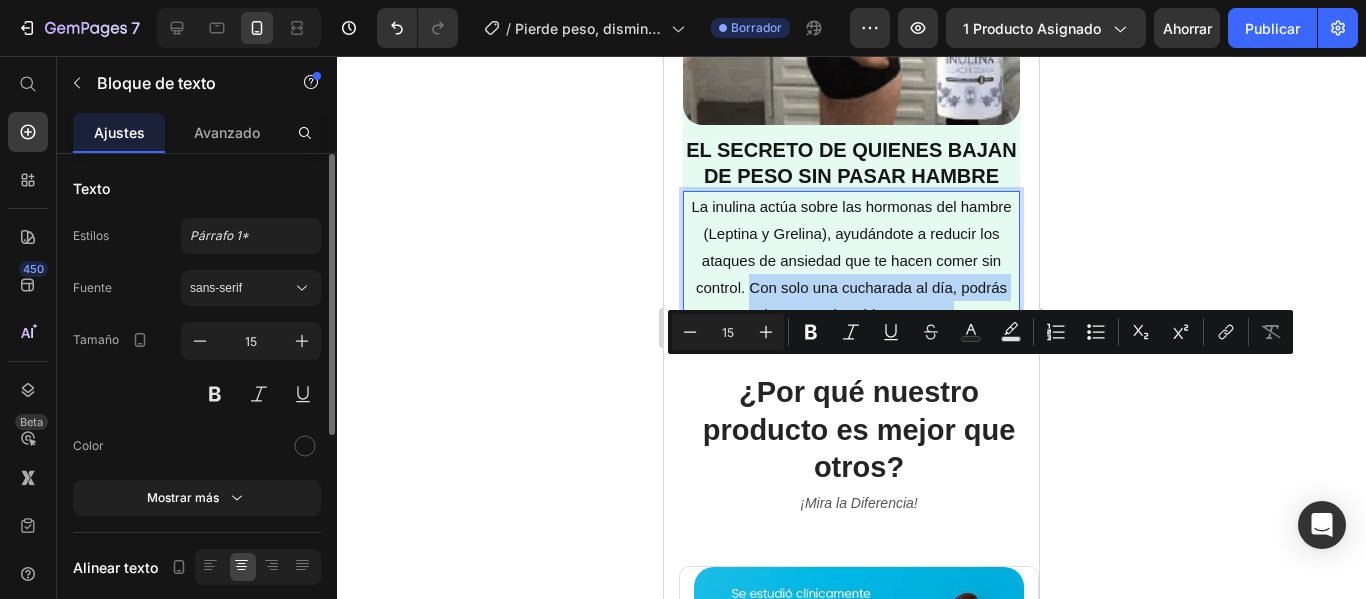click on "iPhone 13 Mini ( 375 px) iPhone 13 Mini iPhone 13 Pro iPhone 11 Pro Max iPhone 15 Pro Max Pixel 7 Galaxy S8+ Galaxy S20 Ultra iPad Mini iPad Air iPad Pro Header
Product Images Row
Product Images Row Icon Icon Icon Icon
Icon Icon List 4.5 (1.362 Clientes satisfechos) Text Block Row Pierde peso, disminuye el colesterol, trigliceridos y azucar en sangre con la Inulina de Achicoria Heading
Limpia tu cuerpo y el hígado. Item List
Mejora visiblemente piel y cabello. Item List
Un tarro dura 2 meses. Item List Row Icon Icon Icon Icon Icon Icon List Hoz +1362 Clientes Satisfechos Text block Row $0 (P) Price $0 (P) Price ¡SOLO POR HOY! Text Block Row 👉 COMPRA AQUÍ - PAGA AL RECIBIR 👈 Dynamic Checkout Image Pierde peso, controla tu colesterol y mejora tu piel con una sola cucharada al día Row" at bounding box center [851, 1945] 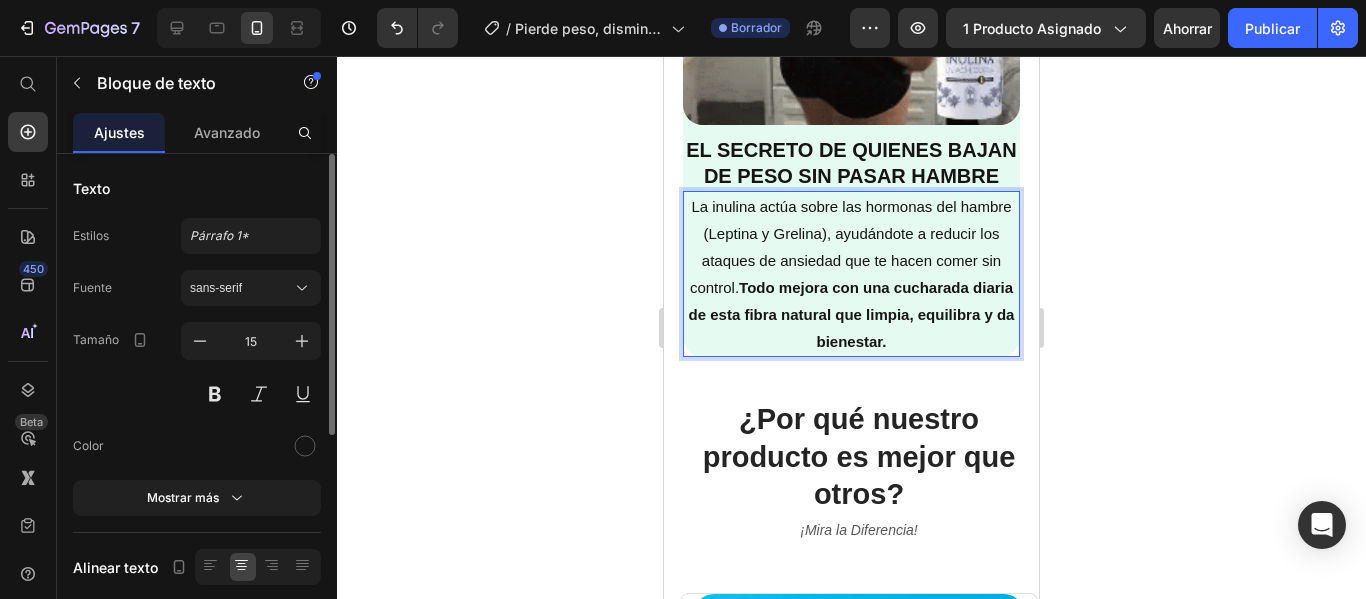 click on "Todo mejora con una cucharada diaria de esta fibra natural que limpia, equilibra y da bienestar." at bounding box center [852, 314] 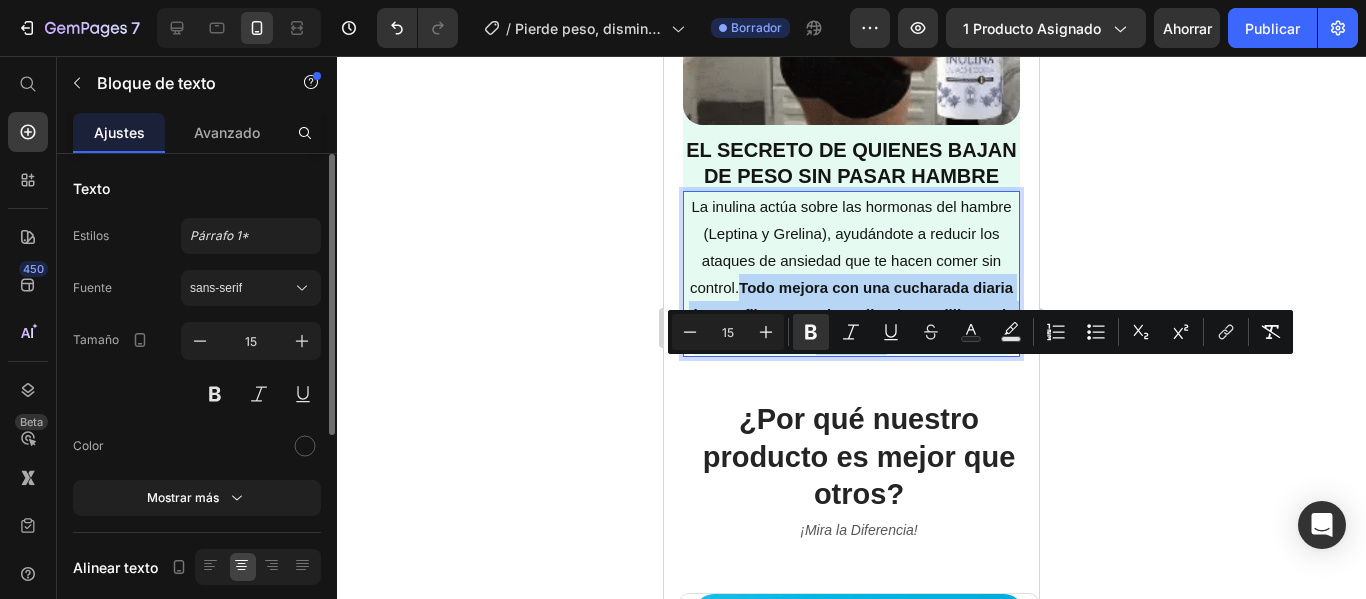 drag, startPoint x: 832, startPoint y: 366, endPoint x: 958, endPoint y: 425, distance: 139.12944 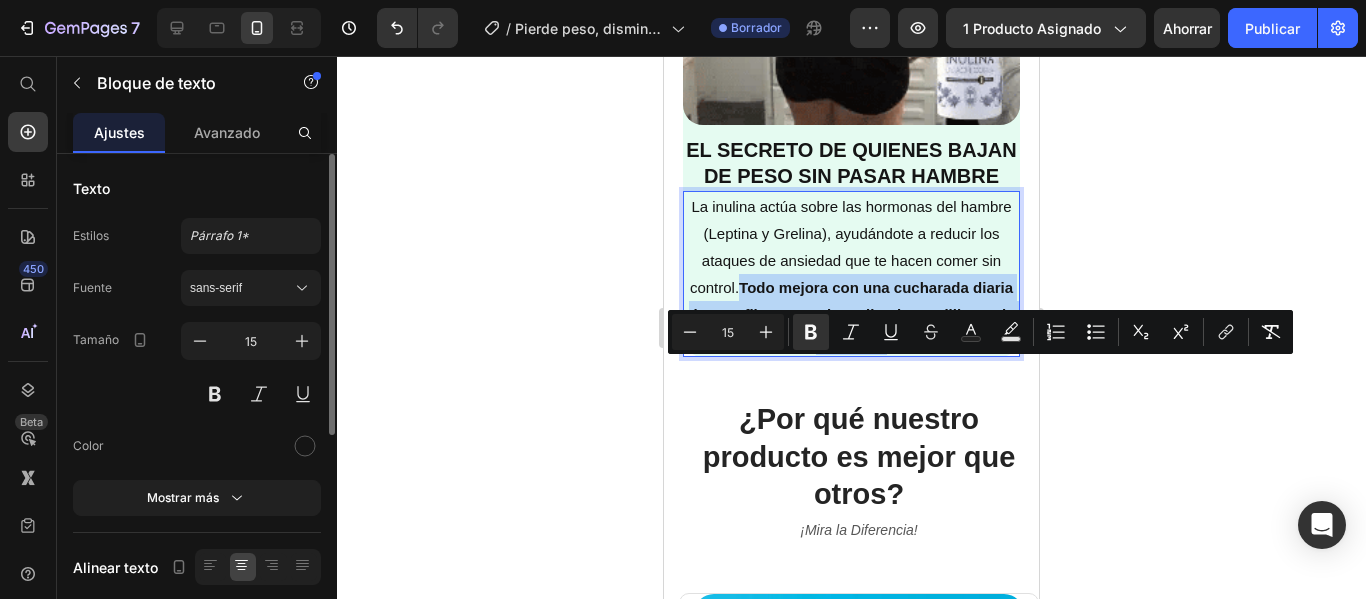 click on "La inulina actúa sobre las hormonas del hambre (Leptina y Grelina), ayudándote a reducir los ataques de ansiedad que te hacen comer sin control. Todo mejora con una cucharada diaria de esta fibra natural que limpia, equilibra y da bienestar." at bounding box center (852, 274) 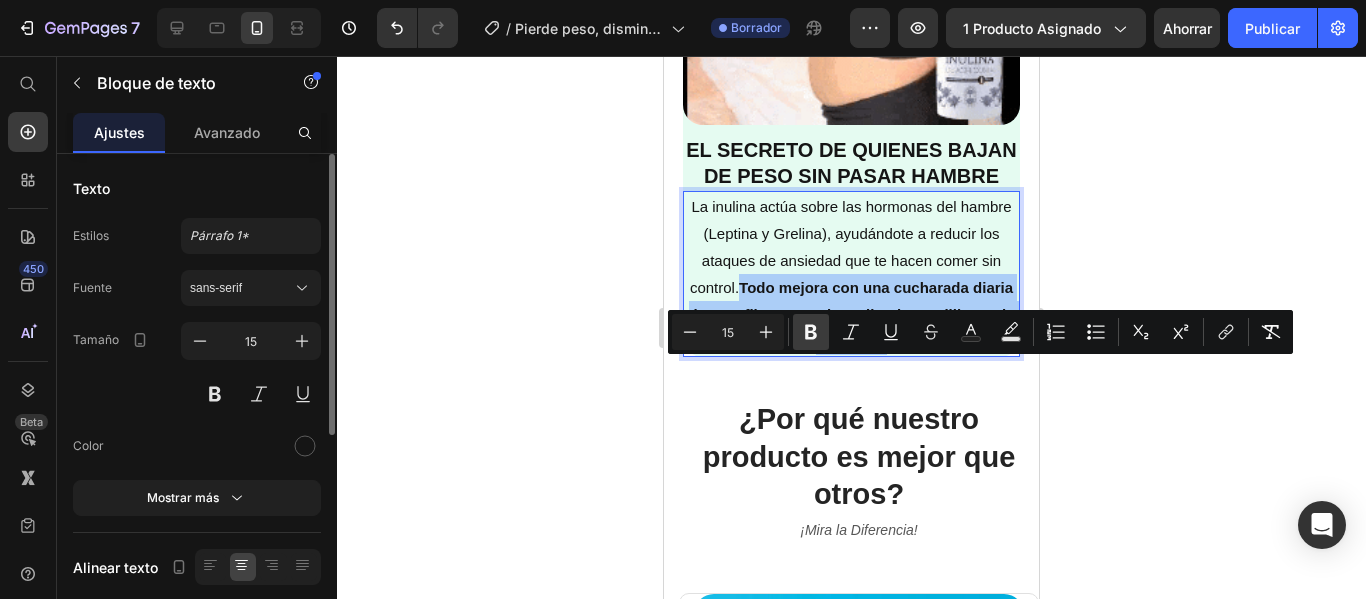 click 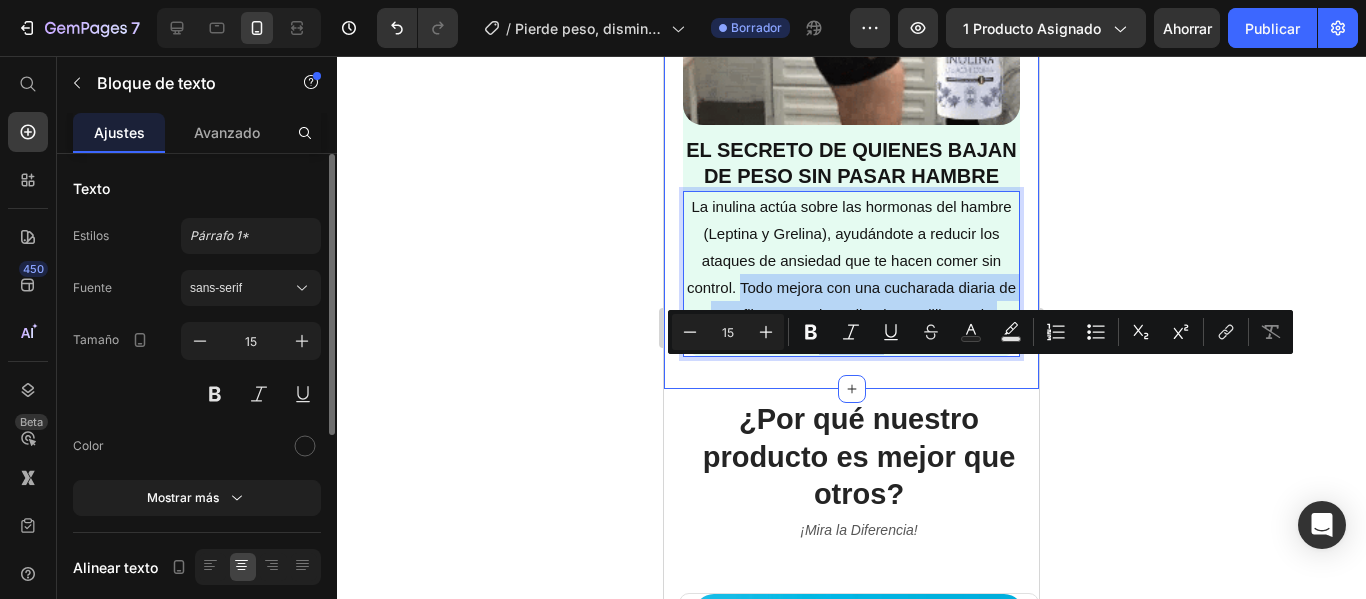 click on "Image El secreto de quienes bajan de peso sin pasar hambre Heading La inulina actúa sobre las hormonas del hambre (Leptina y Grelina), ayudándote a reducir los ataques de ansiedad que te hacen comer sin control. Todo mejora con una cucharada diaria de esta fibra natural que limpia, equilibra y da bienestar. Text Block 0 Row Section 3" at bounding box center (851, 73) 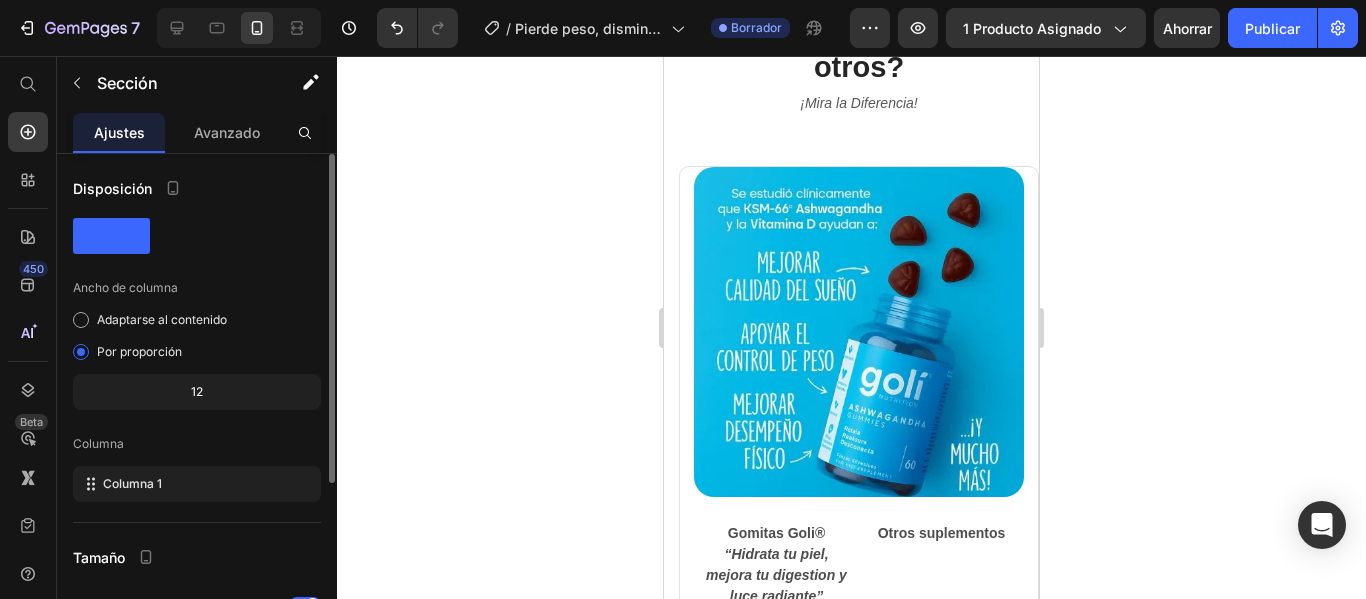 scroll, scrollTop: 2000, scrollLeft: 0, axis: vertical 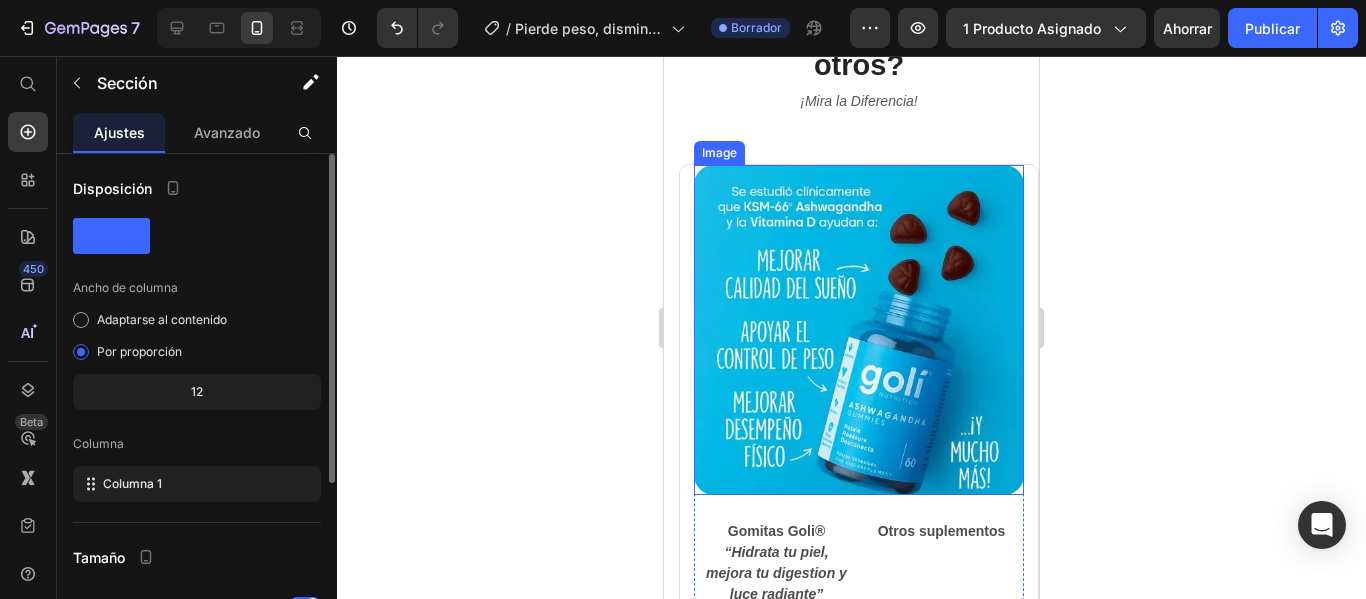 click at bounding box center [859, 330] 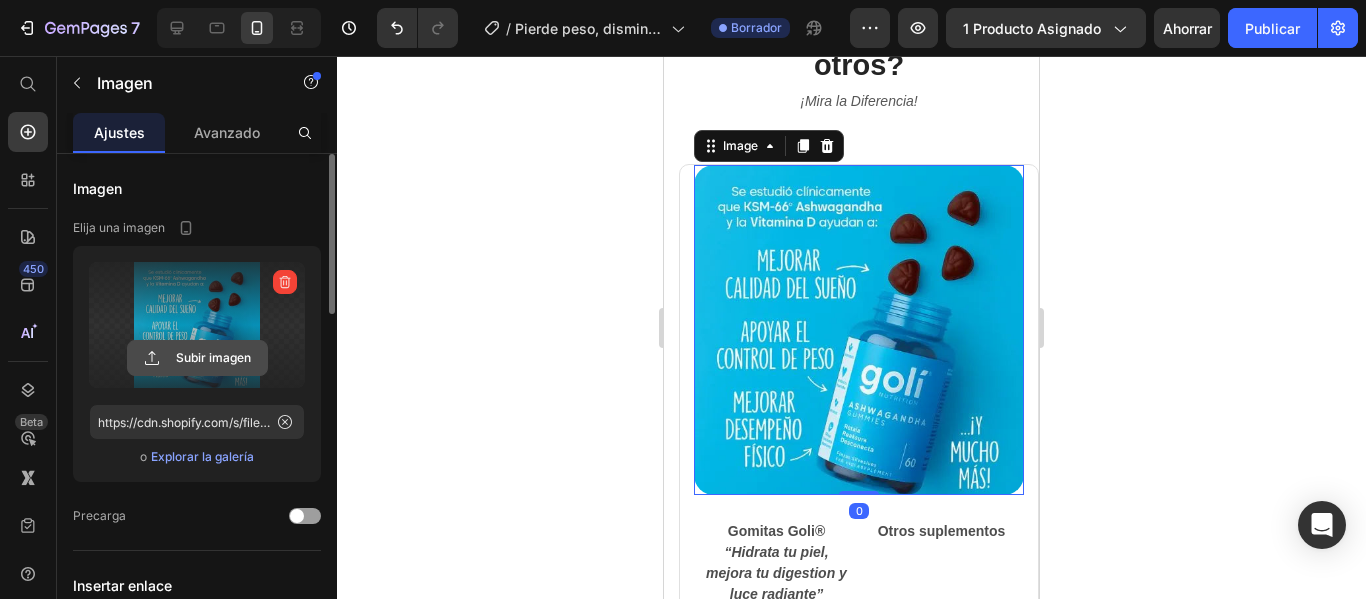 click 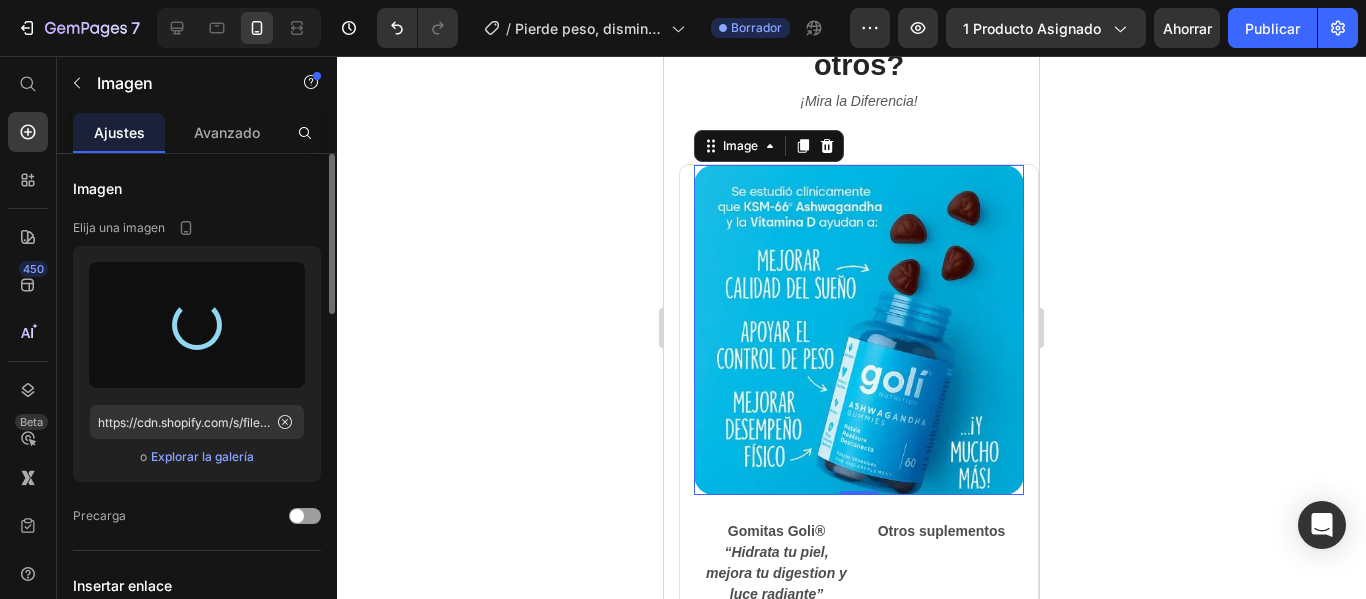 type on "https://cdn.shopify.com/s/files/1/0714/8571/8759/files/gempages_547003309001540832-1b8ec268-d291-44bc-91d8-fb4f32b689f2.webp" 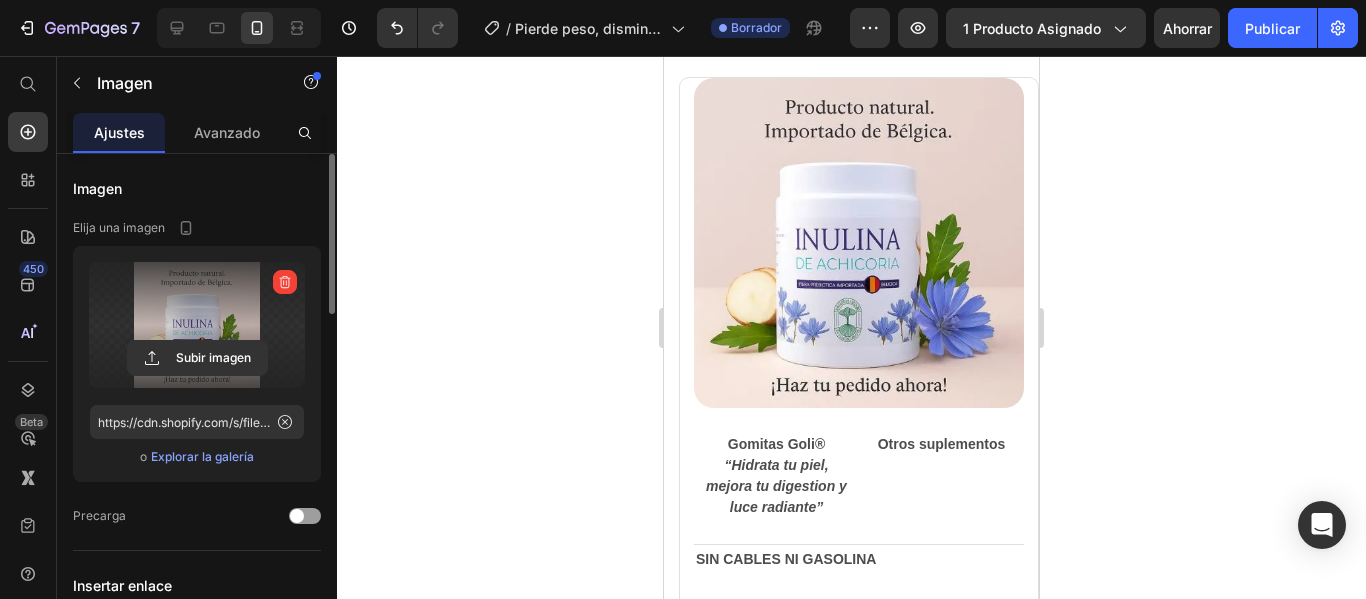 scroll, scrollTop: 2100, scrollLeft: 0, axis: vertical 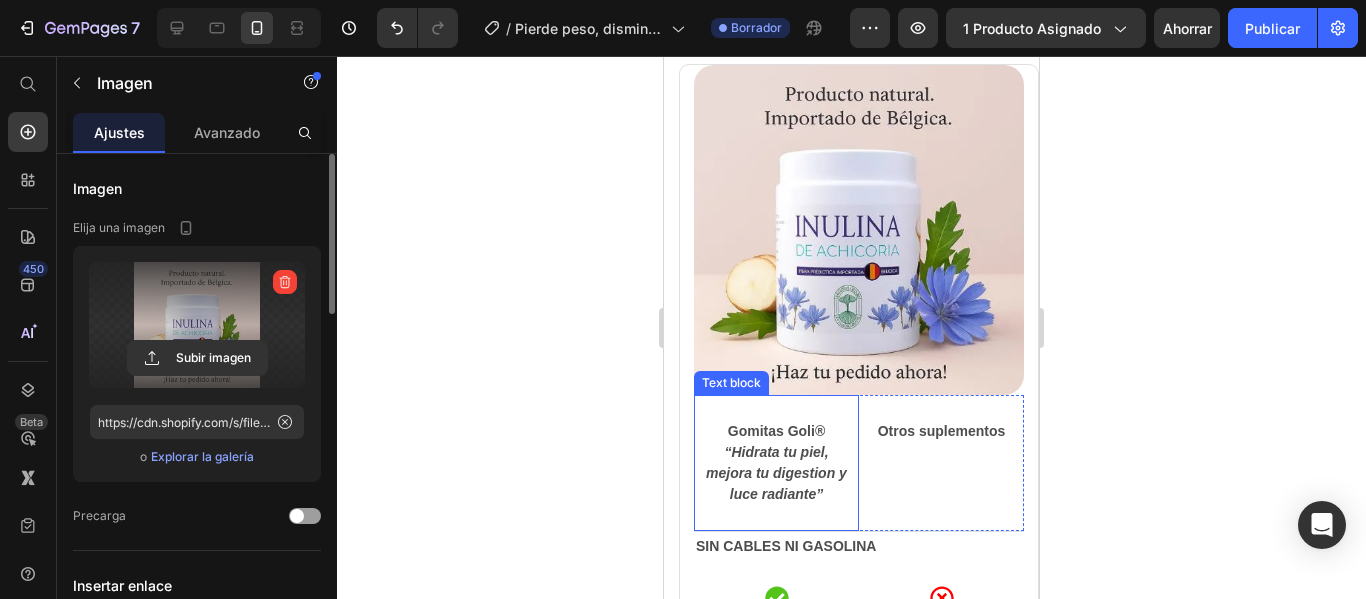 click on "“Hidrata tu piel, mejora tu digestion y luce radiante”" at bounding box center [776, 473] 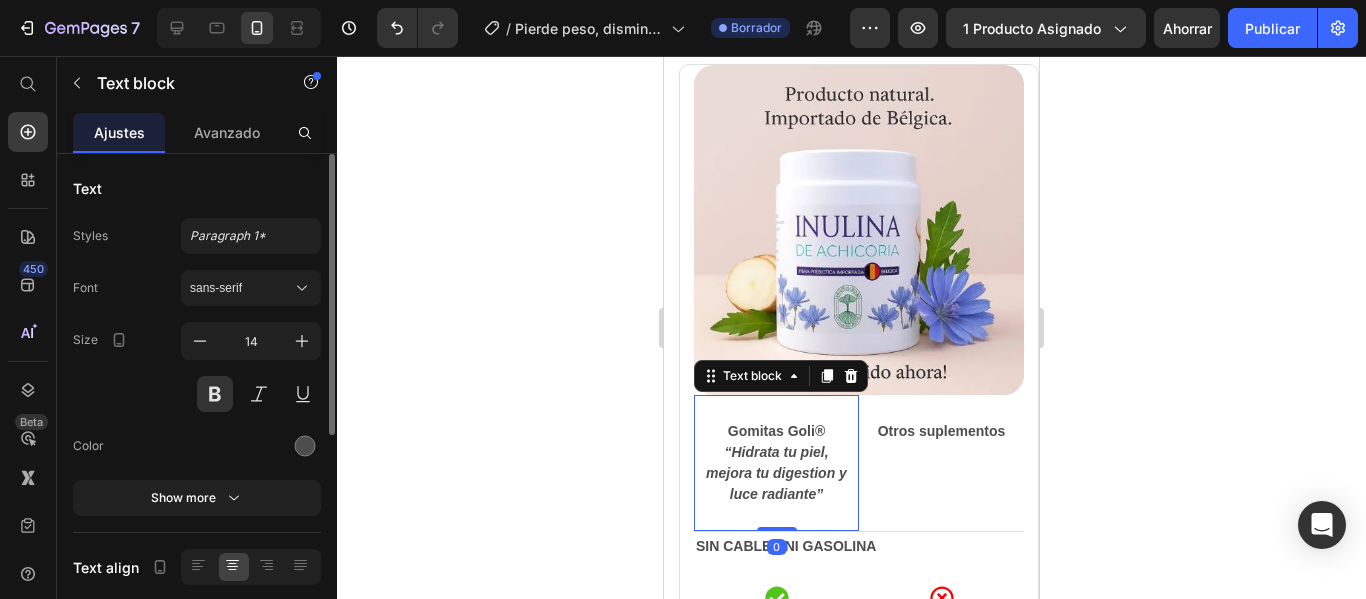click on "“Hidrata tu piel, mejora tu digestion y luce radiante”" at bounding box center (776, 473) 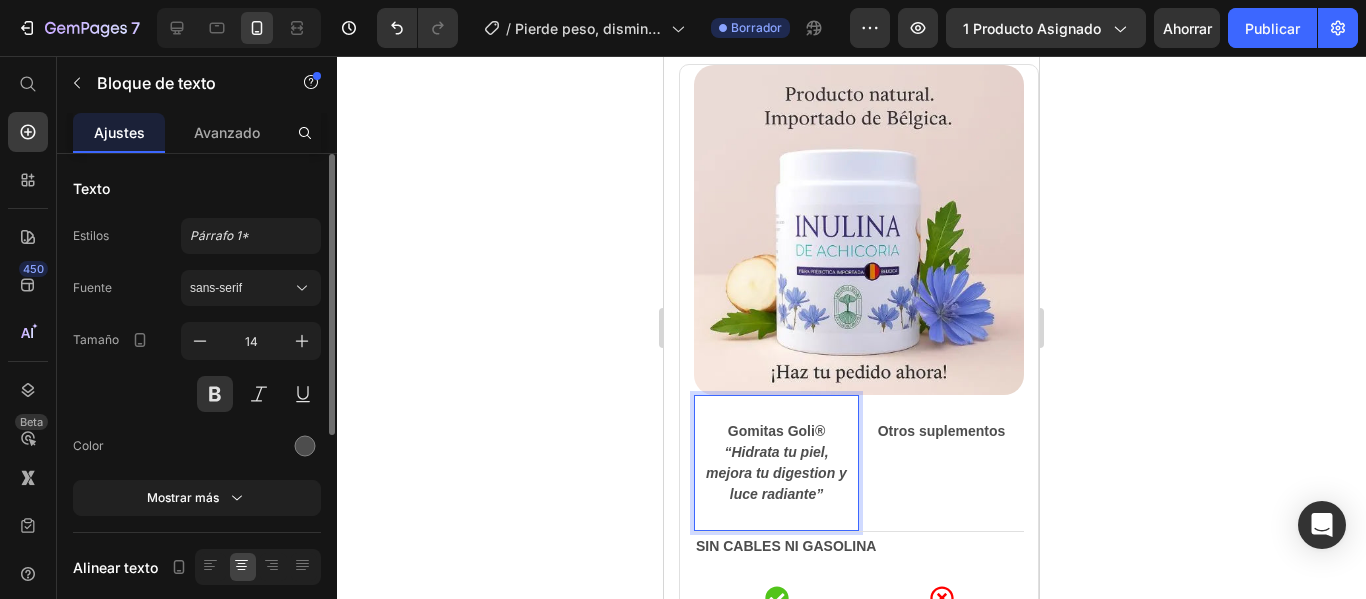 click on "“Hidrata tu piel, mejora tu digestion y luce radiante”" at bounding box center (776, 473) 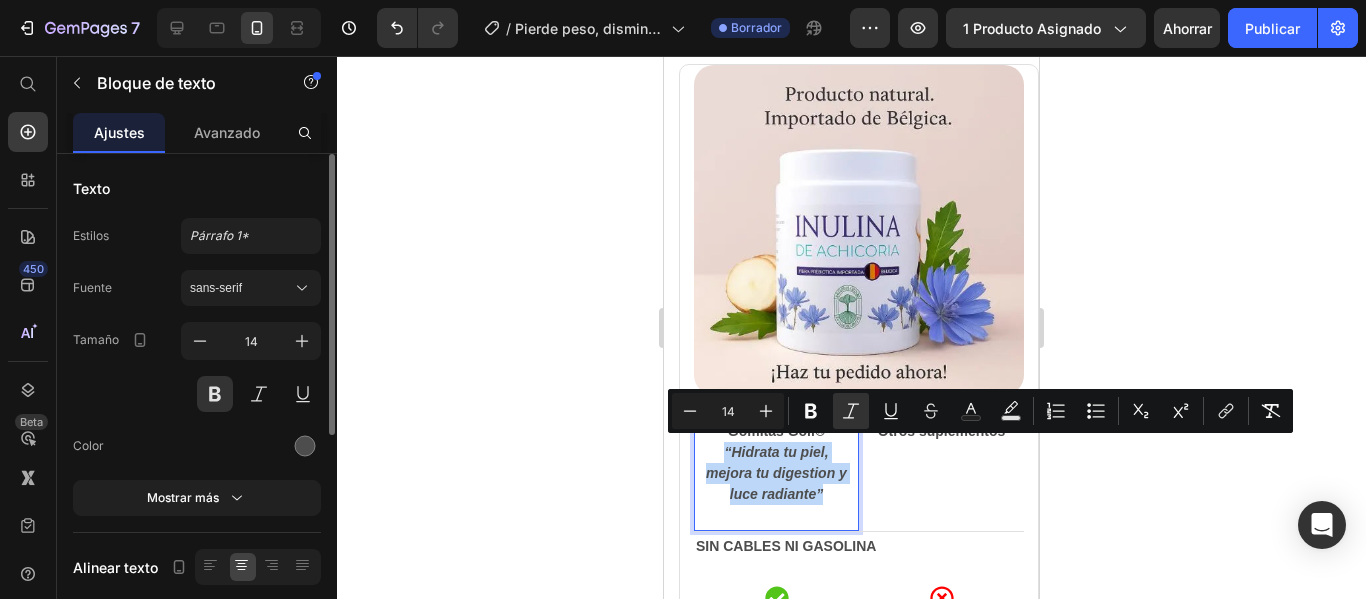 drag, startPoint x: 824, startPoint y: 495, endPoint x: 720, endPoint y: 441, distance: 117.18362 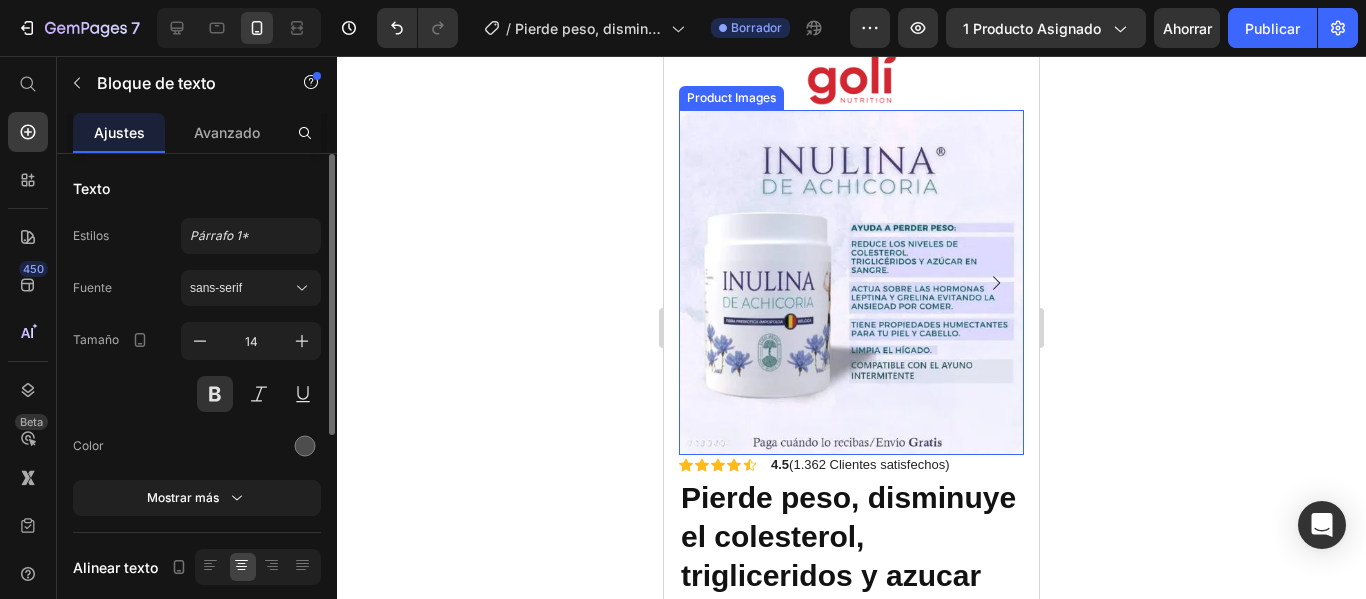 scroll, scrollTop: 0, scrollLeft: 0, axis: both 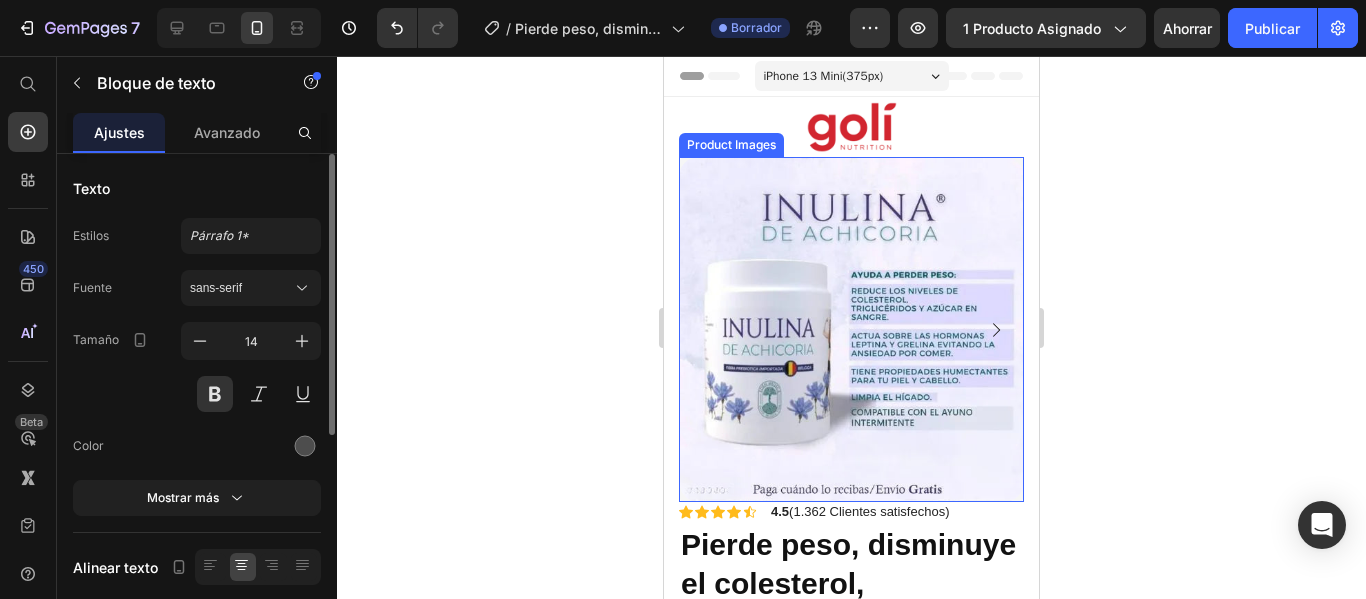 click at bounding box center (996, 330) 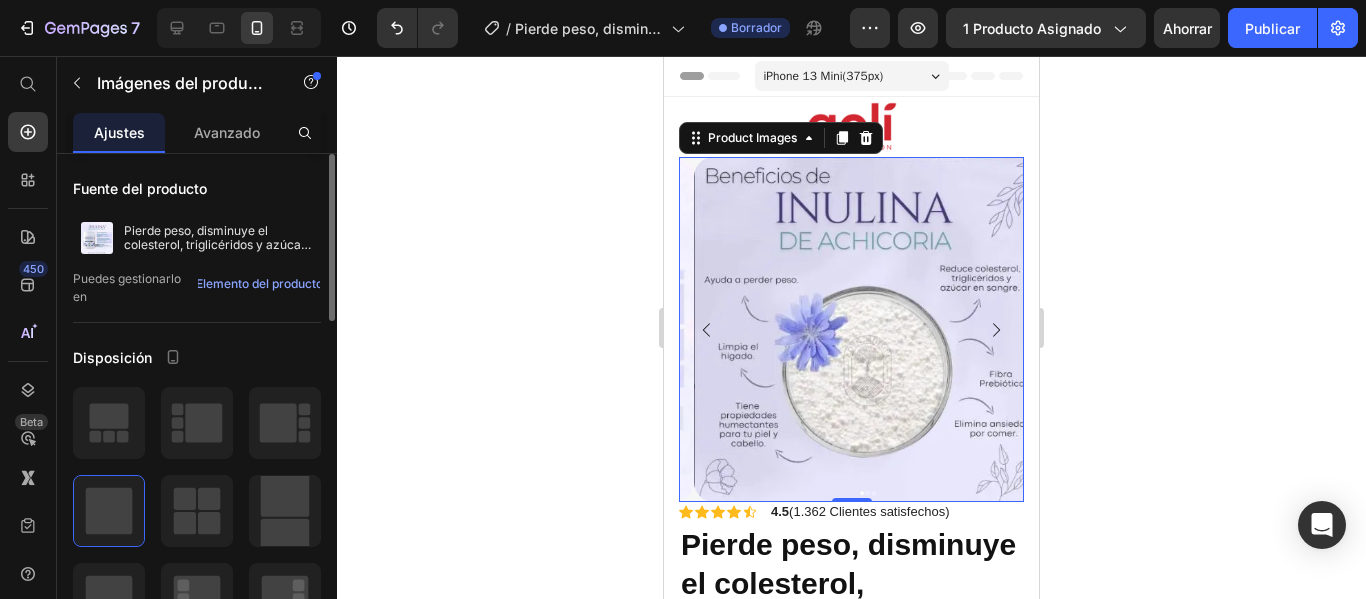 click 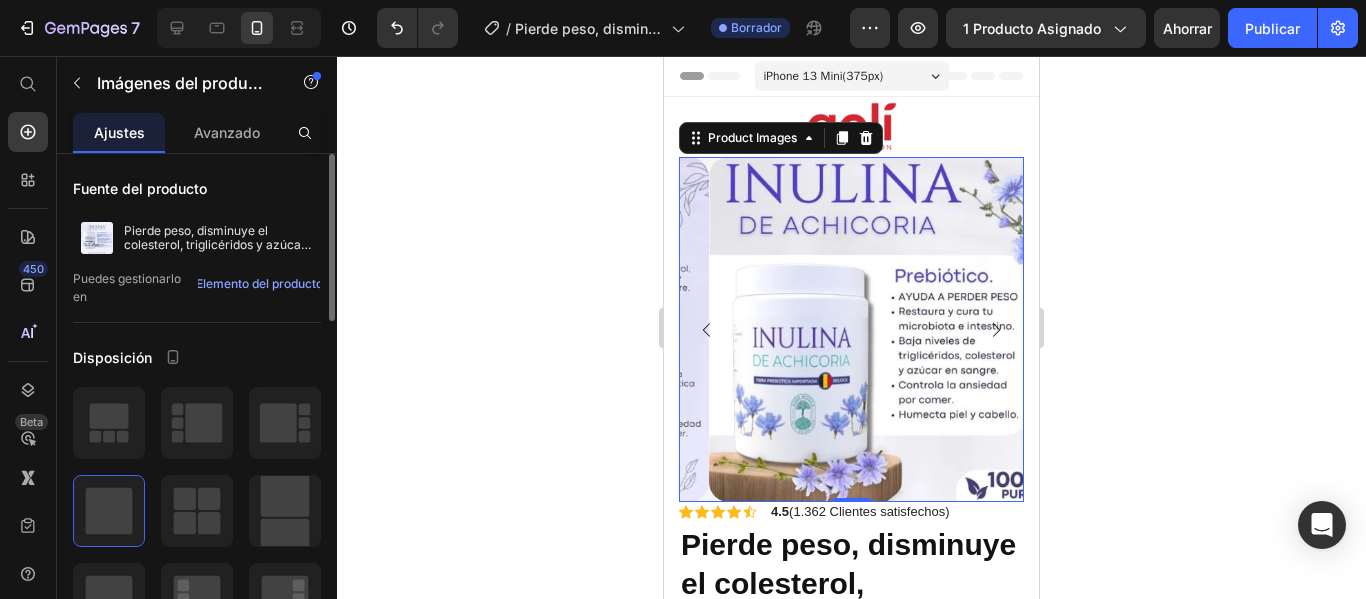 click 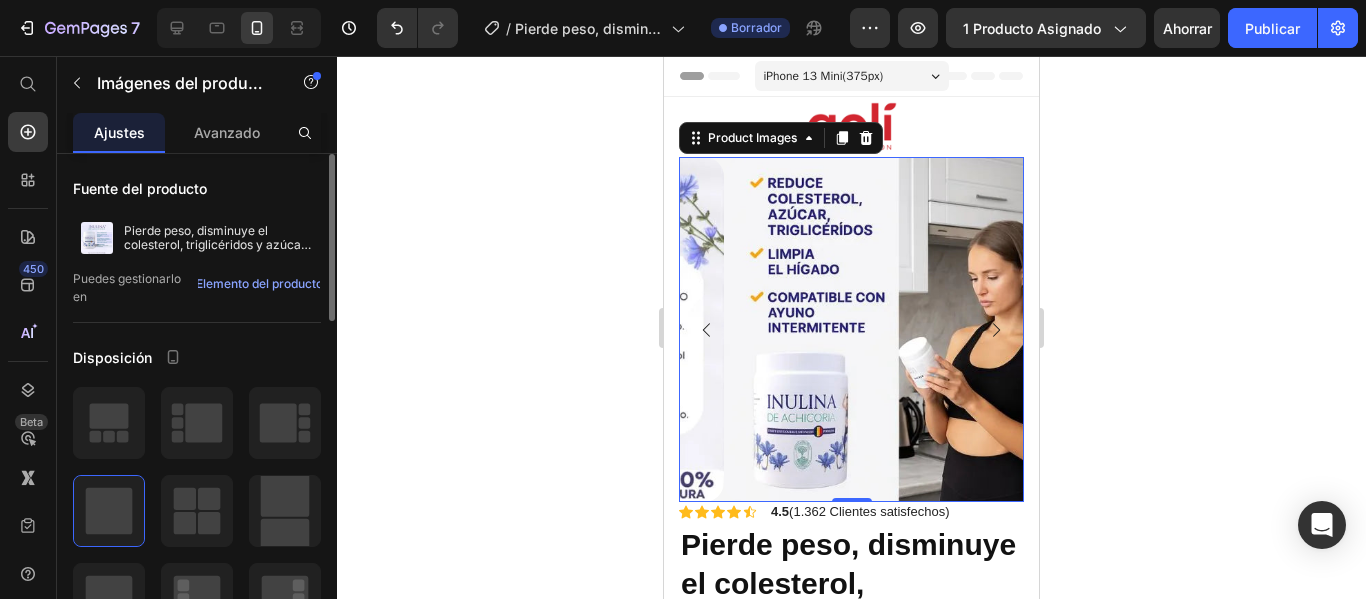 click 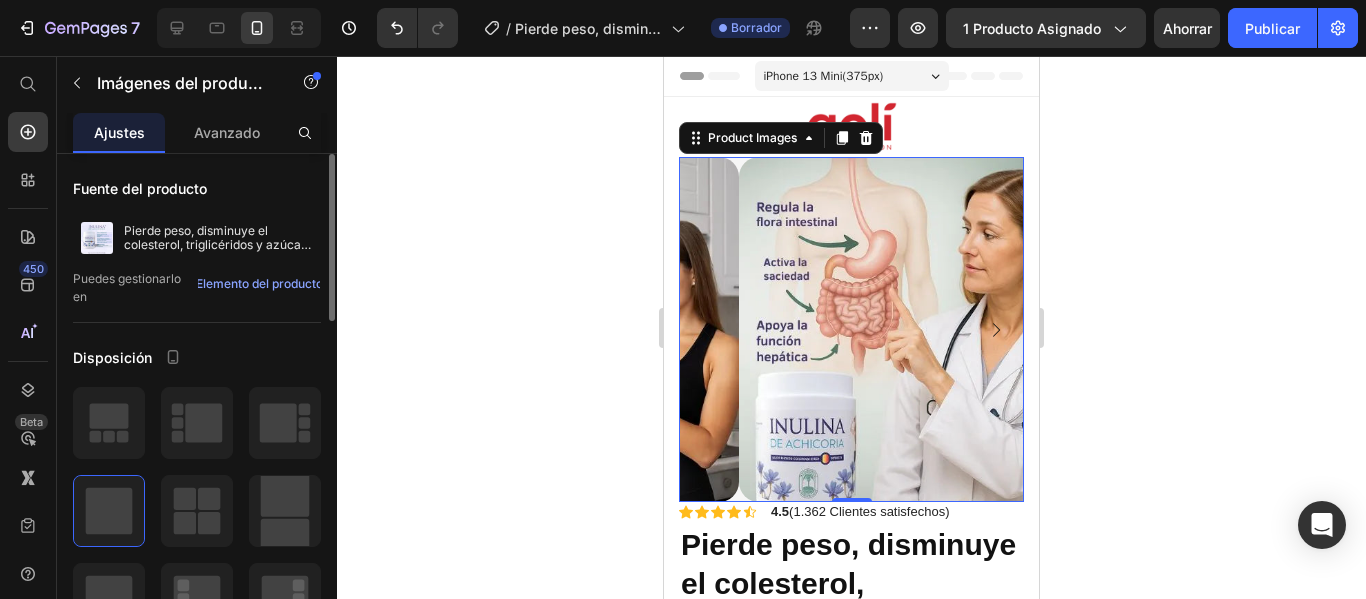click at bounding box center (911, 329) 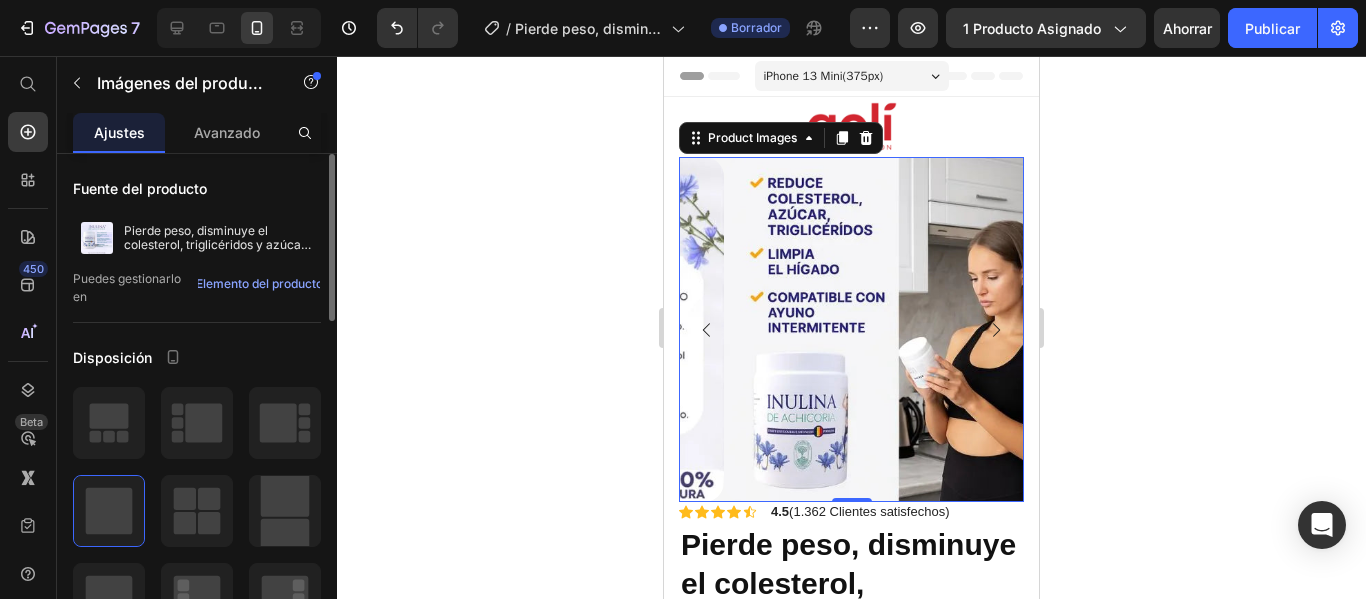 click 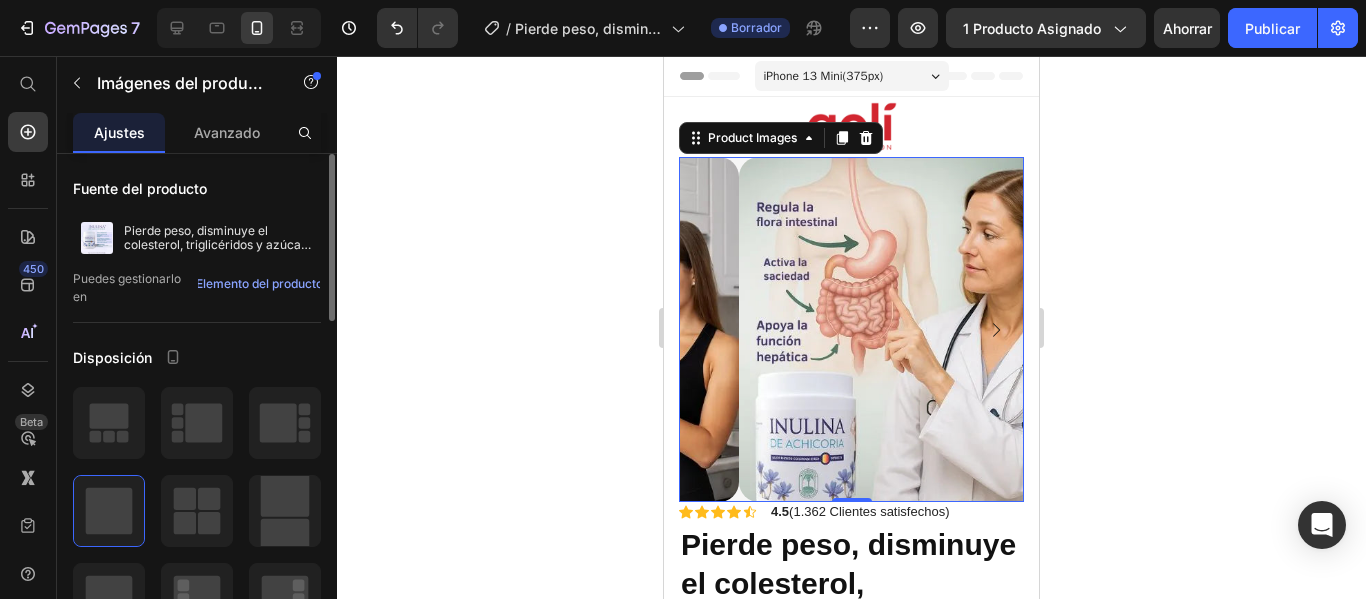 click 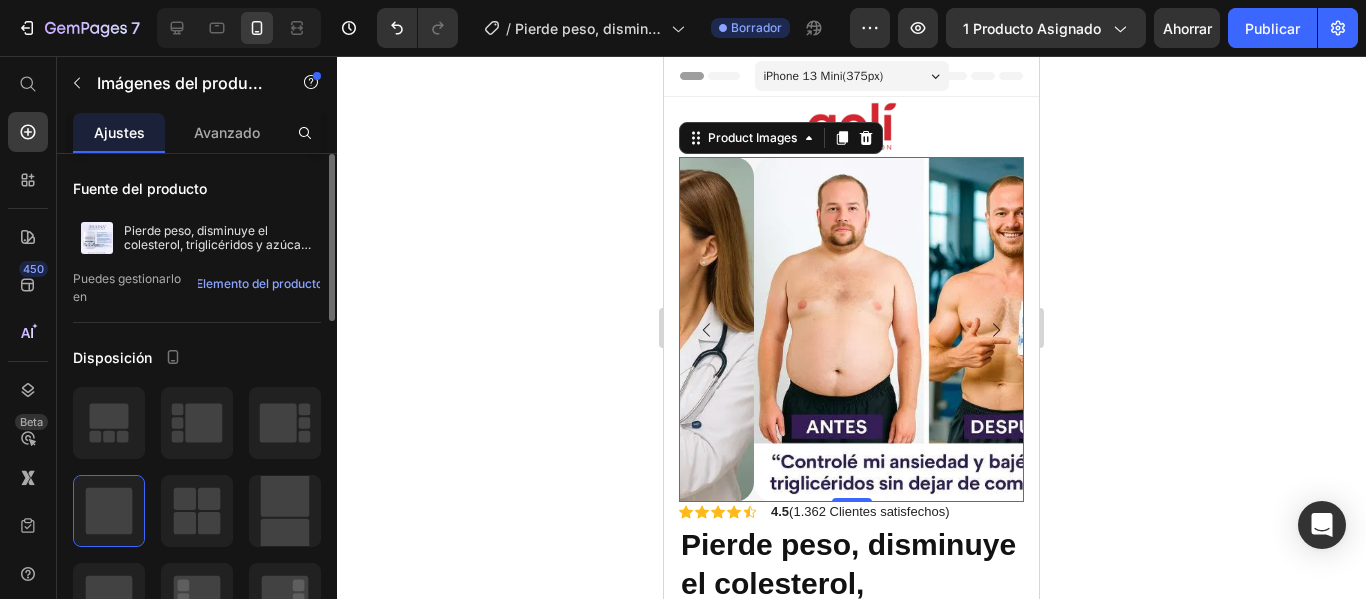 click 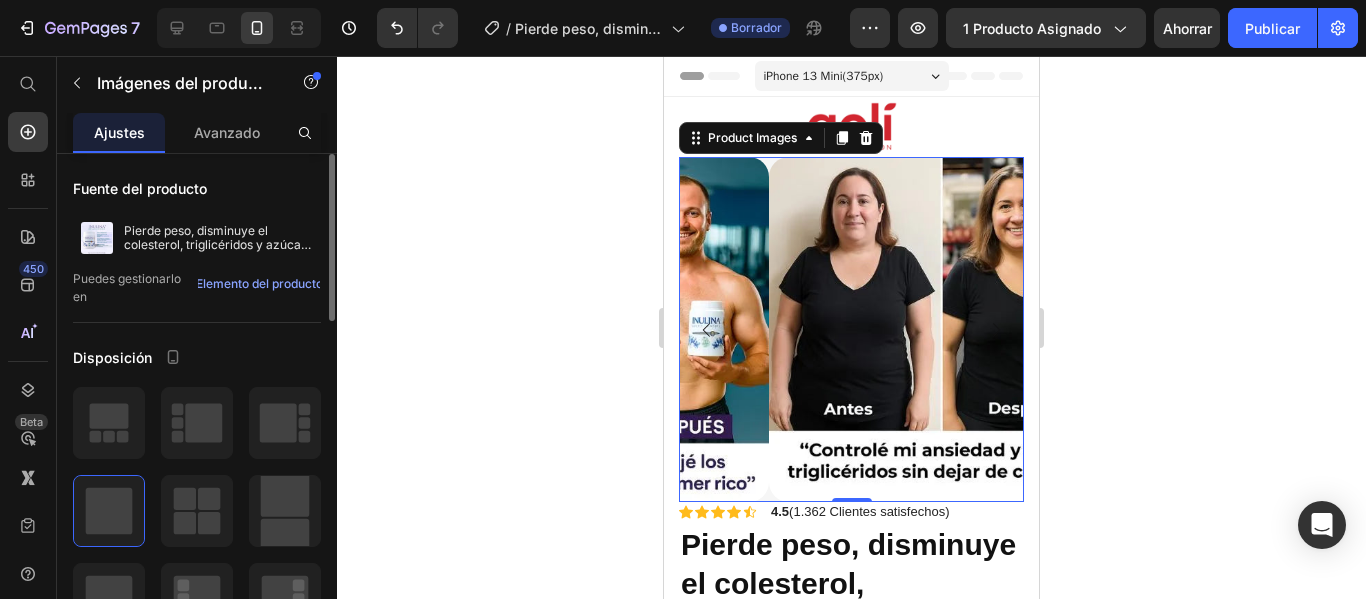 click 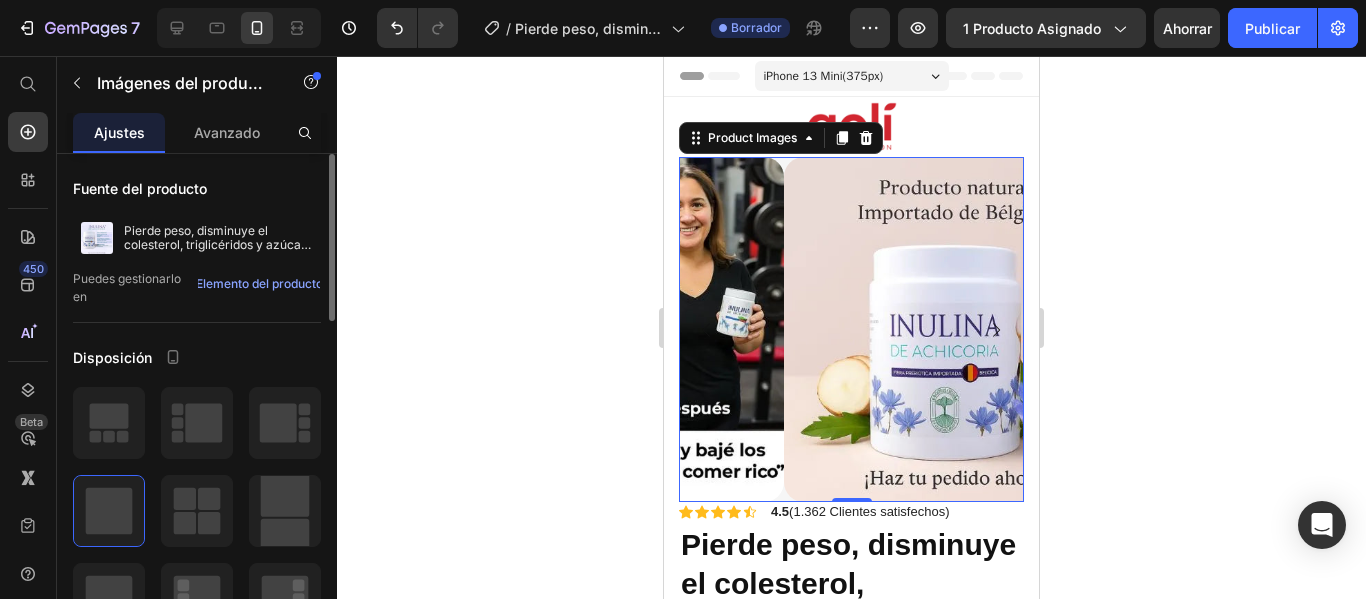 click 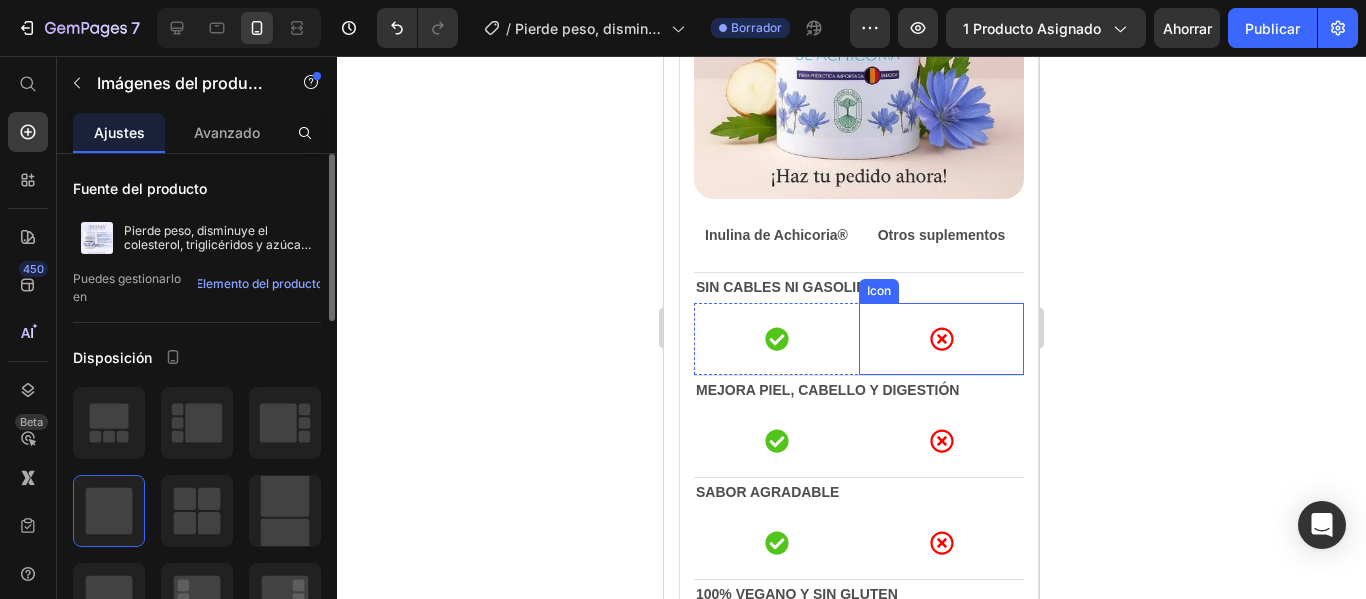 scroll, scrollTop: 2300, scrollLeft: 0, axis: vertical 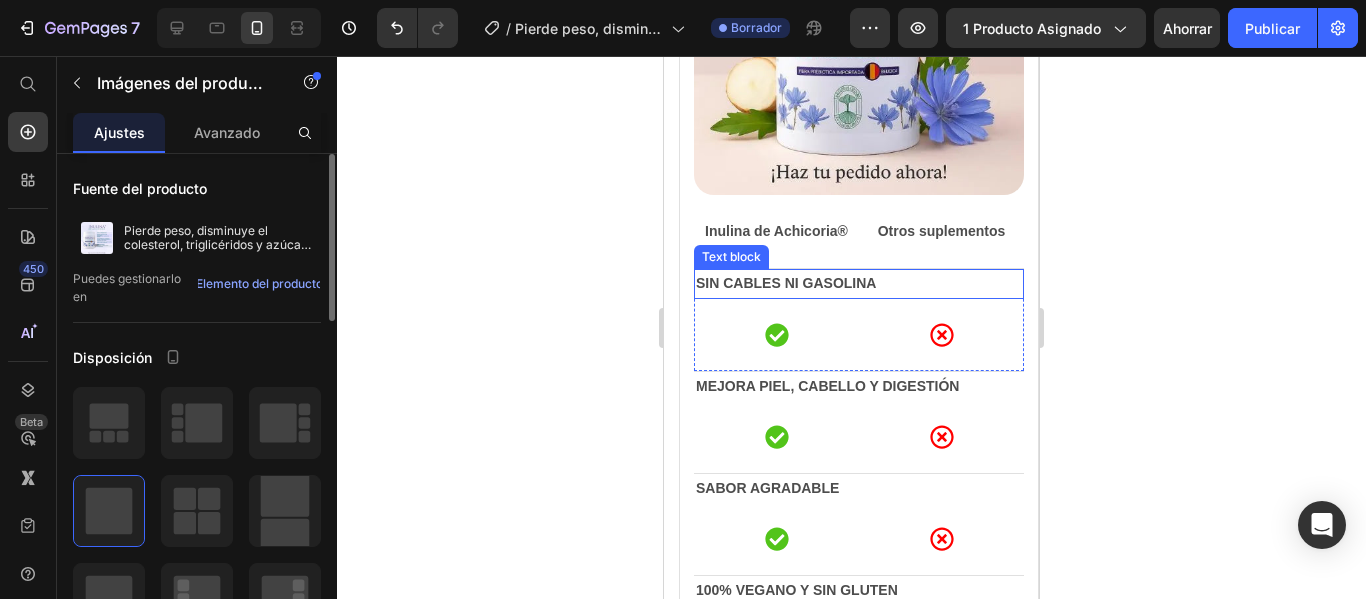 click on "sin cables ni gasolina" at bounding box center [859, 283] 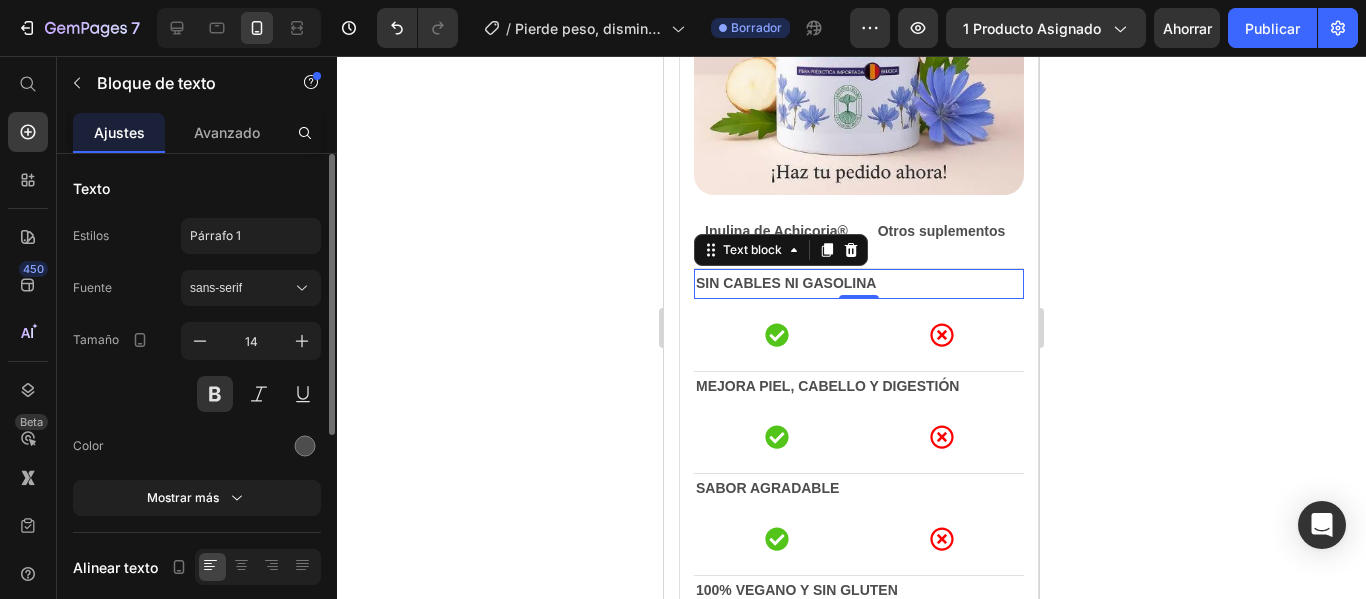 click on "sin cables ni gasolina" at bounding box center (859, 283) 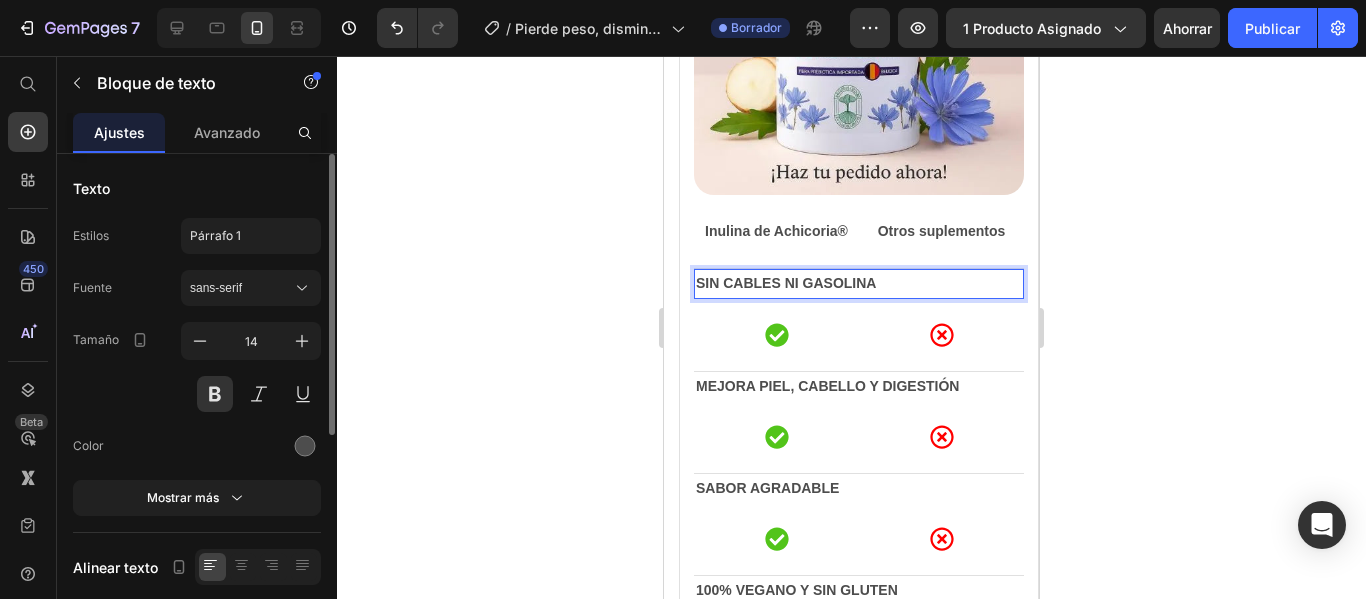 click on "sin cables ni gasolina" at bounding box center [859, 283] 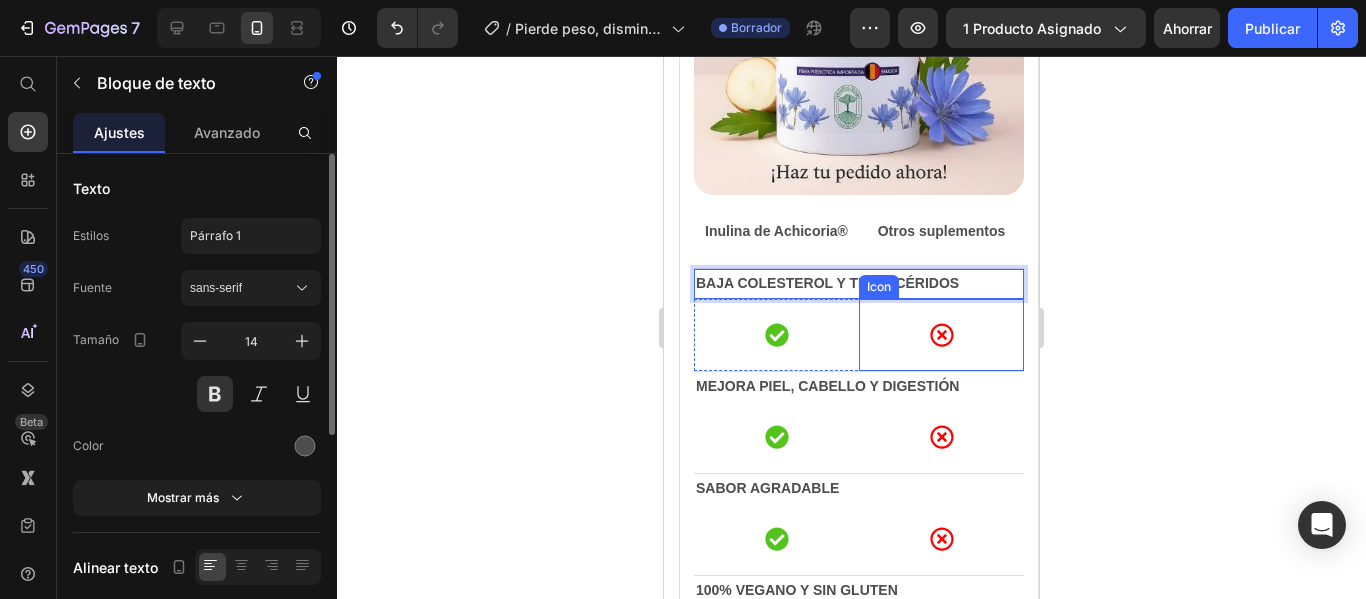 click on "Mejora piel, cabello y digestión" at bounding box center (859, 386) 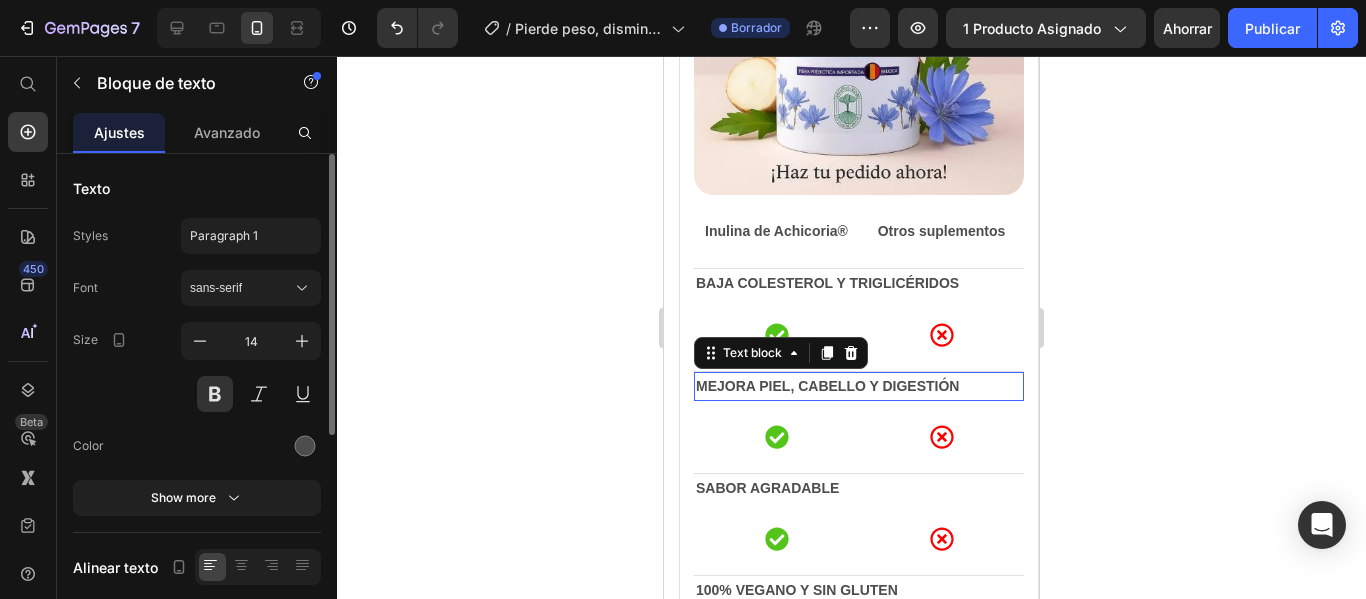 click on "Mejora piel, cabello y digestión" at bounding box center (859, 386) 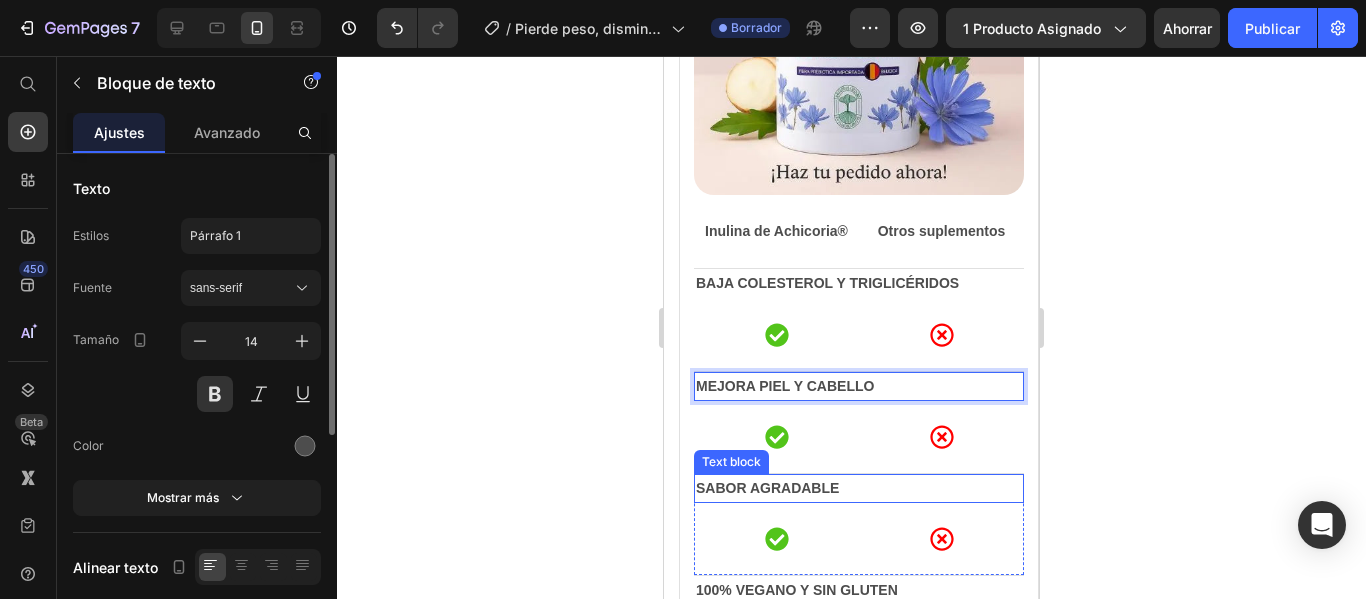 click on "Sabor agradable" at bounding box center (859, 488) 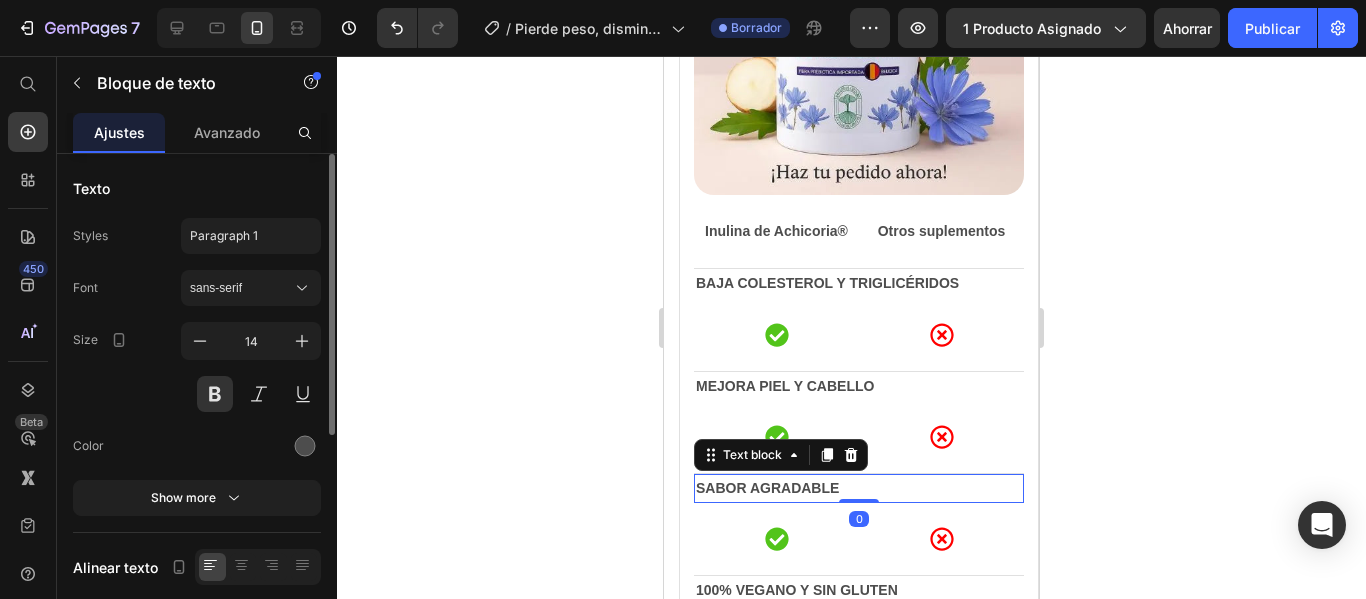 click on "Sabor agradable" at bounding box center [859, 488] 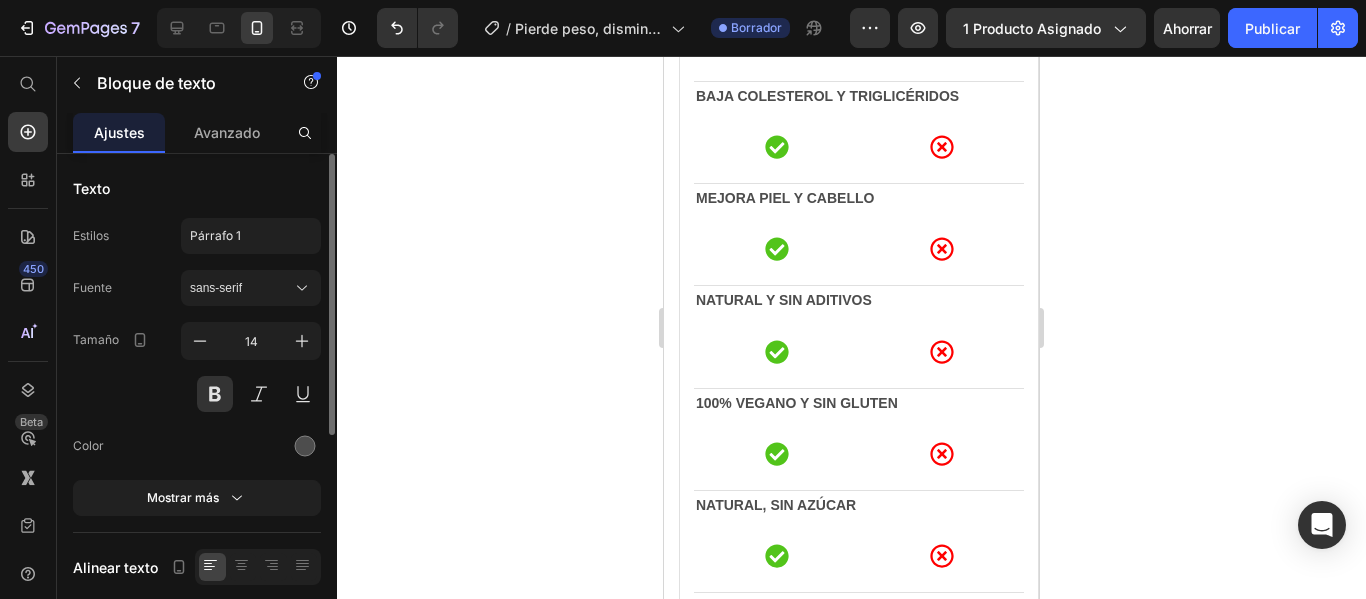scroll, scrollTop: 2600, scrollLeft: 0, axis: vertical 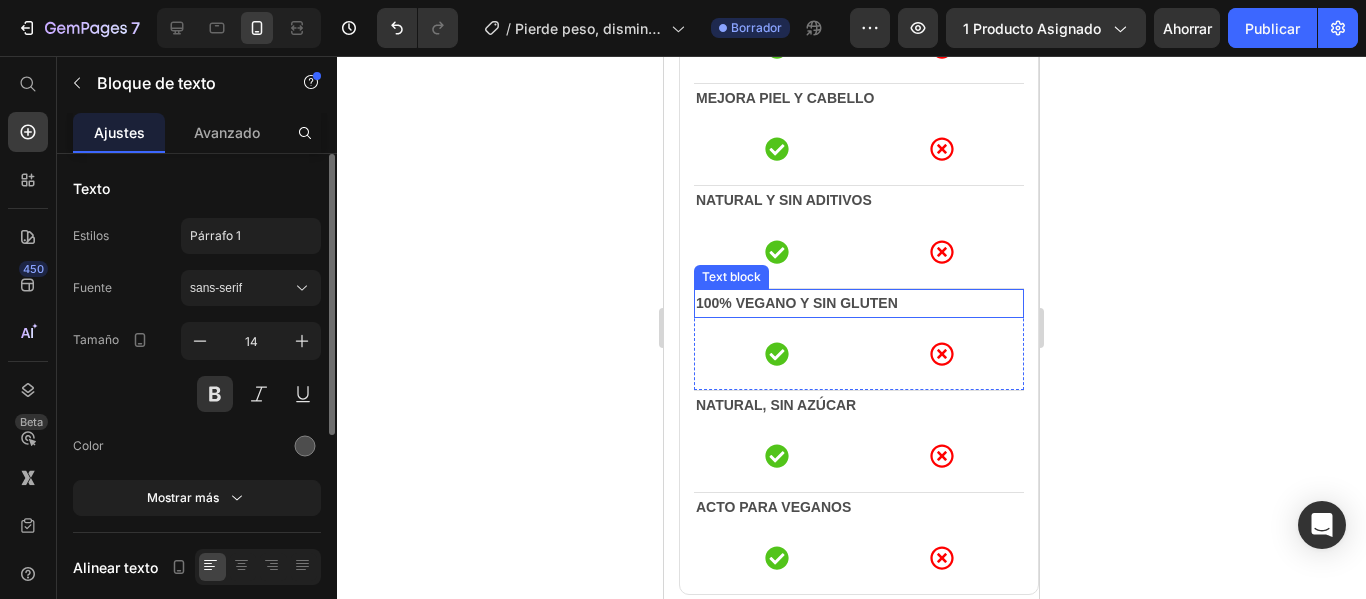 click on "100% vegano y sin gluten" at bounding box center [859, 303] 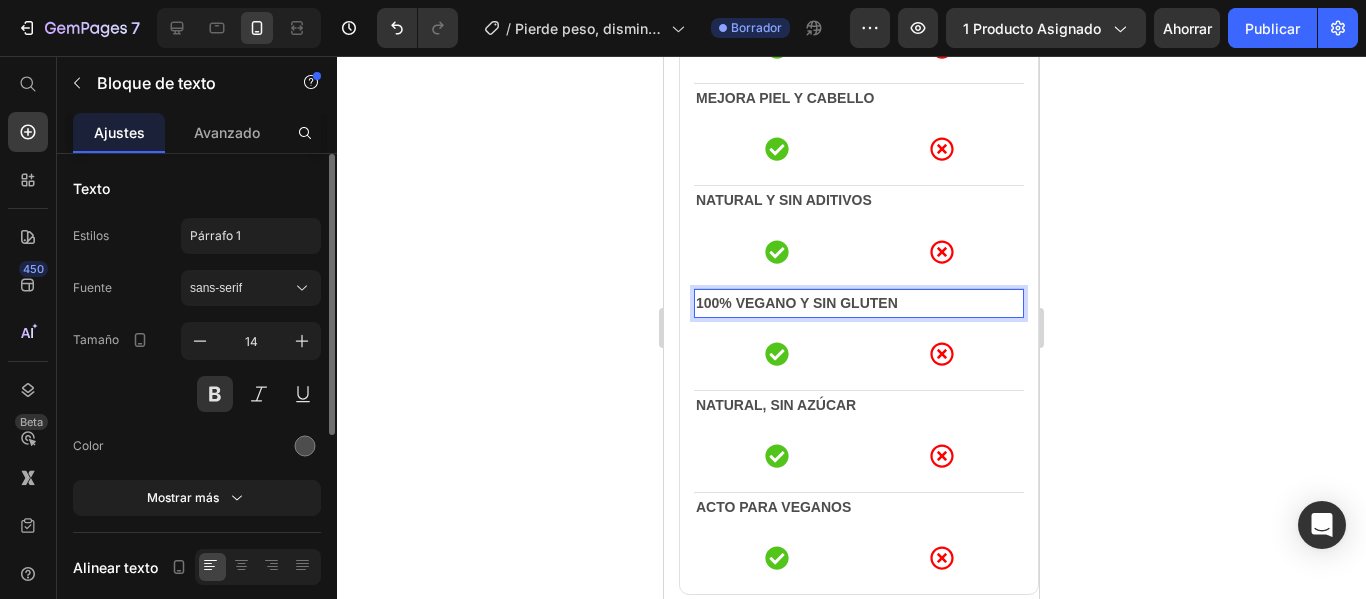 click on "100% vegano y sin gluten" at bounding box center [859, 303] 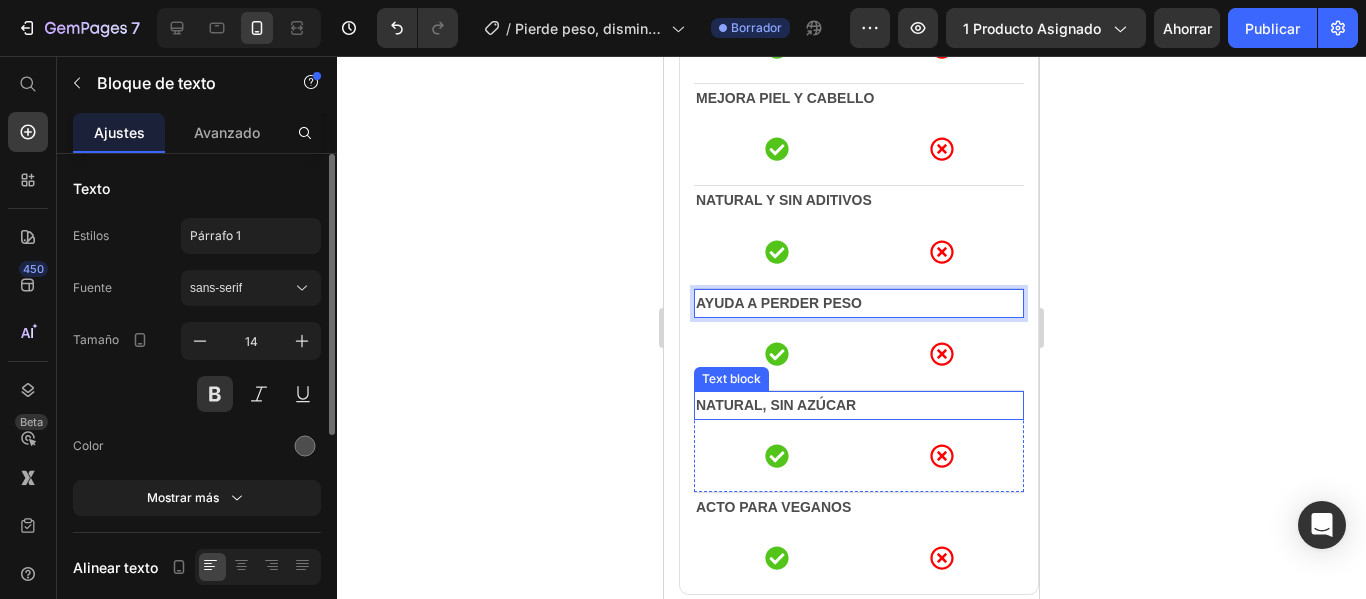 click on "Natural, sin azúcar" at bounding box center [859, 405] 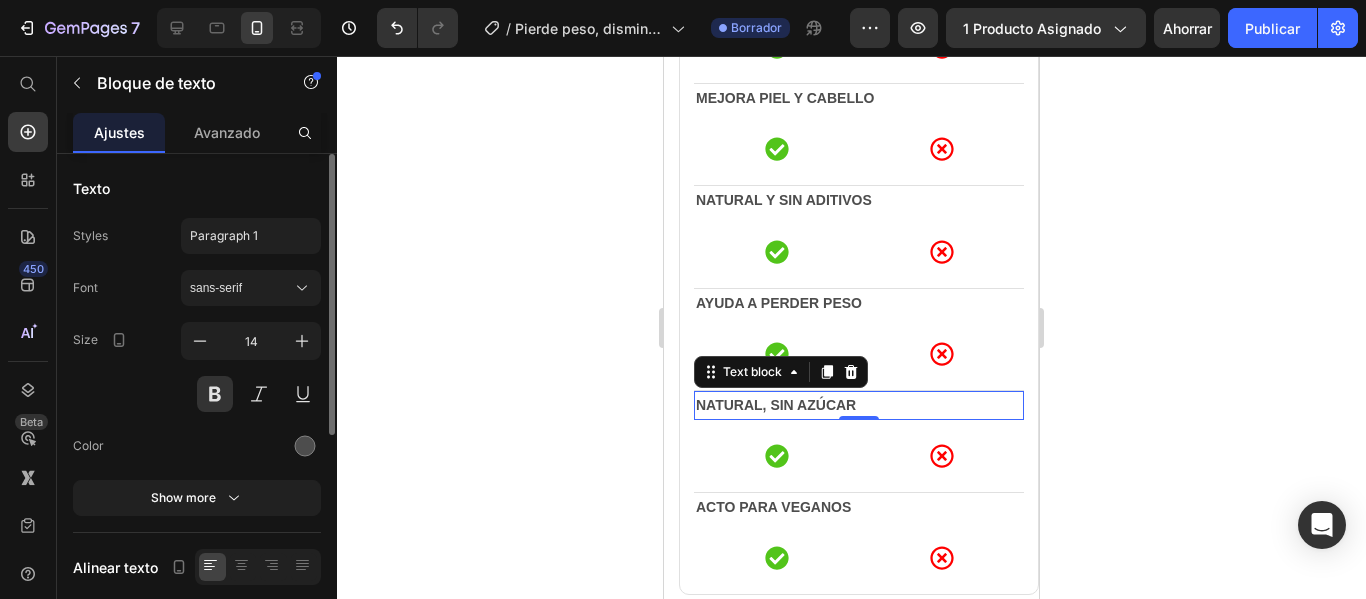 click on "Natural, sin azúcar" at bounding box center [859, 405] 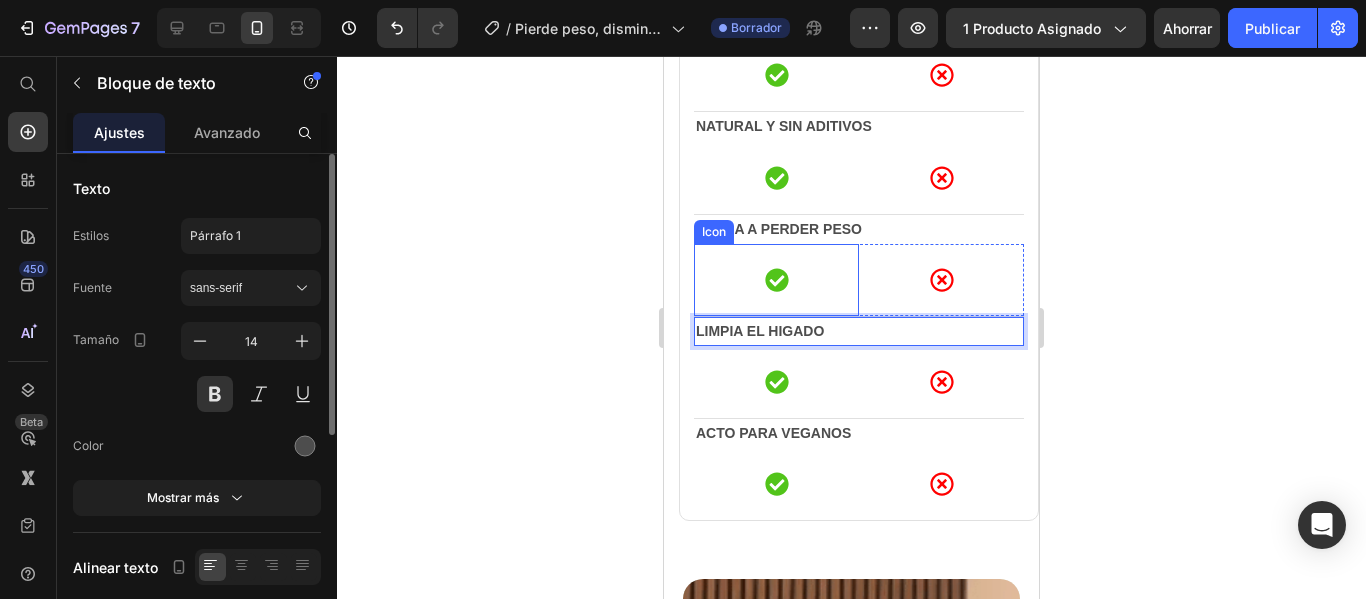 scroll, scrollTop: 2700, scrollLeft: 0, axis: vertical 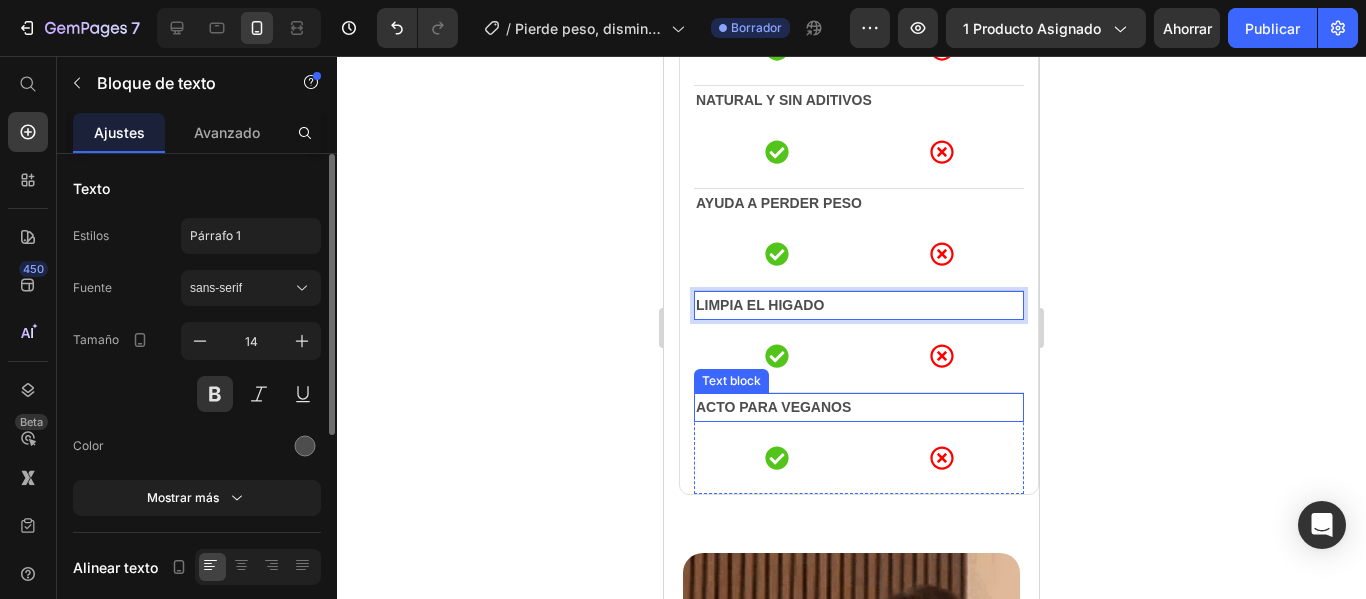 click on "Acto para veganos" at bounding box center (859, 407) 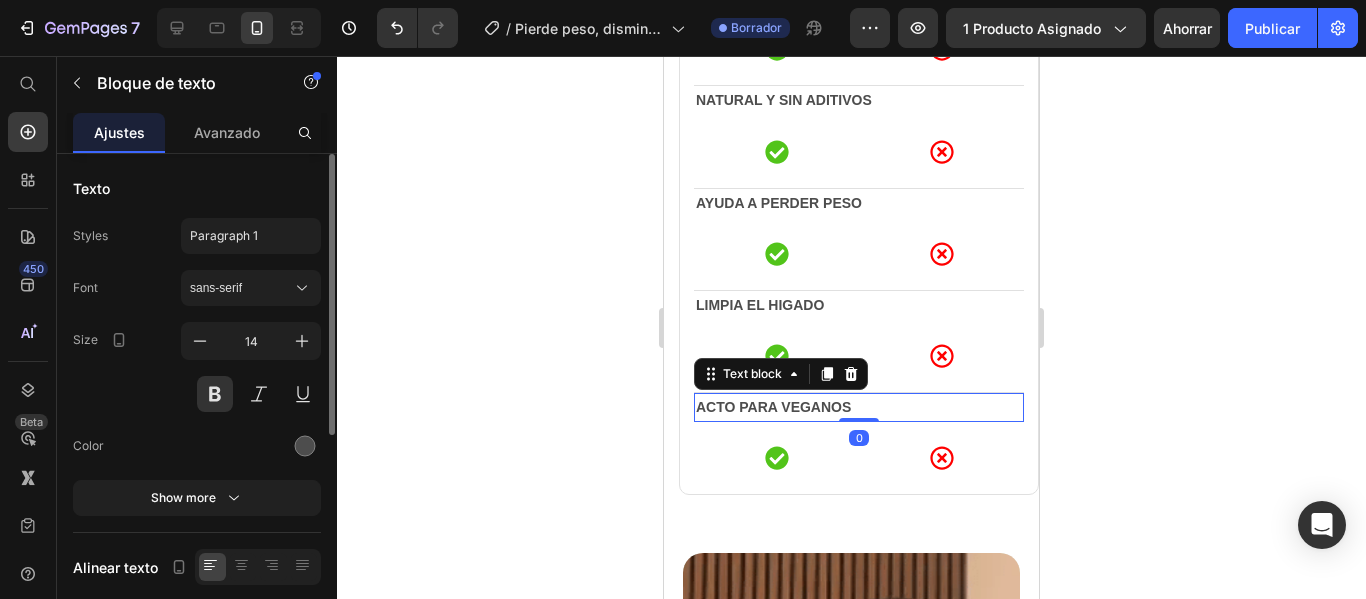 click on "Acto para veganos" at bounding box center (859, 407) 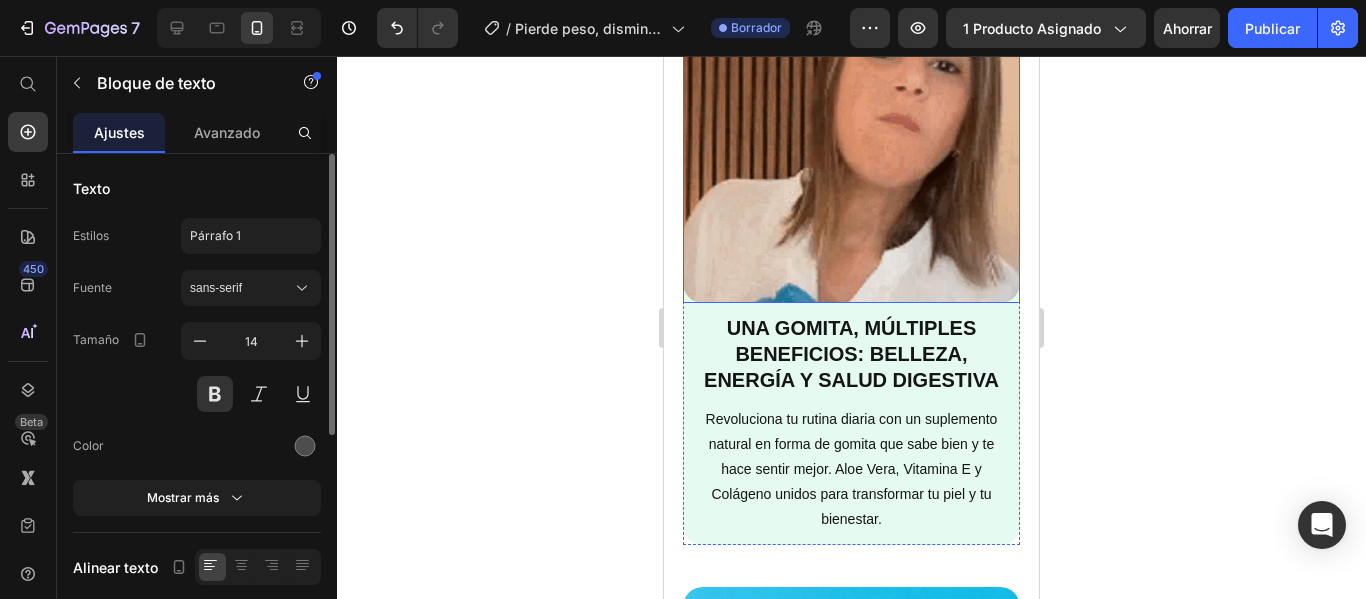 scroll, scrollTop: 3300, scrollLeft: 0, axis: vertical 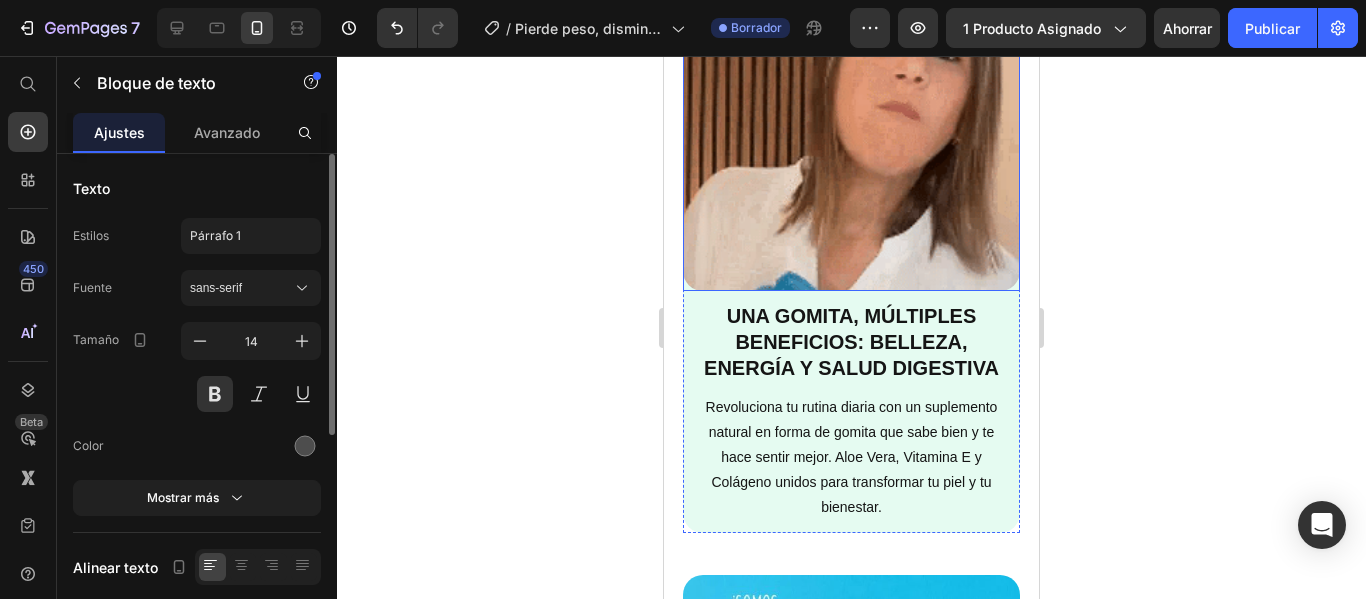 click on "Una gomita, múltiples beneficios: belleza, energía y salud digestiva" at bounding box center (851, 342) 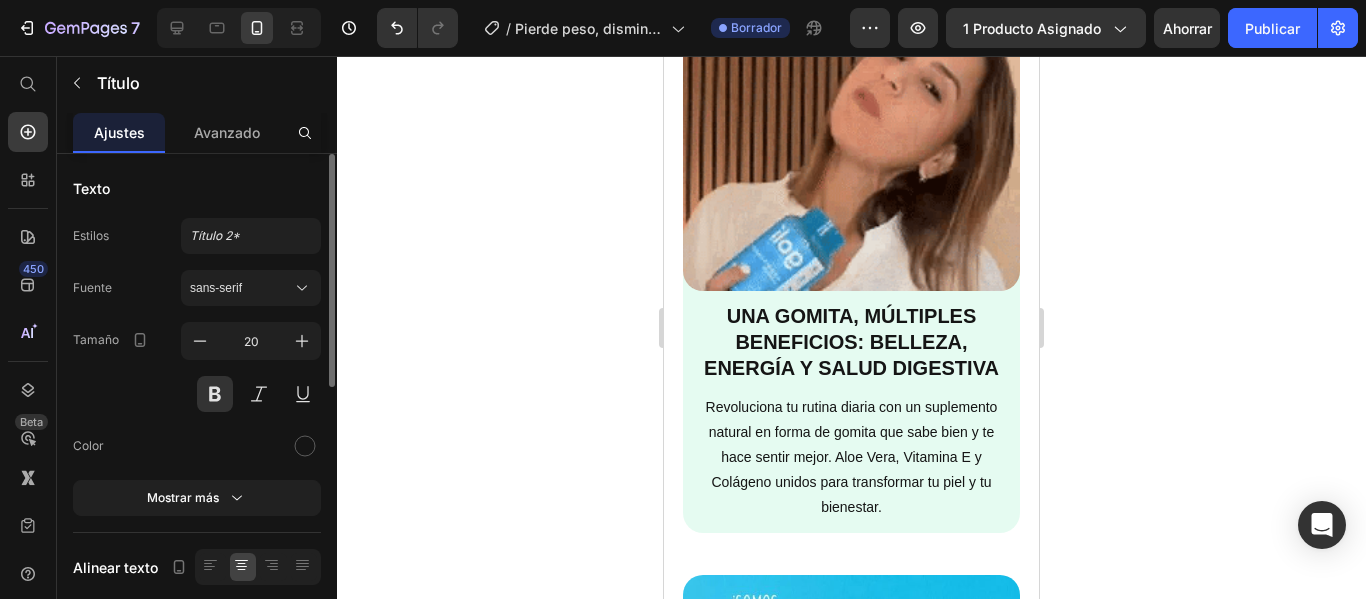 scroll, scrollTop: 3400, scrollLeft: 0, axis: vertical 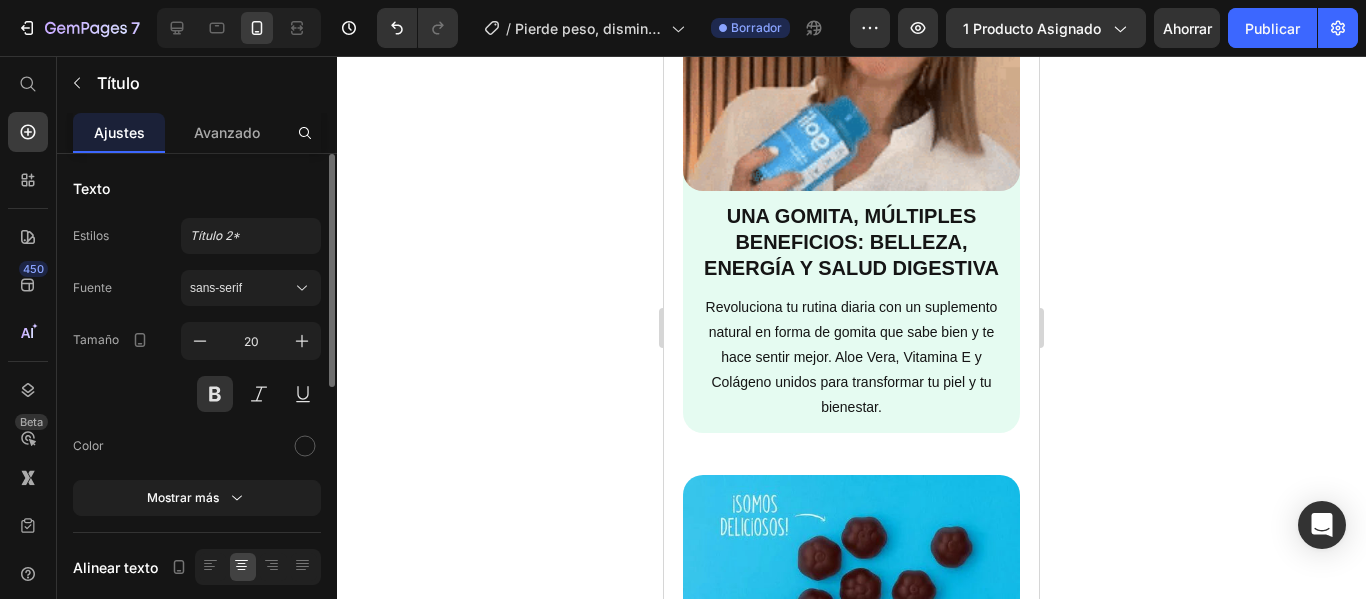click on "Una gomita, múltiples beneficios: belleza, energía y salud digestiva" at bounding box center [852, 242] 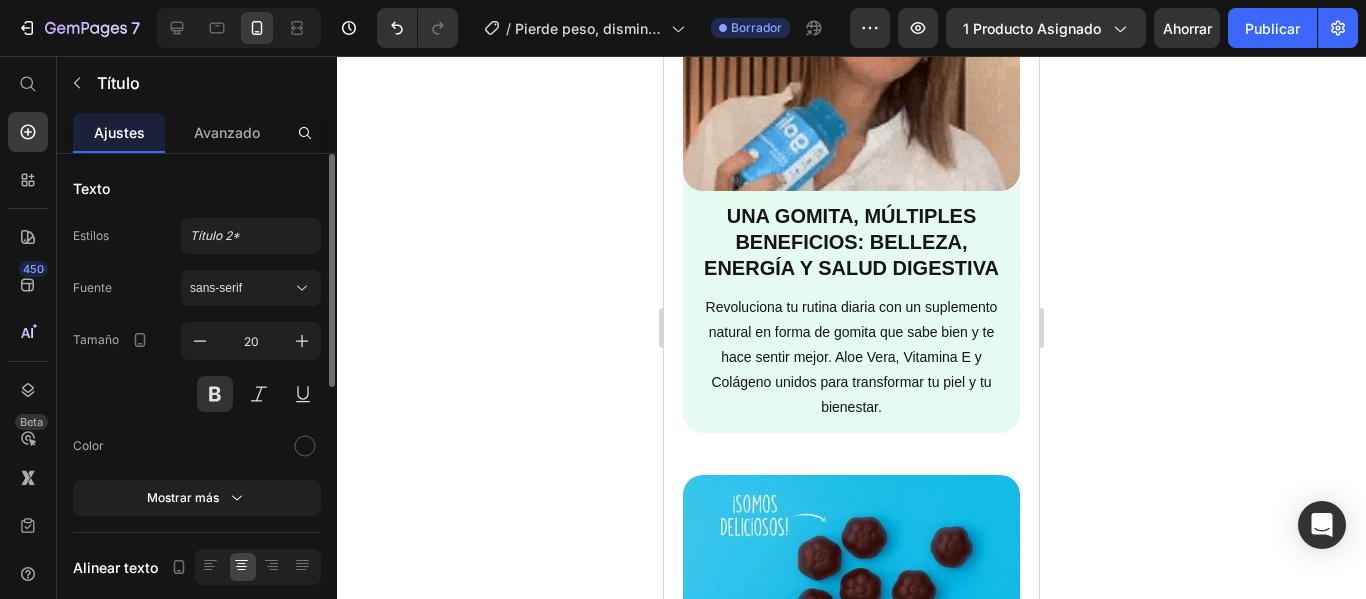 click on "Una gomita, múltiples beneficios: belleza, energía y salud digestiva" at bounding box center [851, 242] 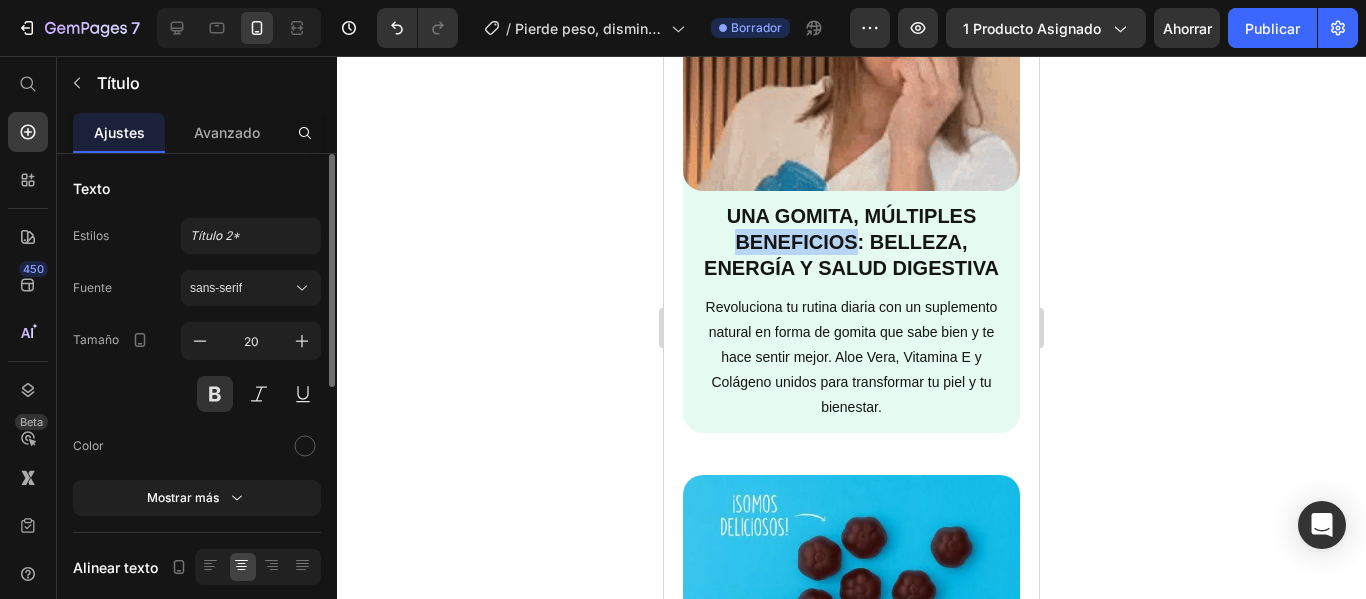 click on "Una gomita, múltiples beneficios: belleza, energía y salud digestiva" at bounding box center (851, 242) 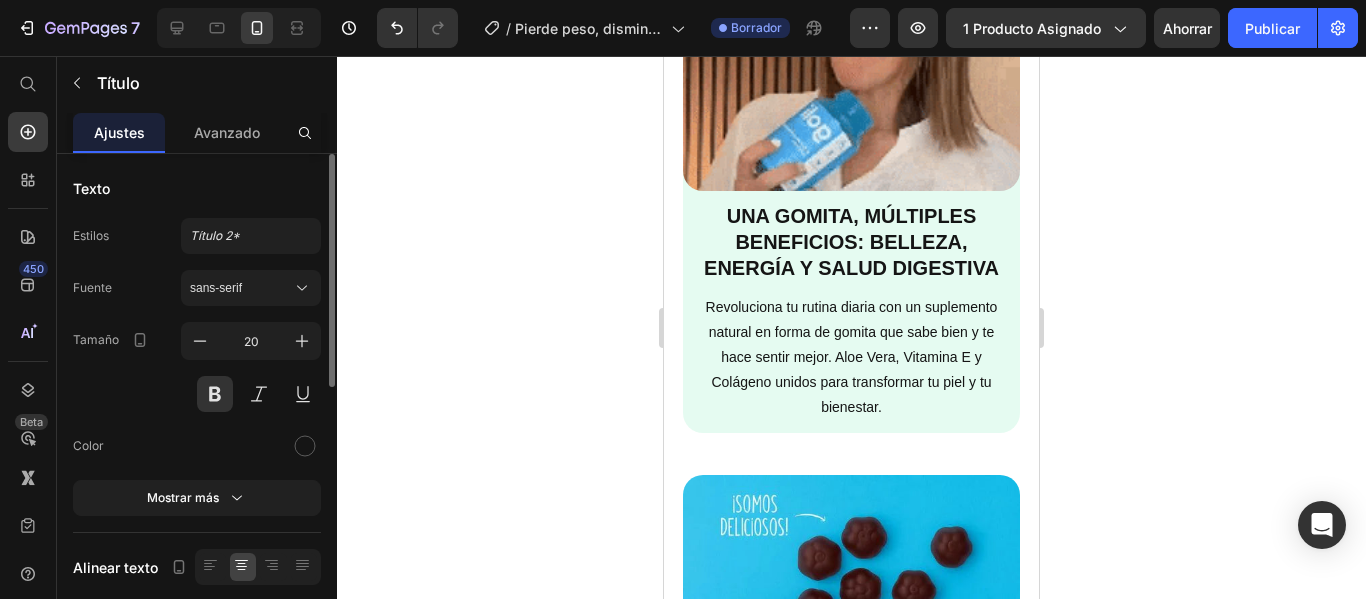 click on "Una gomita, múltiples beneficios: belleza, energía y salud digestiva" at bounding box center [852, 242] 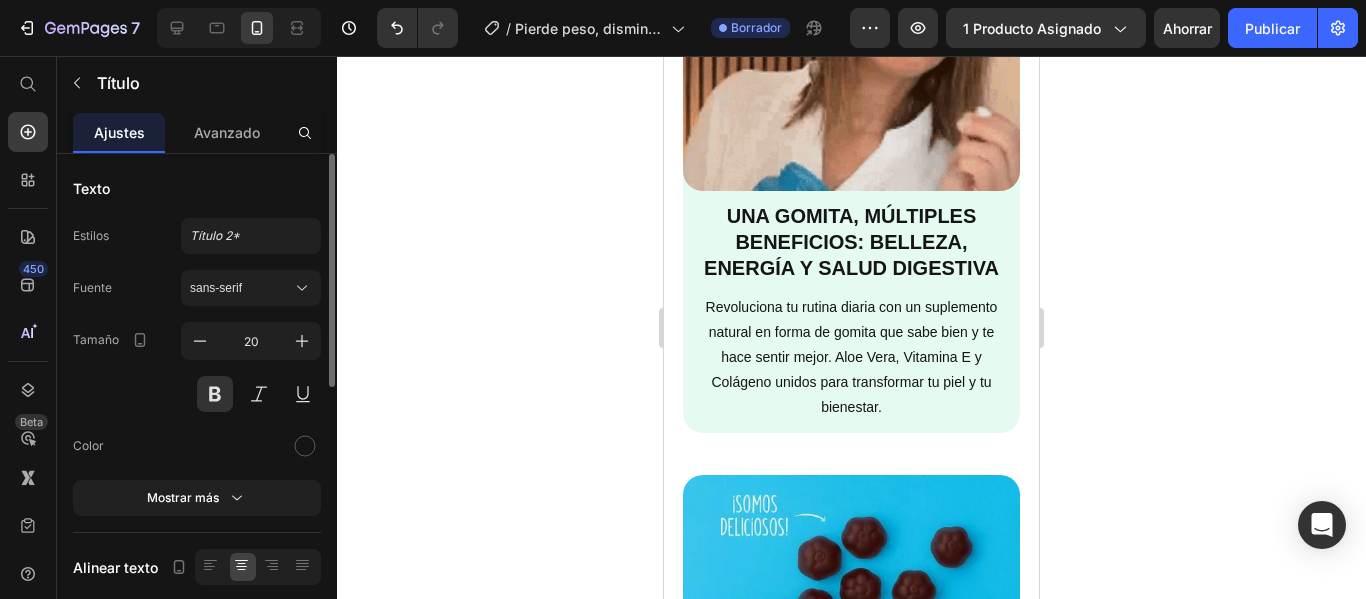 click on "Una gomita, múltiples beneficios: belleza, energía y salud digestiva" at bounding box center (852, 242) 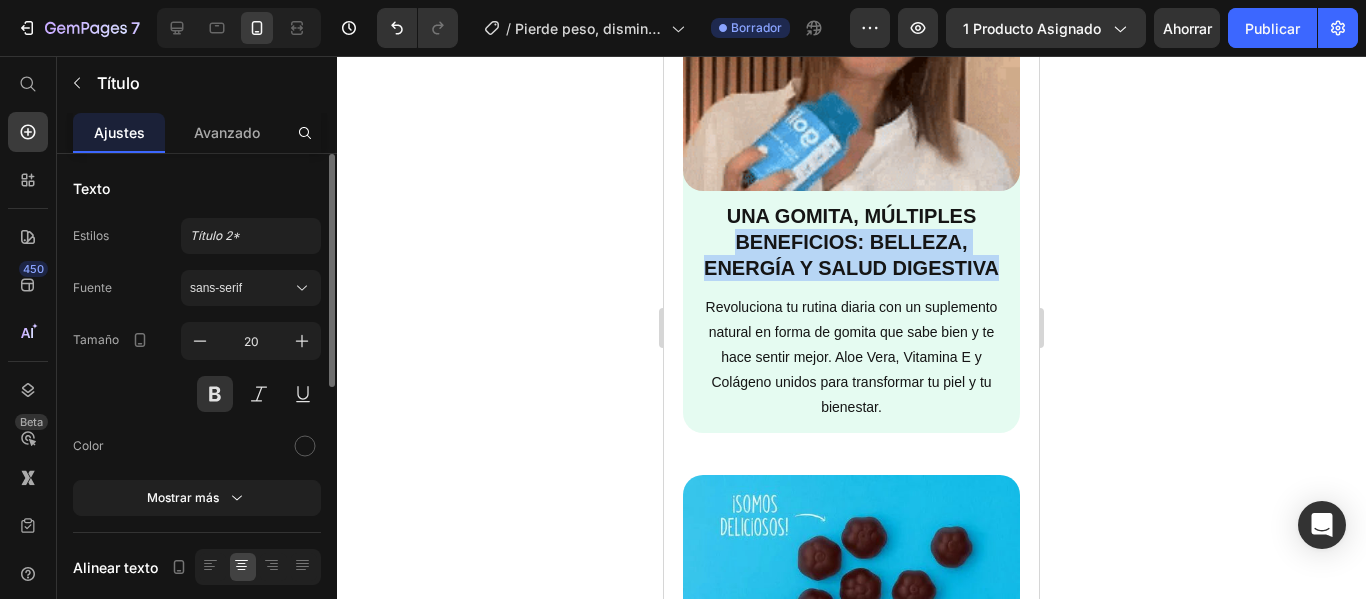 drag, startPoint x: 904, startPoint y: 283, endPoint x: 700, endPoint y: 214, distance: 215.3532 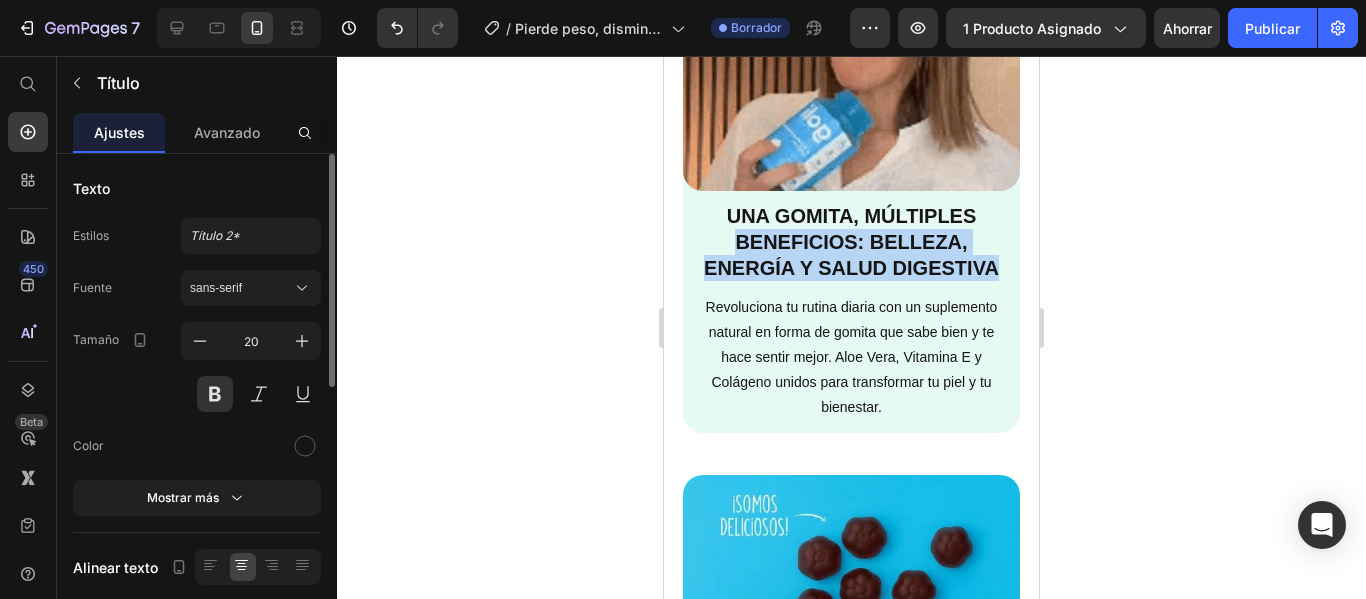 click on "Una gomita, múltiples beneficios: belleza, energía y salud digestiva" at bounding box center (852, 242) 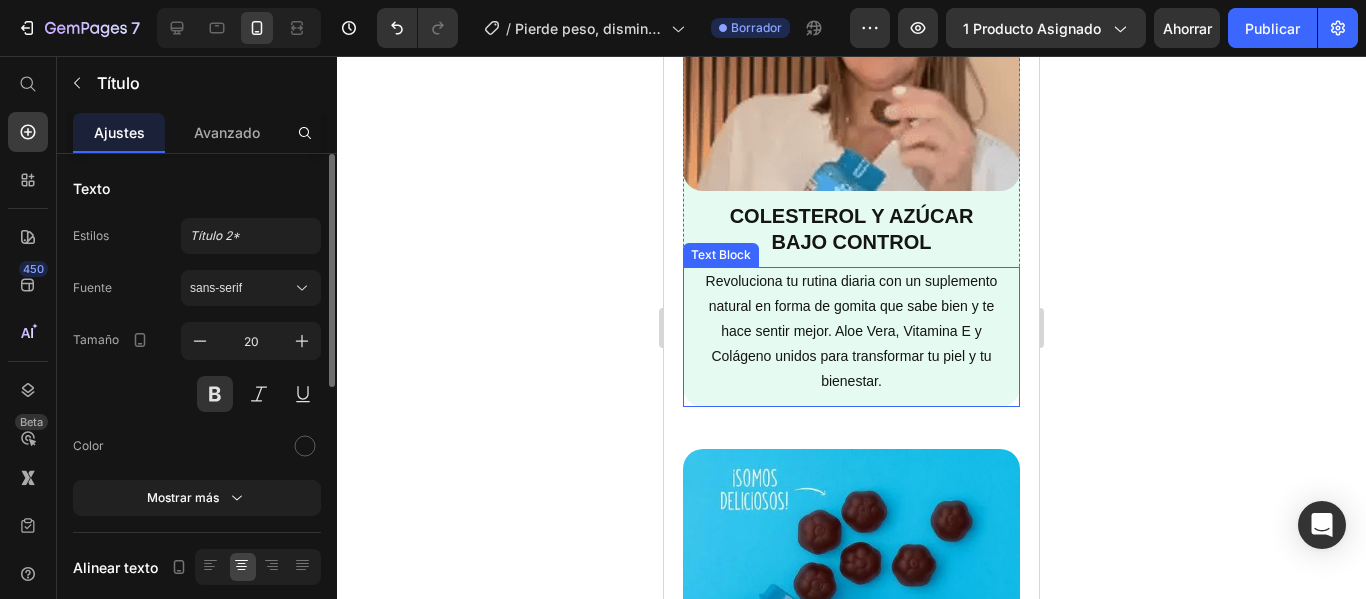 click on "Revoluciona tu rutina diaria con un suplemento natural en forma de gomita que sabe bien y te hace sentir mejor. Aloe Vera, Vitamina E y Colágeno unidos para transformar tu piel y tu bienestar." at bounding box center (852, 332) 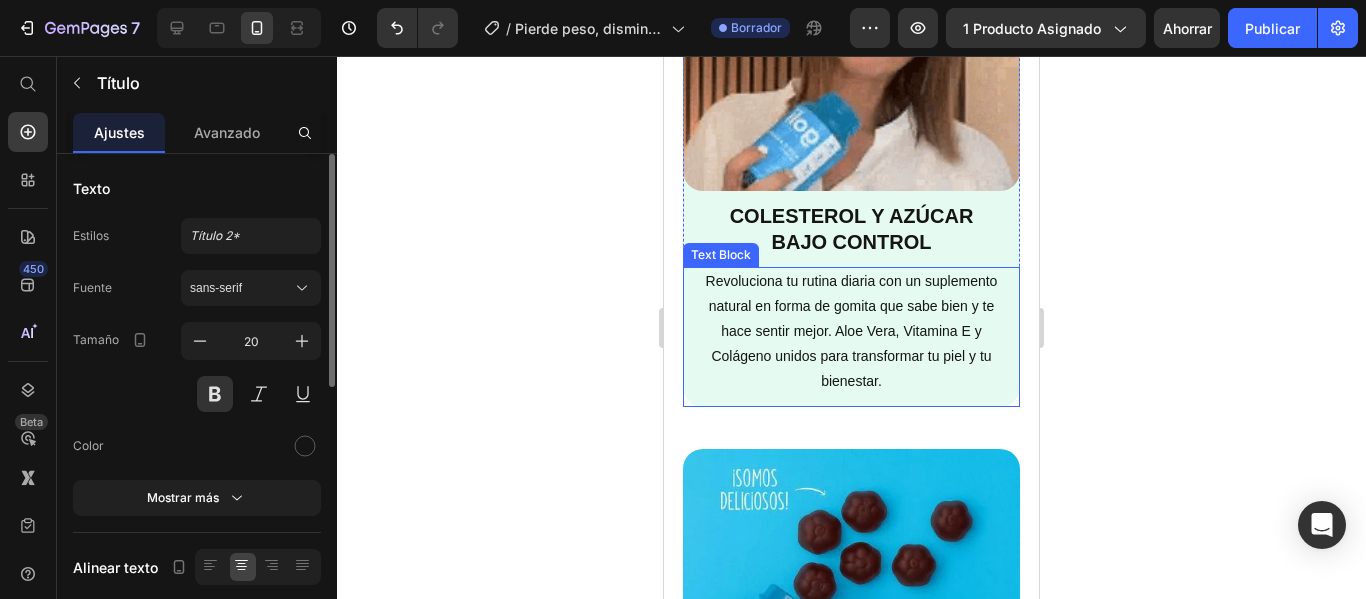 click on "Revoluciona tu rutina diaria con un suplemento natural en forma de gomita que sabe bien y te hace sentir mejor. Aloe Vera, Vitamina E y Colágeno unidos para transformar tu piel y tu bienestar." at bounding box center (852, 332) 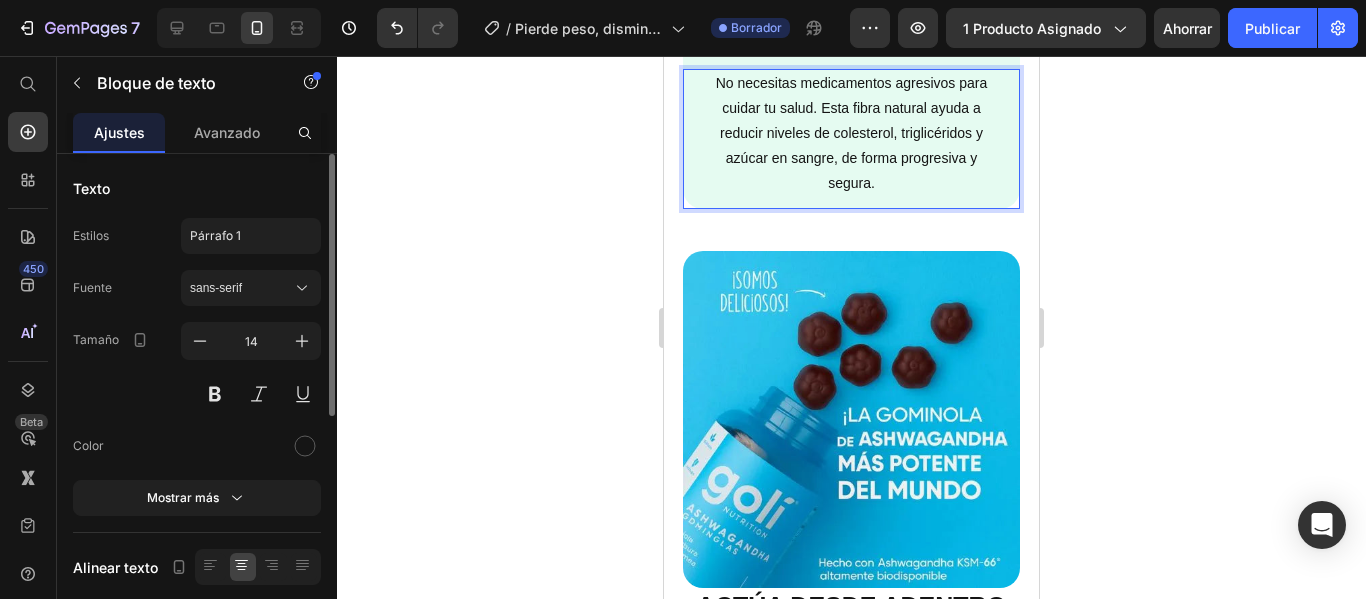 scroll, scrollTop: 3600, scrollLeft: 0, axis: vertical 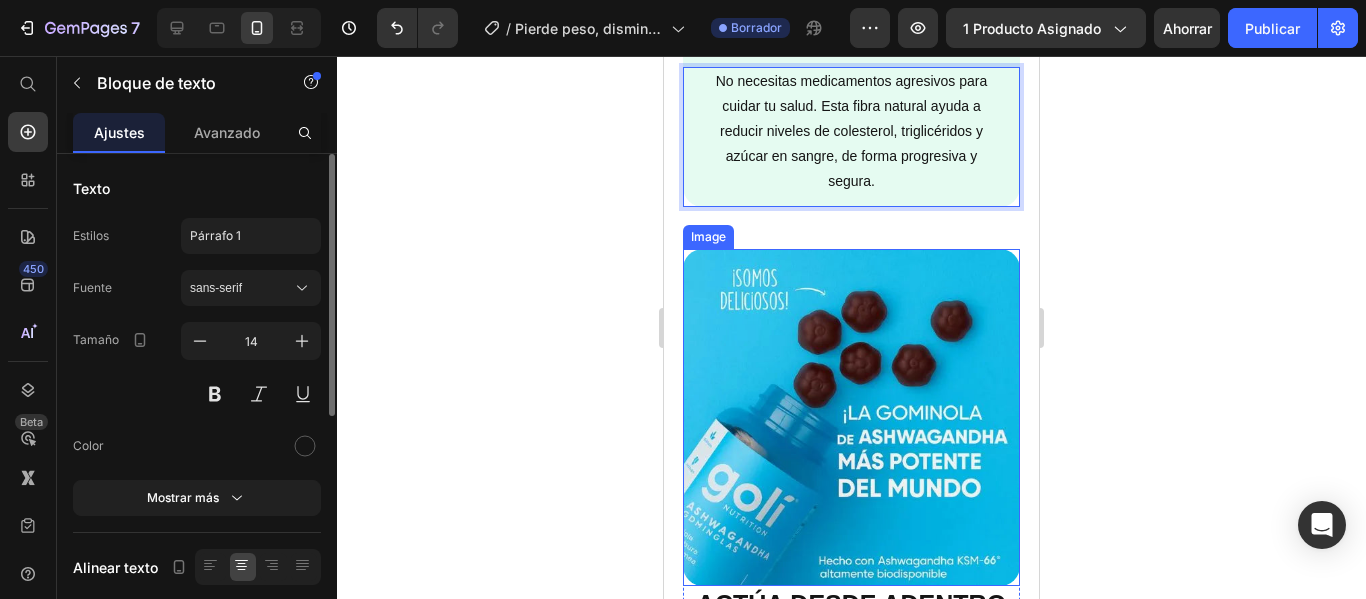 click at bounding box center (852, 418) 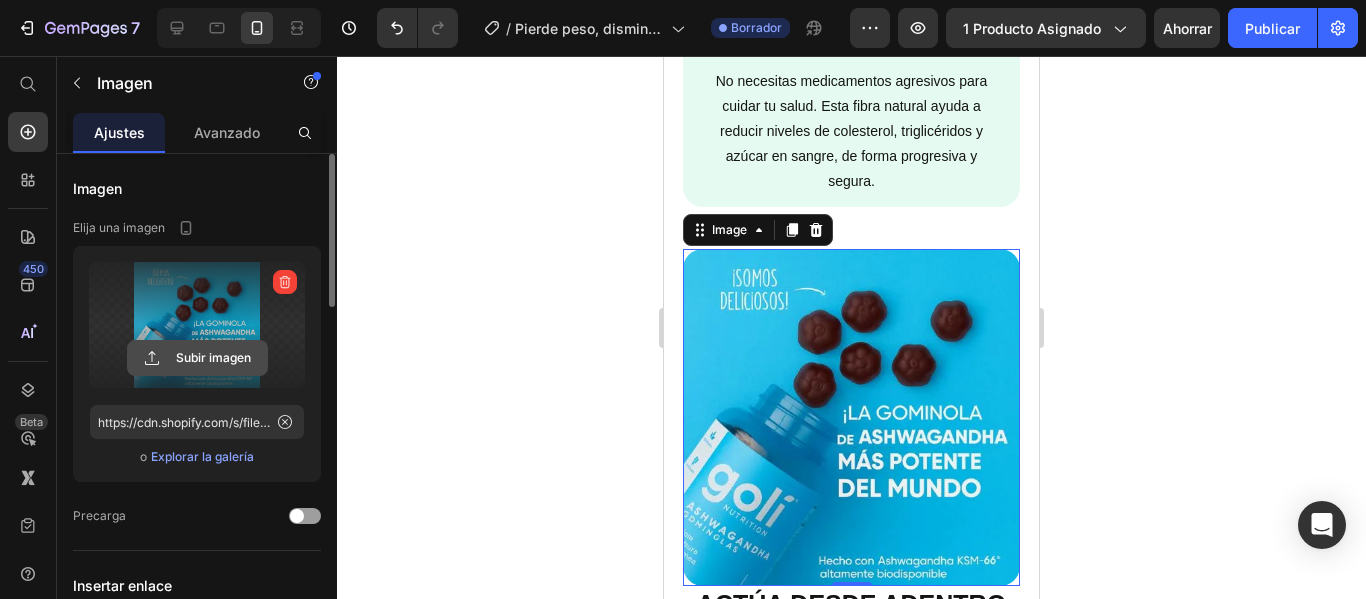 click 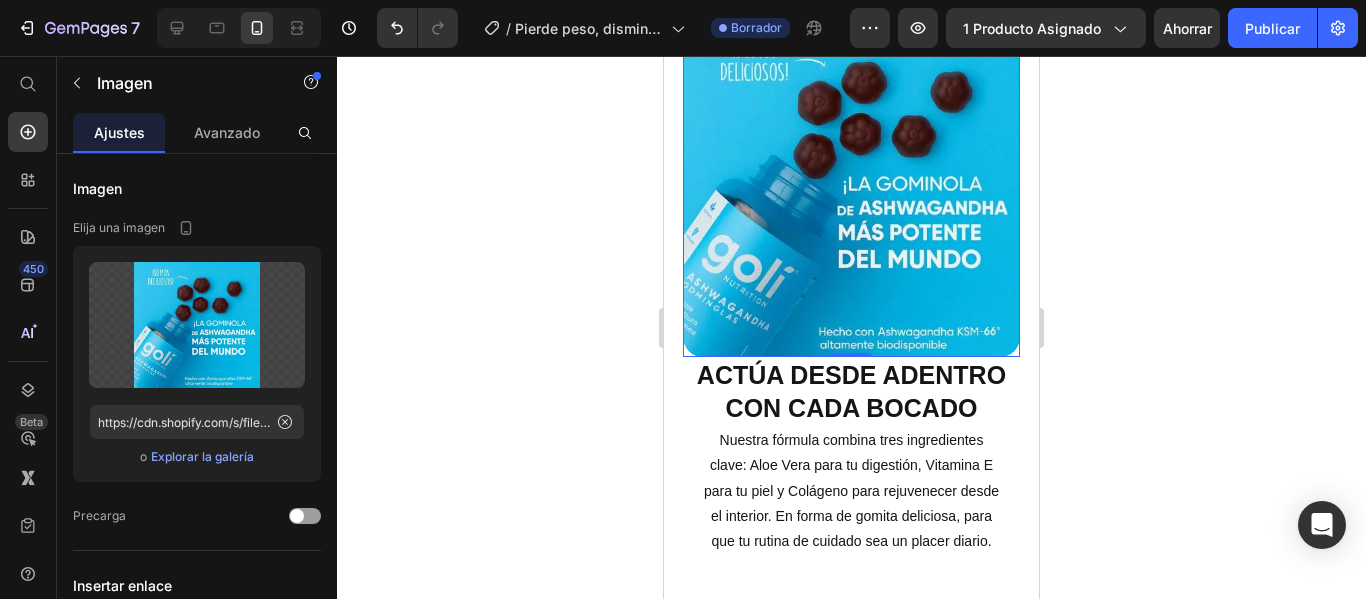 scroll, scrollTop: 3800, scrollLeft: 0, axis: vertical 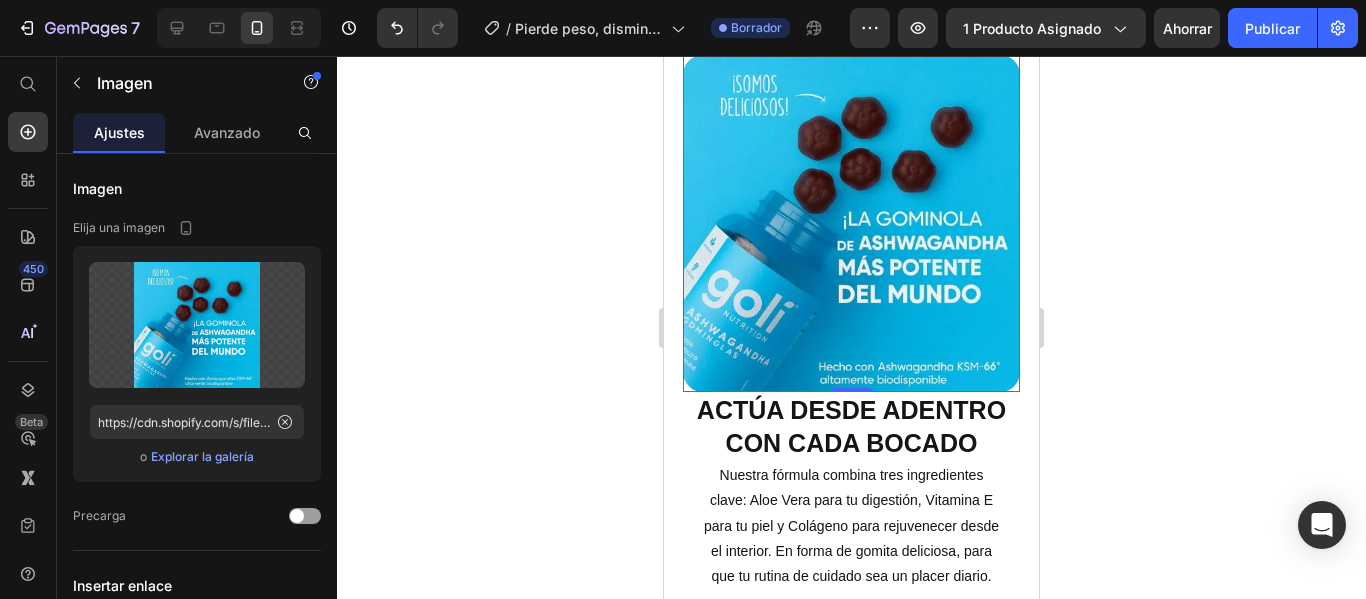 click at bounding box center (852, 224) 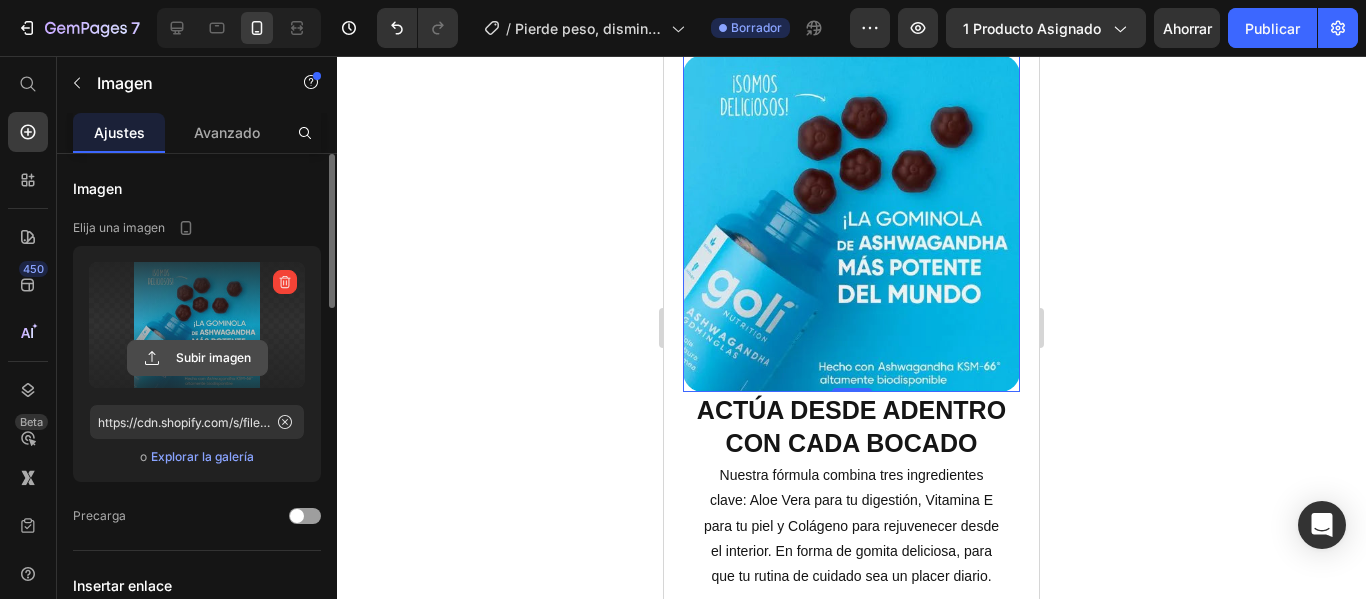 click 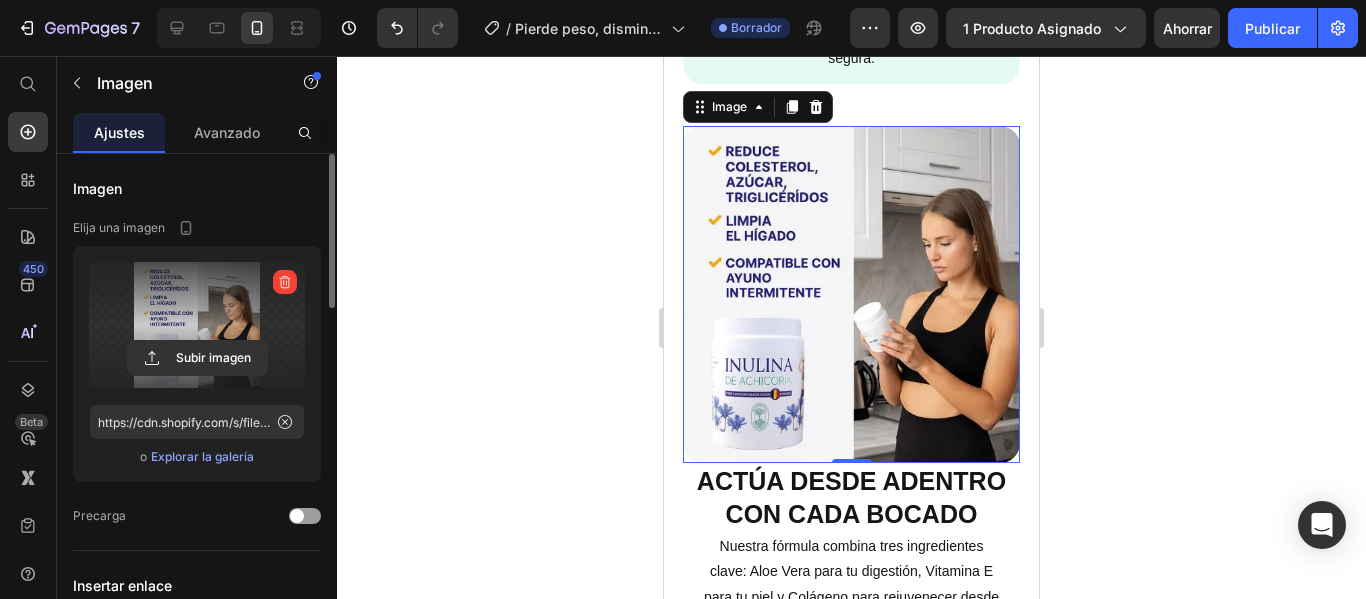 scroll, scrollTop: 3600, scrollLeft: 0, axis: vertical 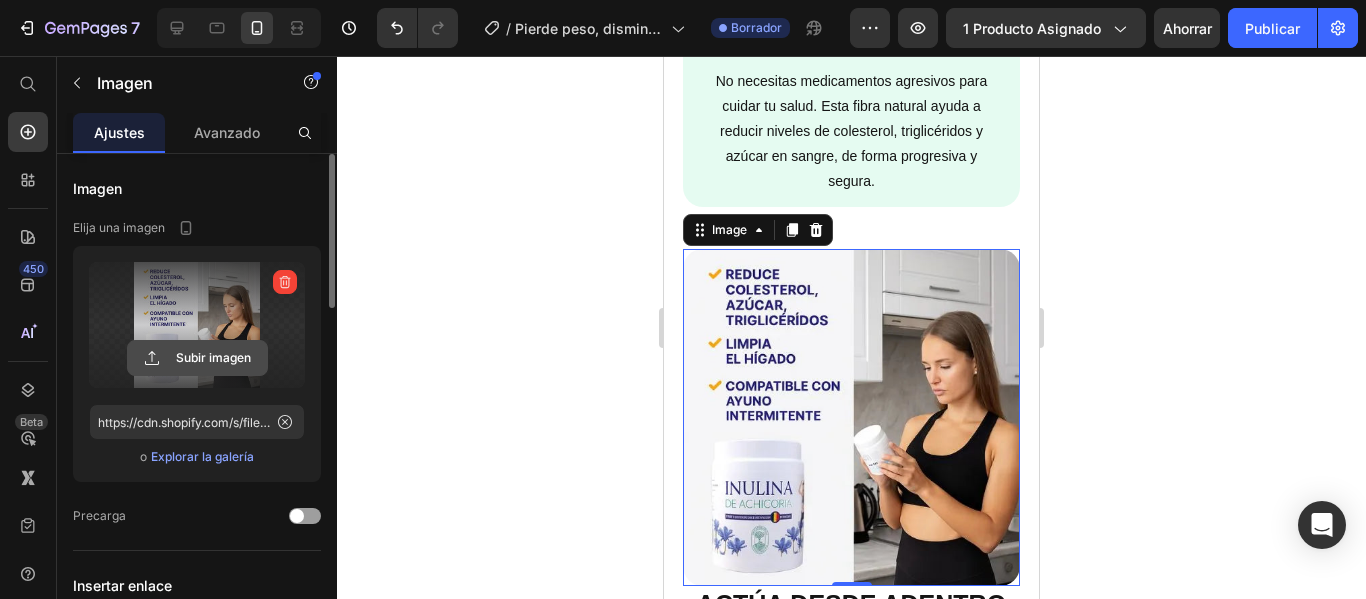 click 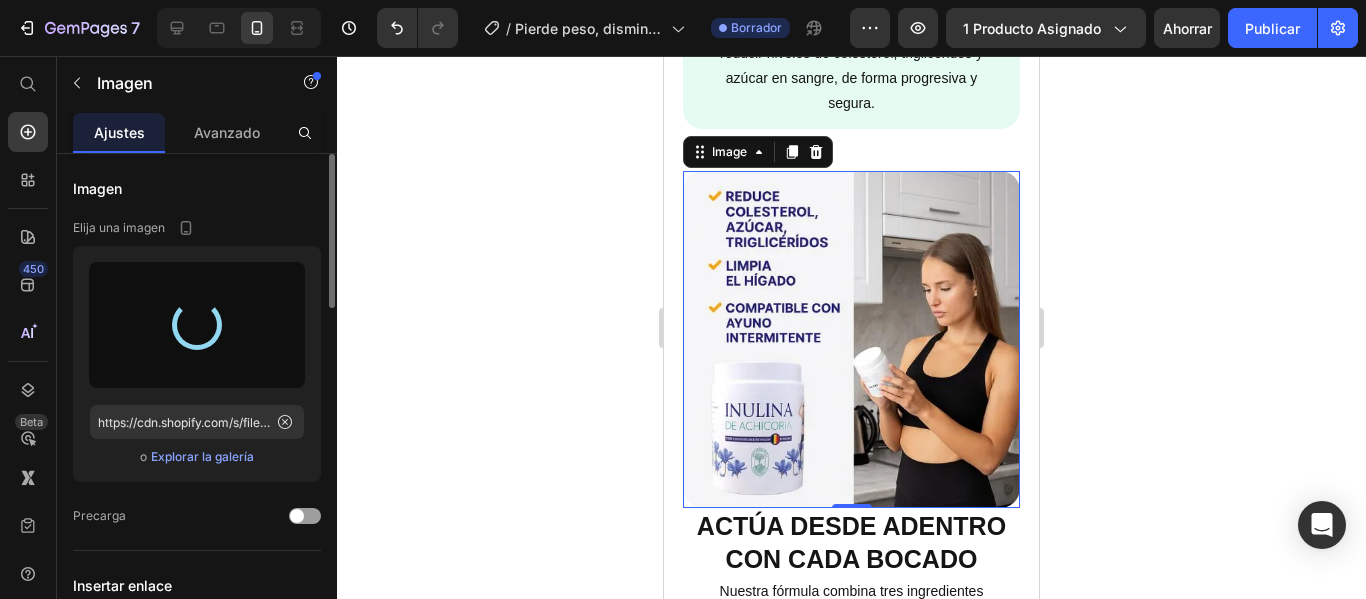 scroll, scrollTop: 3700, scrollLeft: 0, axis: vertical 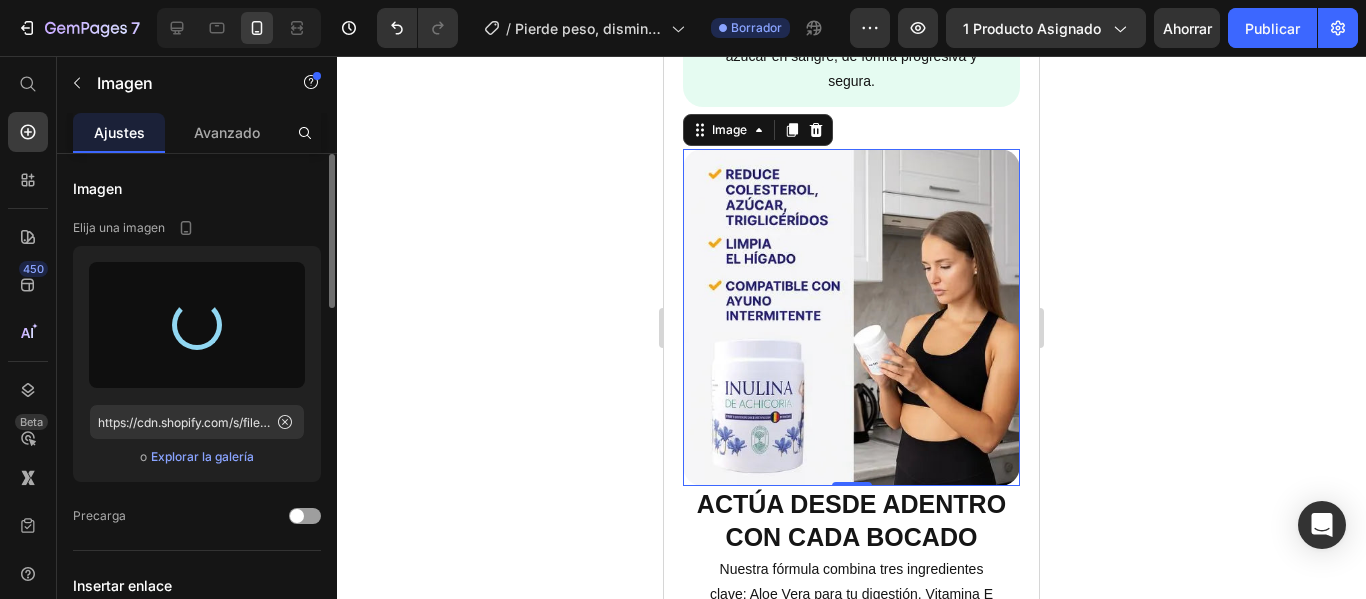 type on "https://cdn.shopify.com/s/files/1/0714/8571/8759/files/gempages_547003309001540832-1a4dc084-1cb1-4964-8809-00dae867dd6c.webp" 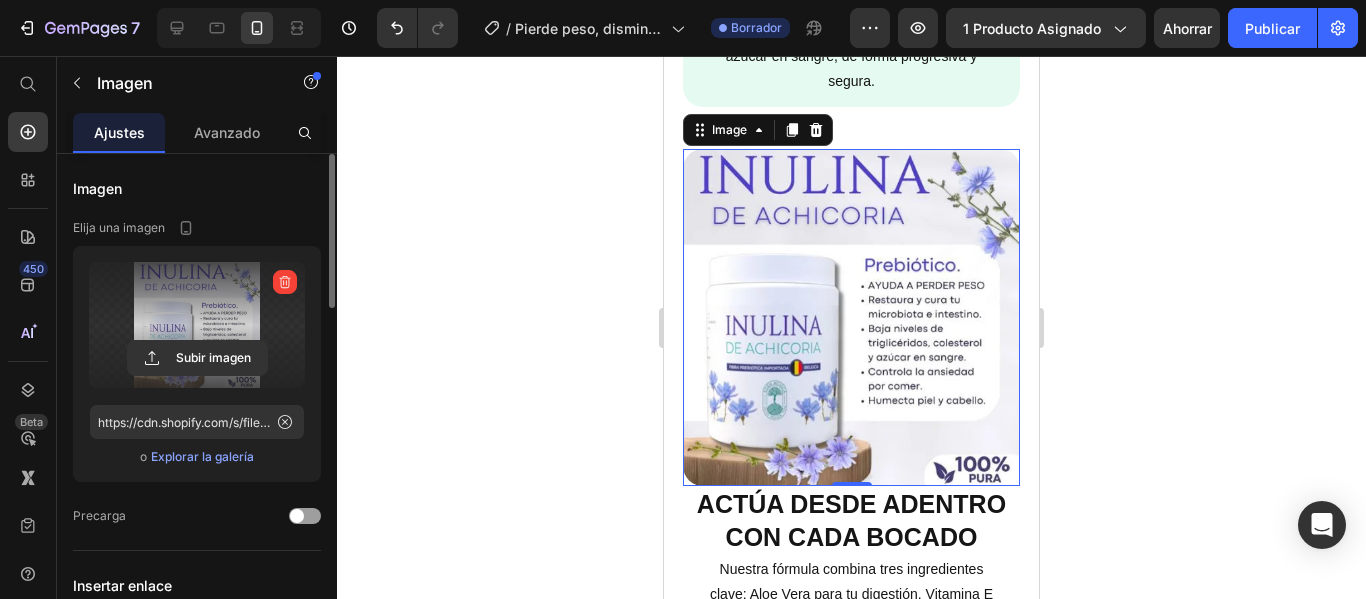 click on "Explorar la galería" at bounding box center (202, 456) 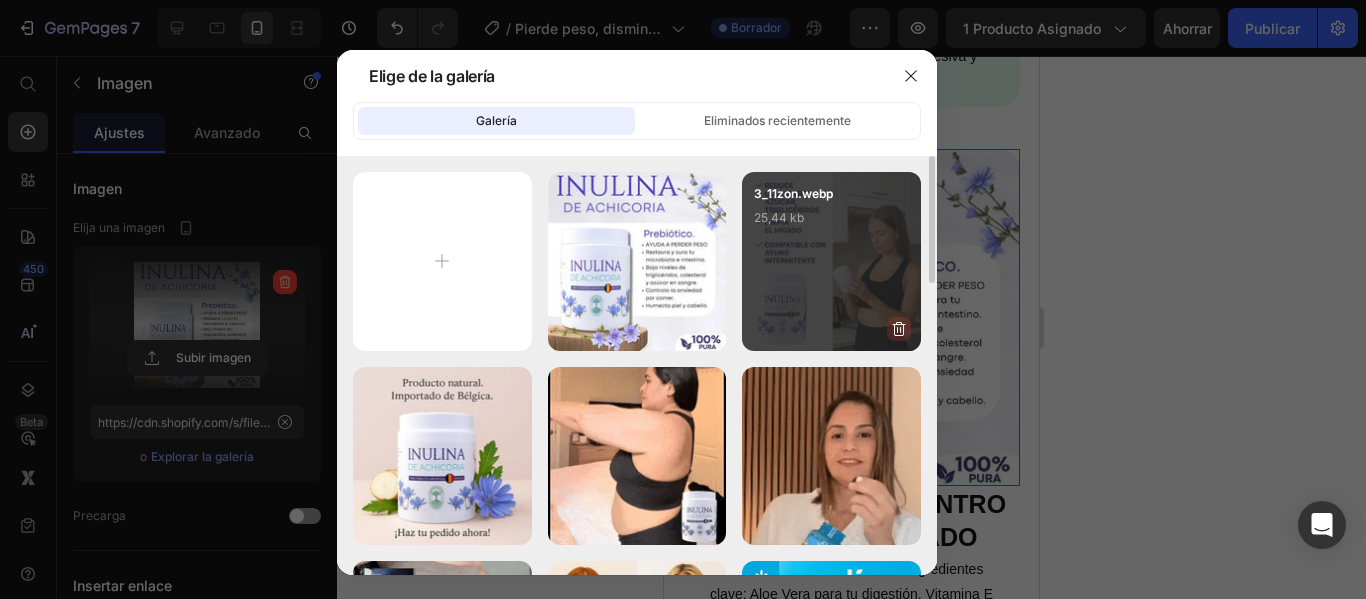 click 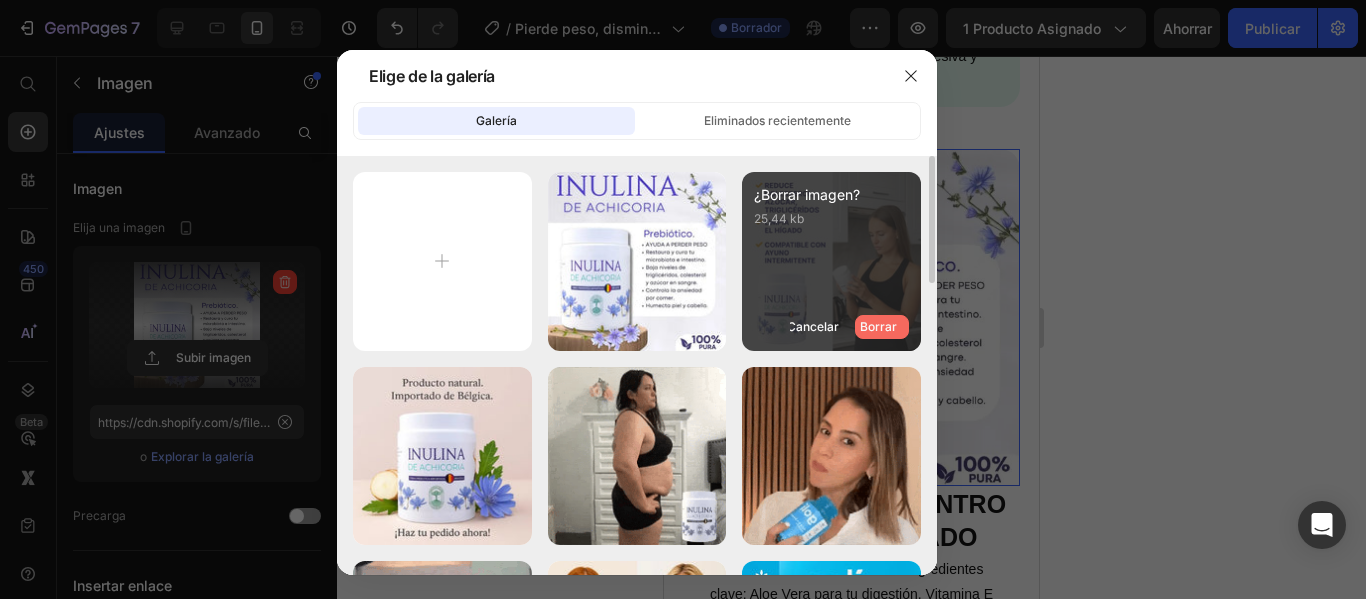 click on "Borrar" at bounding box center (882, 327) 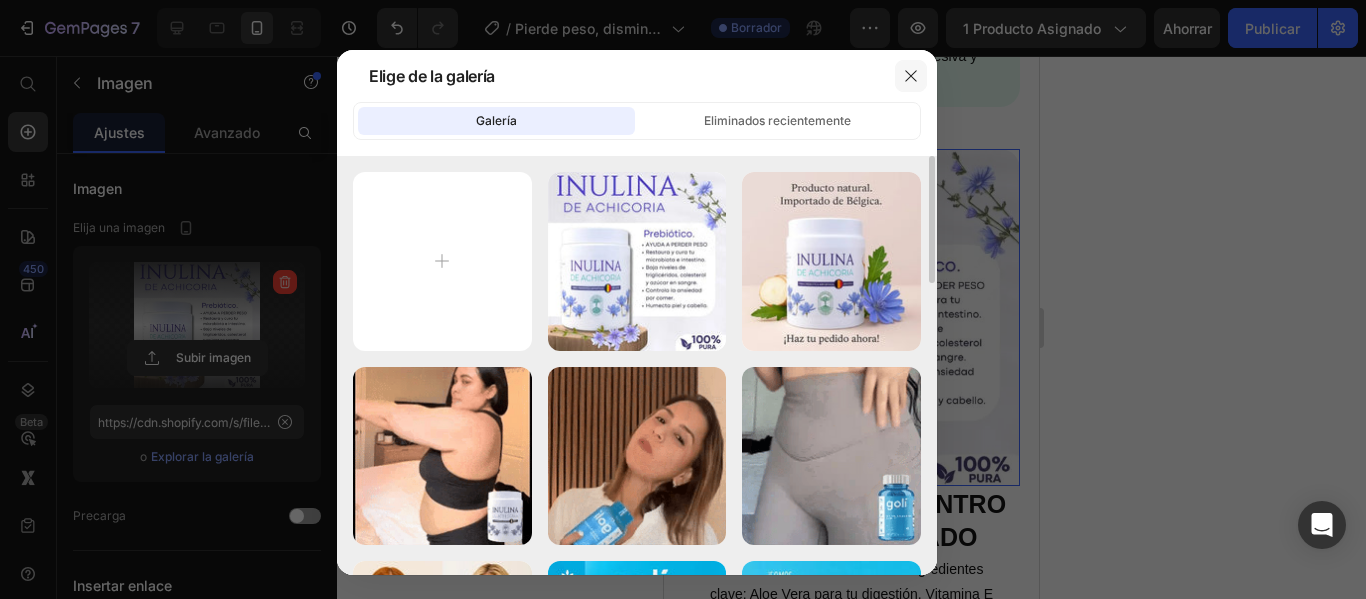click 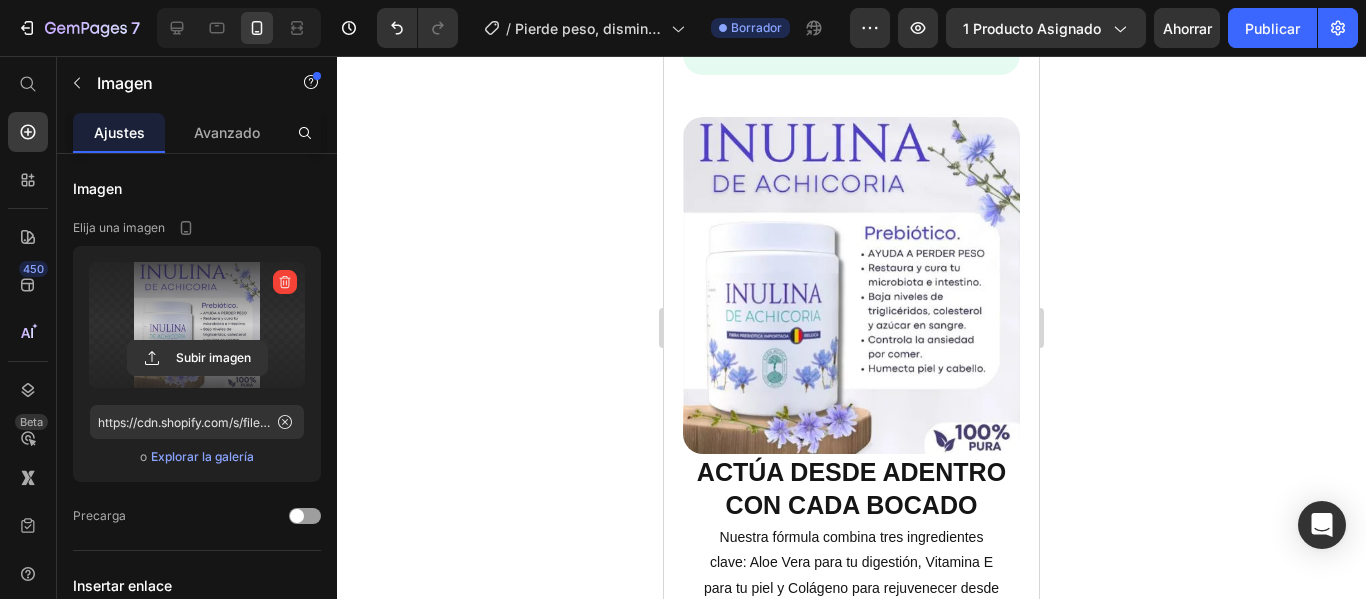 scroll, scrollTop: 3838, scrollLeft: 0, axis: vertical 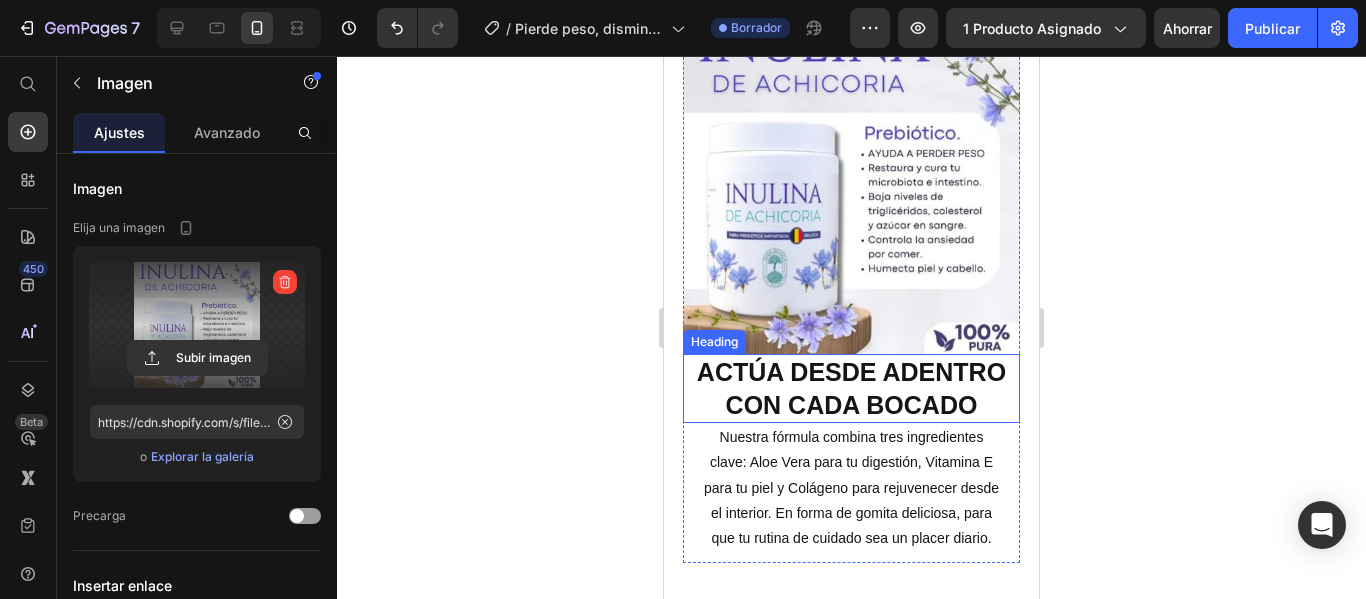 click on "Actúa desde adentro con cada bocado" at bounding box center [851, 388] 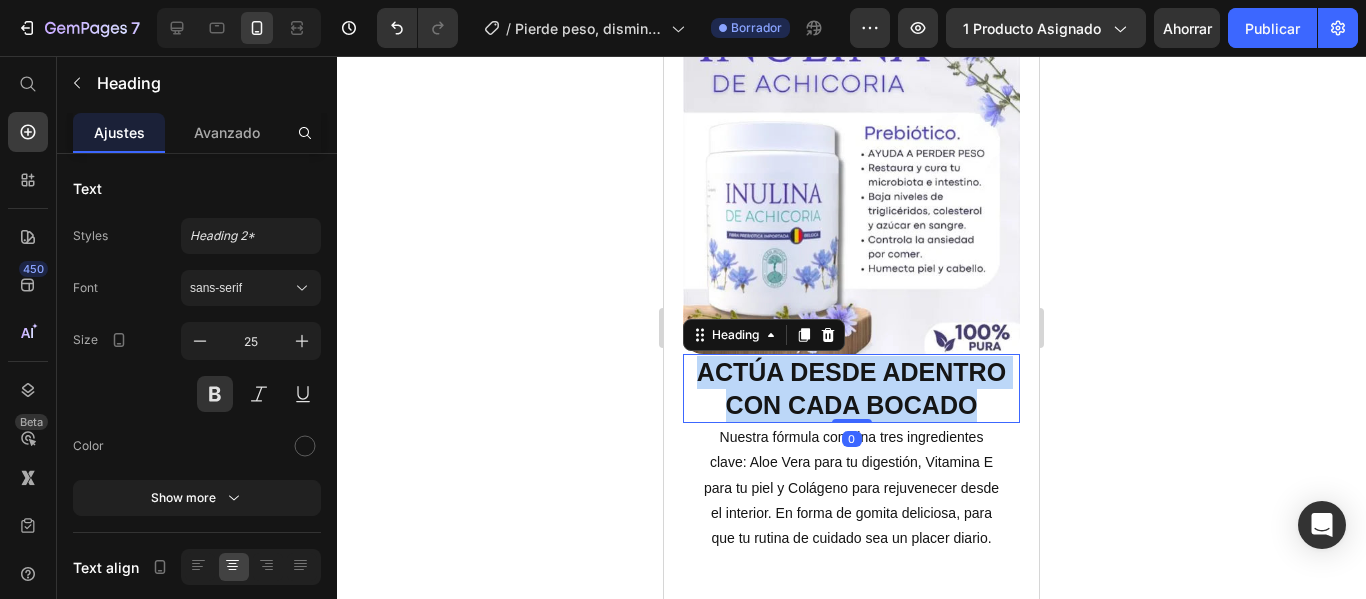 click on "Actúa desde adentro con cada bocado" at bounding box center [851, 388] 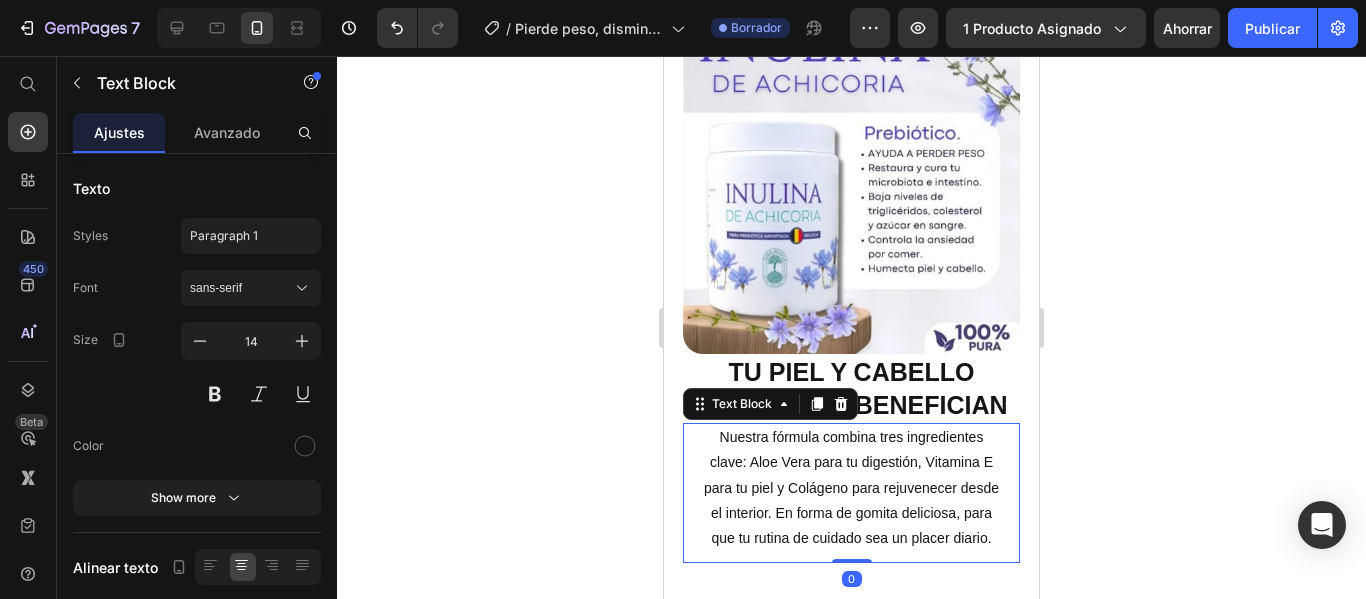 click on "Nuestra fórmula combina tres ingredientes clave: Aloe Vera para tu digestión, Vitamina E para tu piel y Colágeno para rejuvenecer desde el interior. En forma de gomita deliciosa, para que tu rutina de cuidado sea un placer diario." at bounding box center [852, 488] 